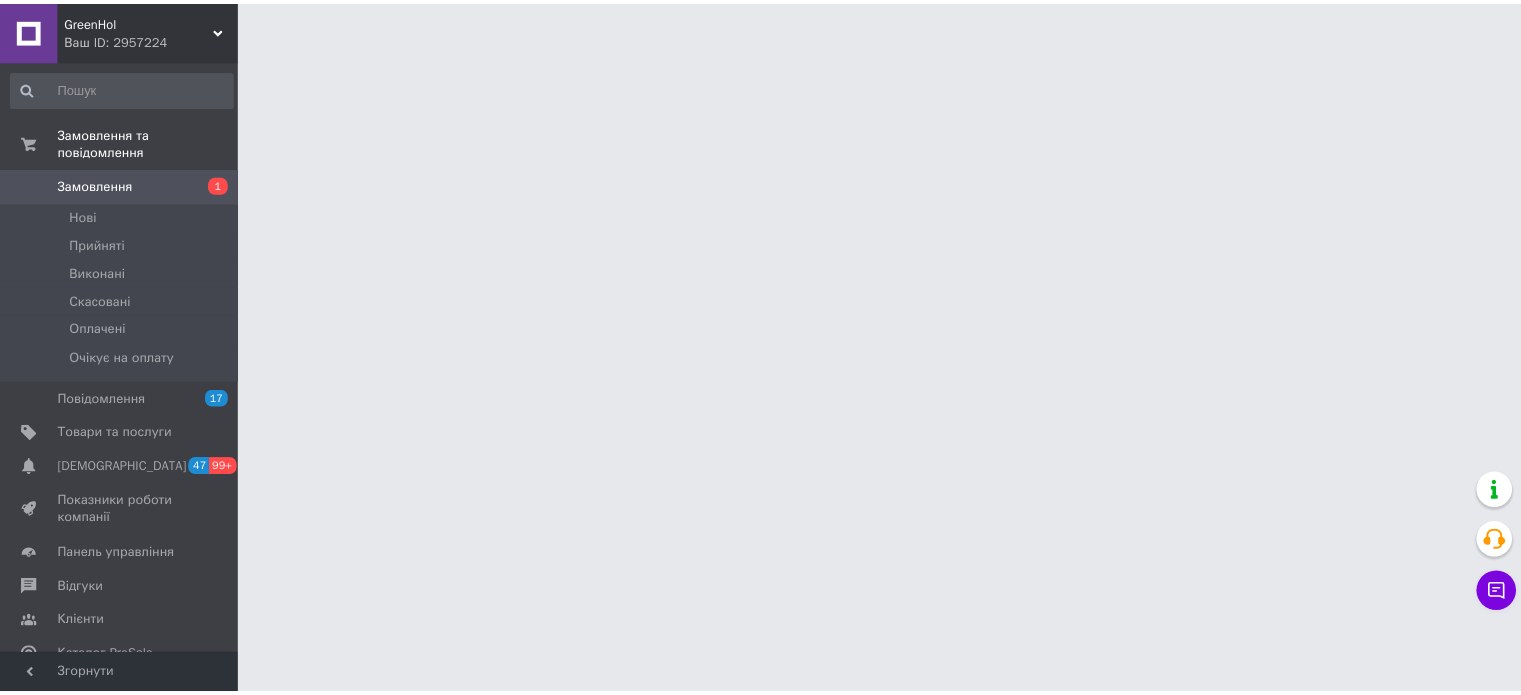 scroll, scrollTop: 0, scrollLeft: 0, axis: both 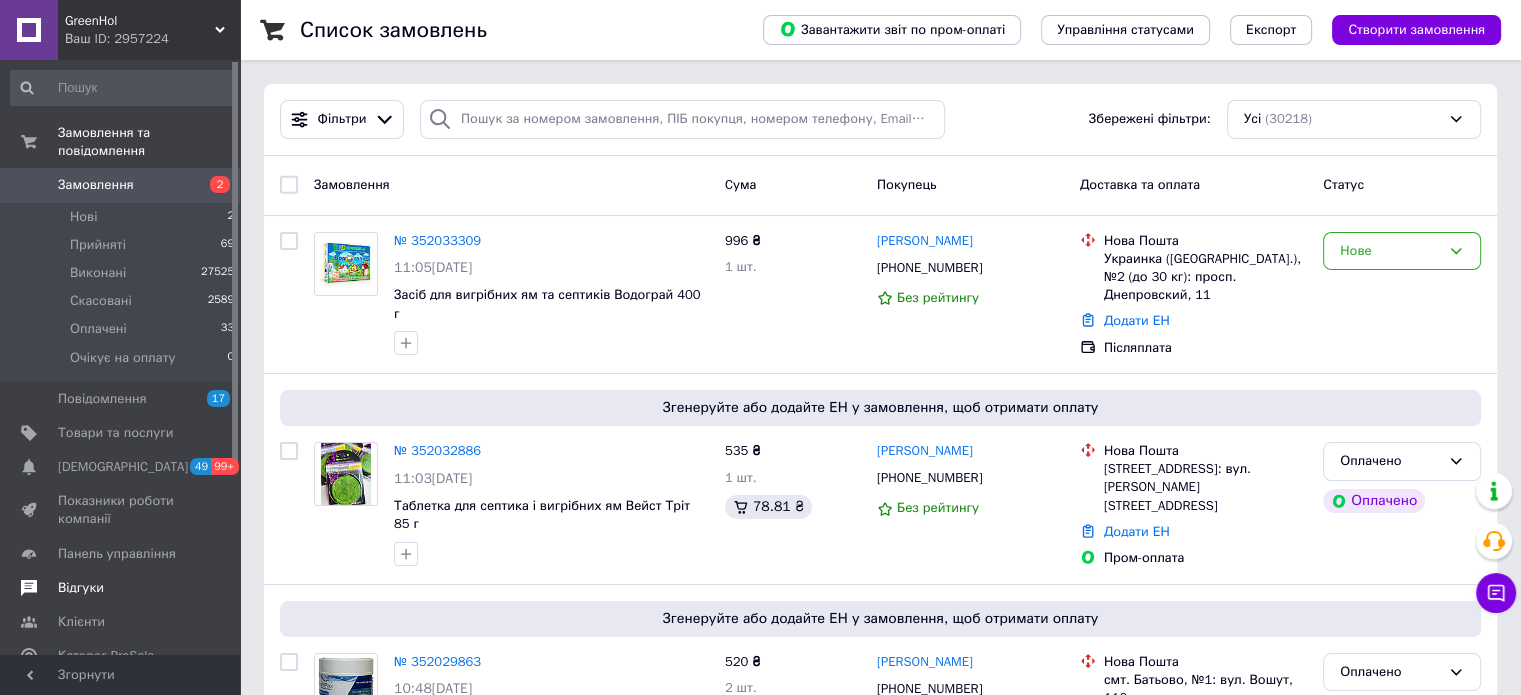 click on "Відгуки" at bounding box center [81, 588] 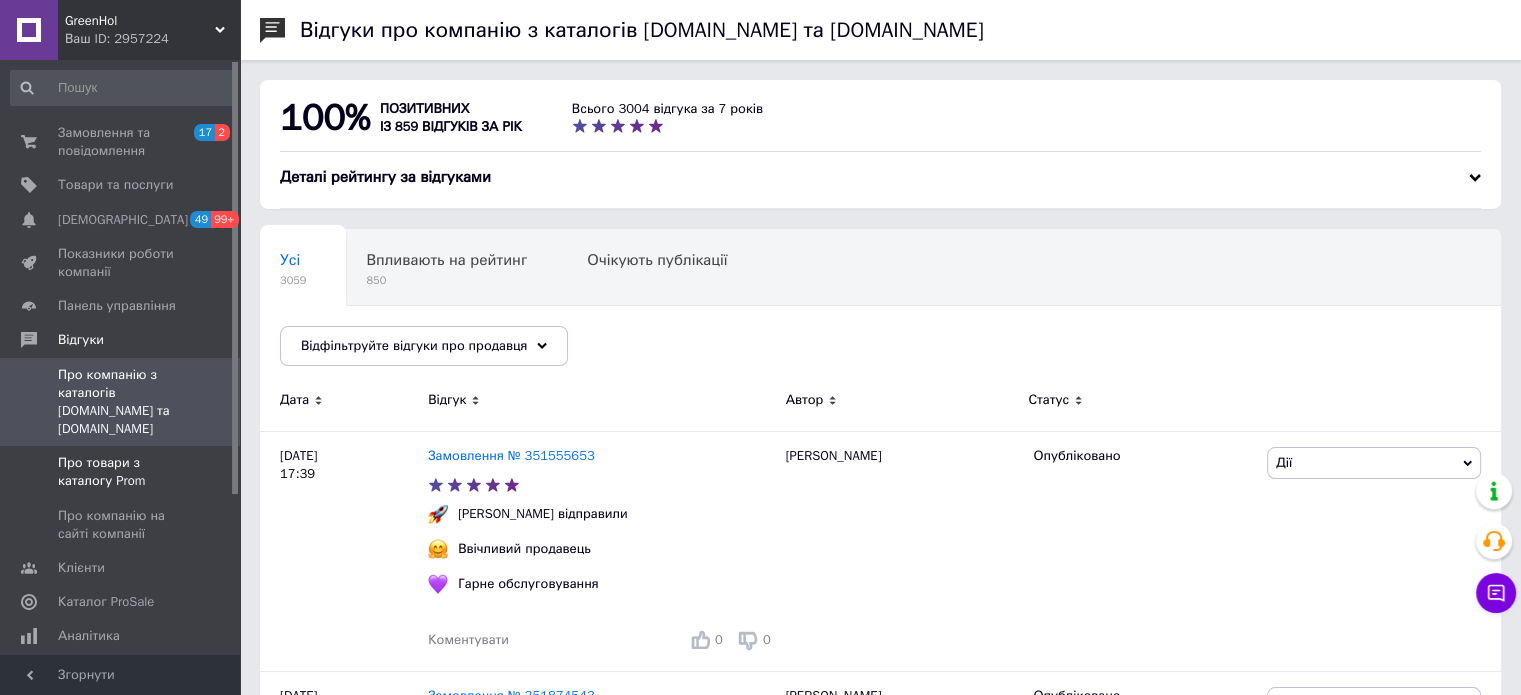 click on "Про товари з каталогу Prom" at bounding box center (121, 472) 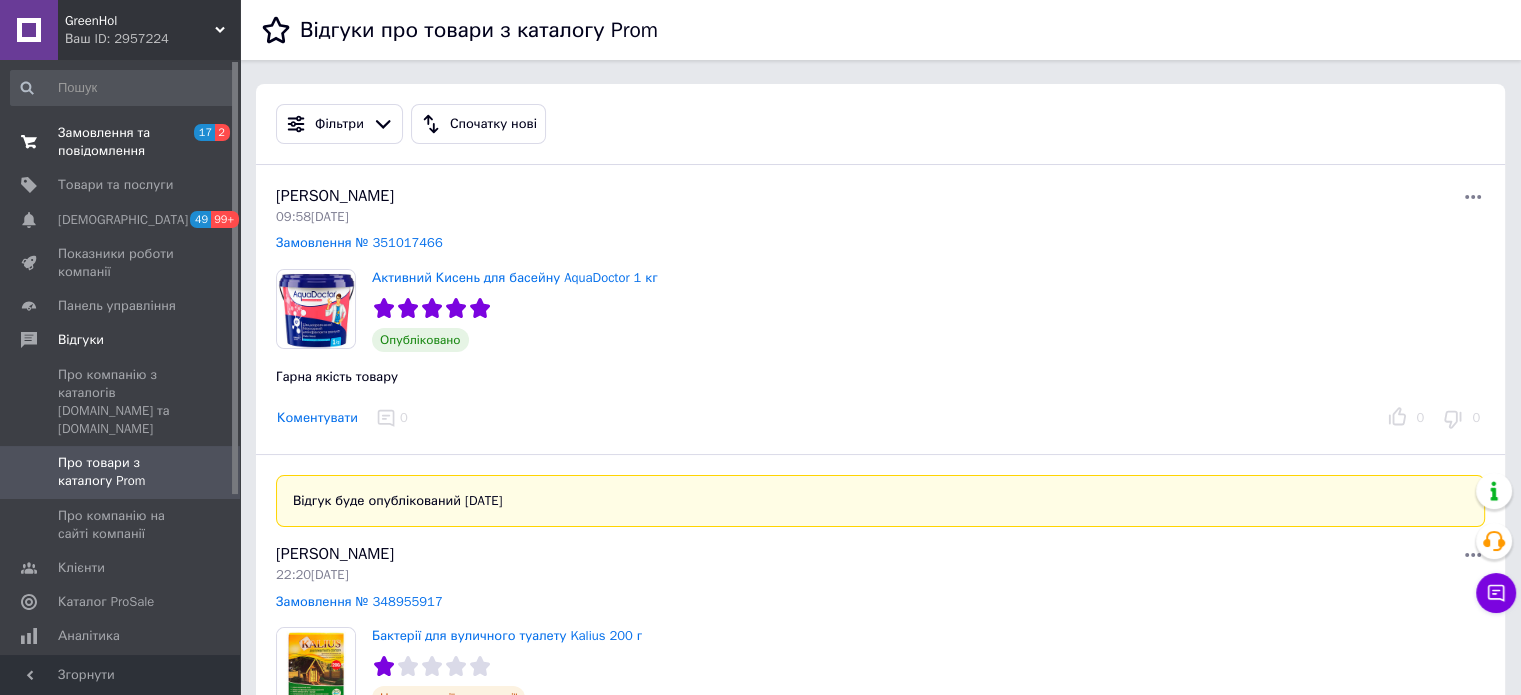 click on "Замовлення та повідомлення" at bounding box center [121, 142] 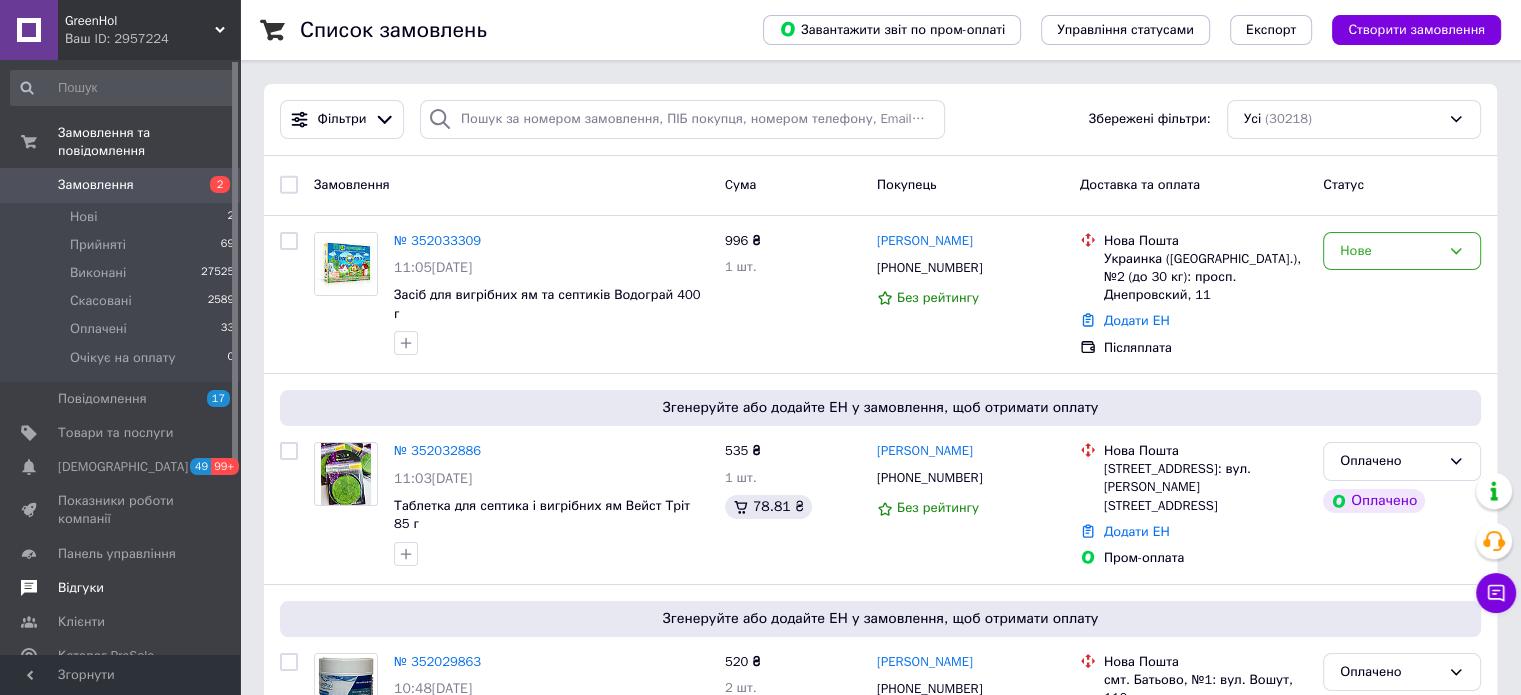 click on "Відгуки" at bounding box center [81, 588] 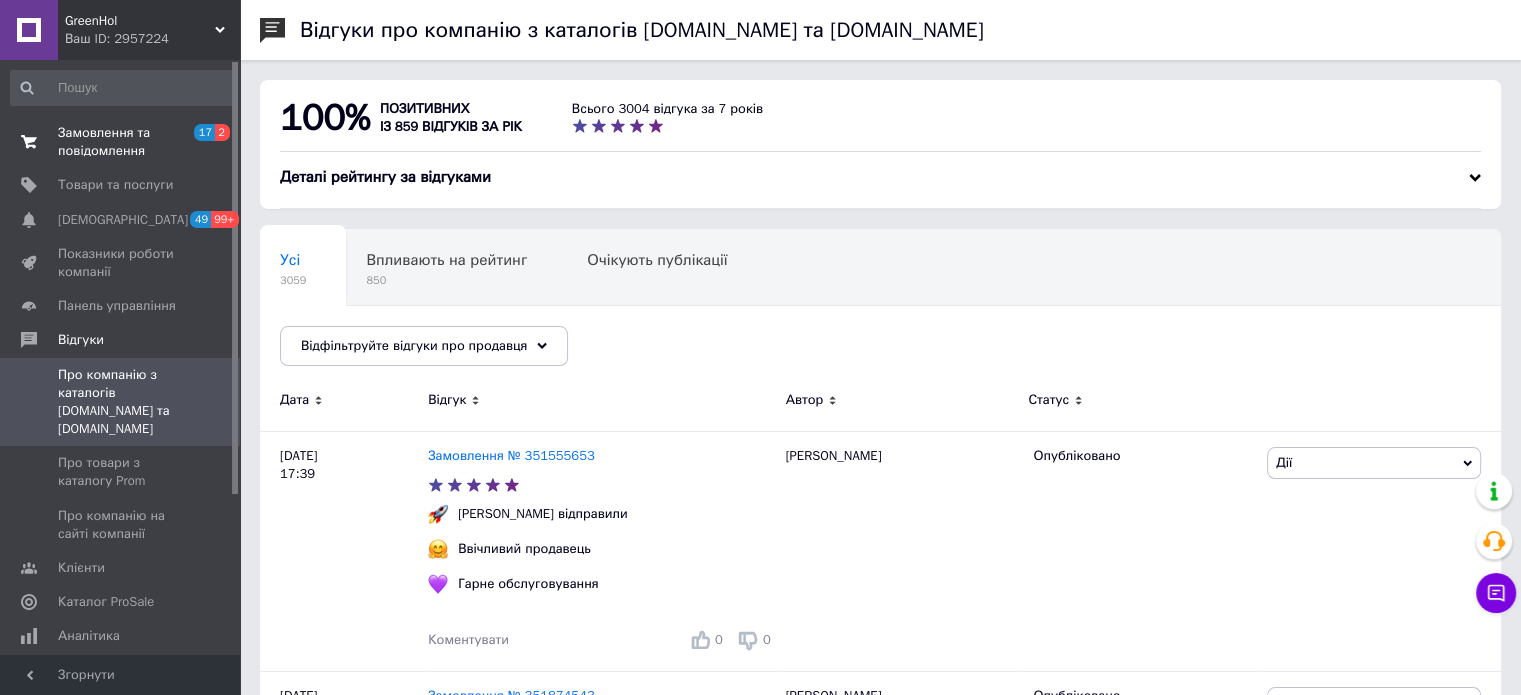 click on "Замовлення та повідомлення" at bounding box center [121, 142] 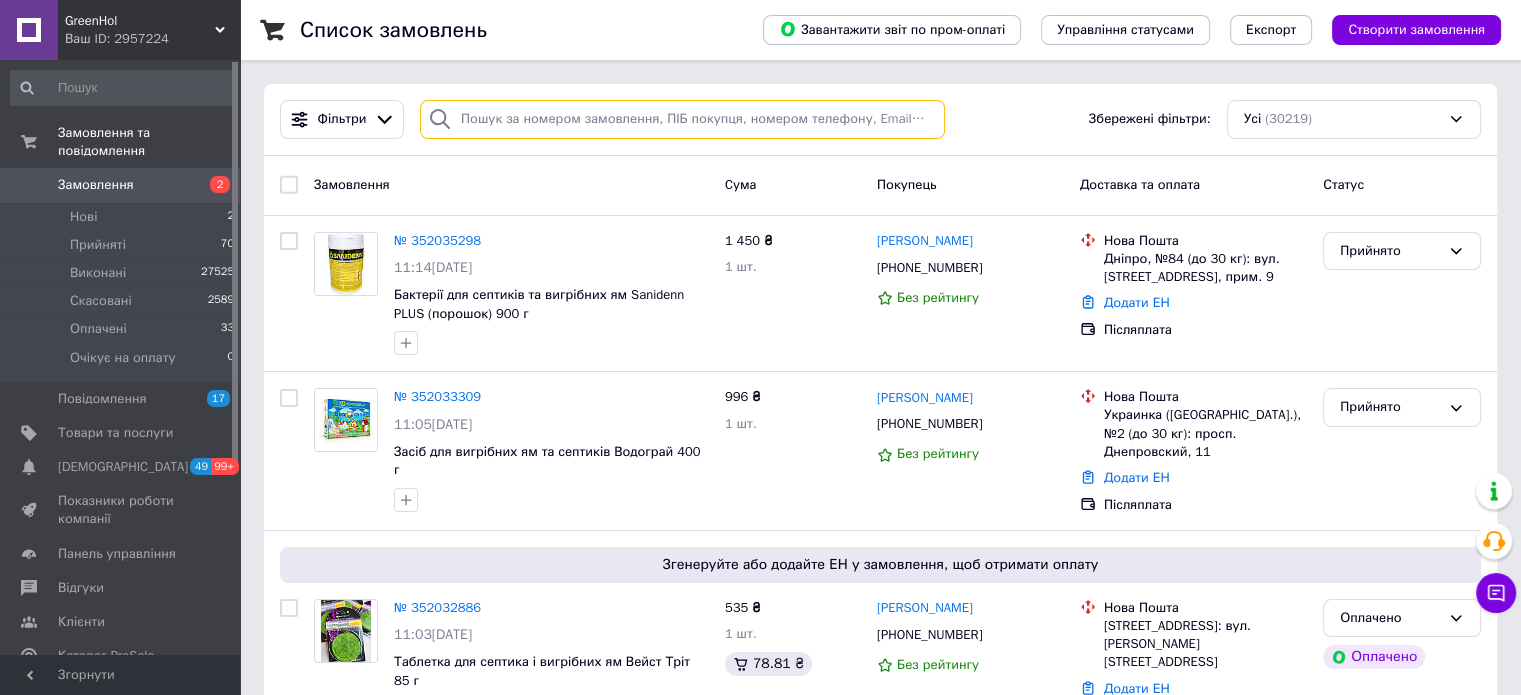 click at bounding box center [682, 119] 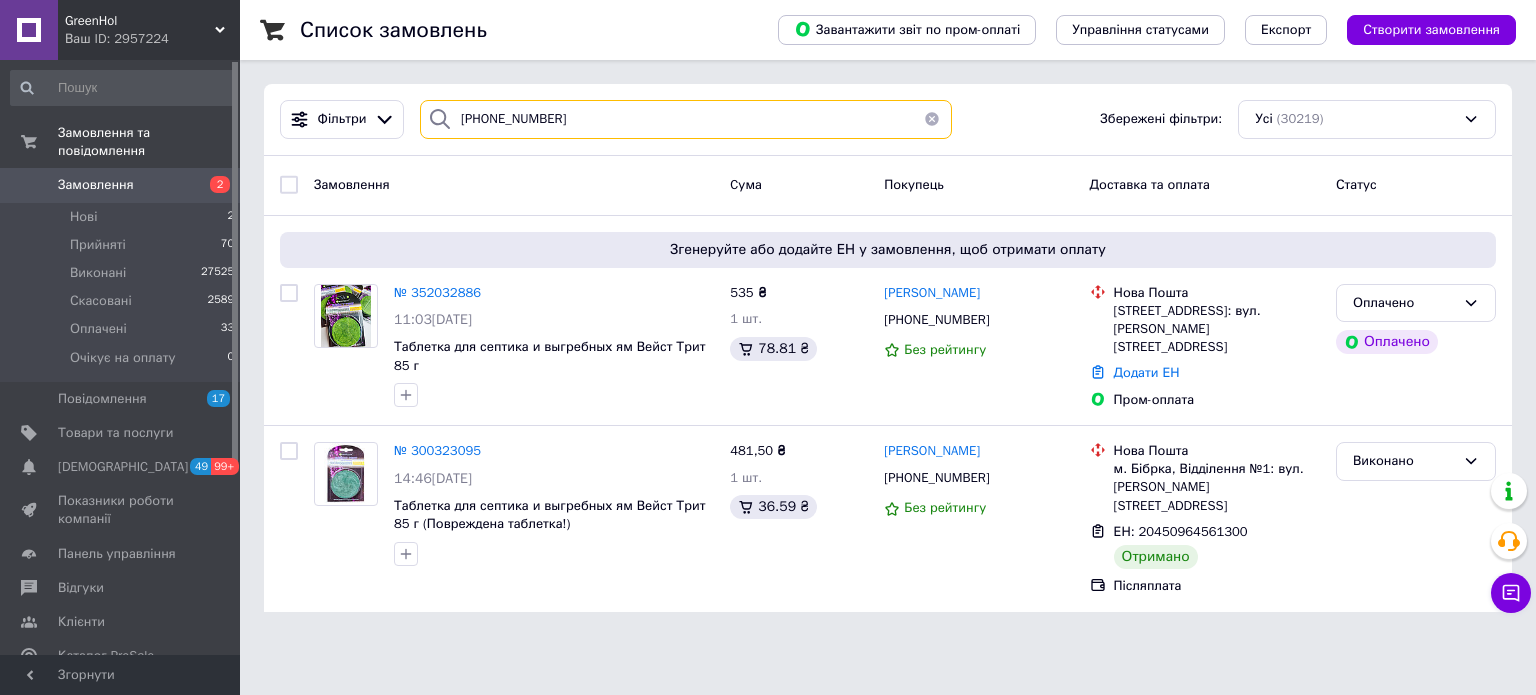 drag, startPoint x: 580, startPoint y: 119, endPoint x: 449, endPoint y: 95, distance: 133.18033 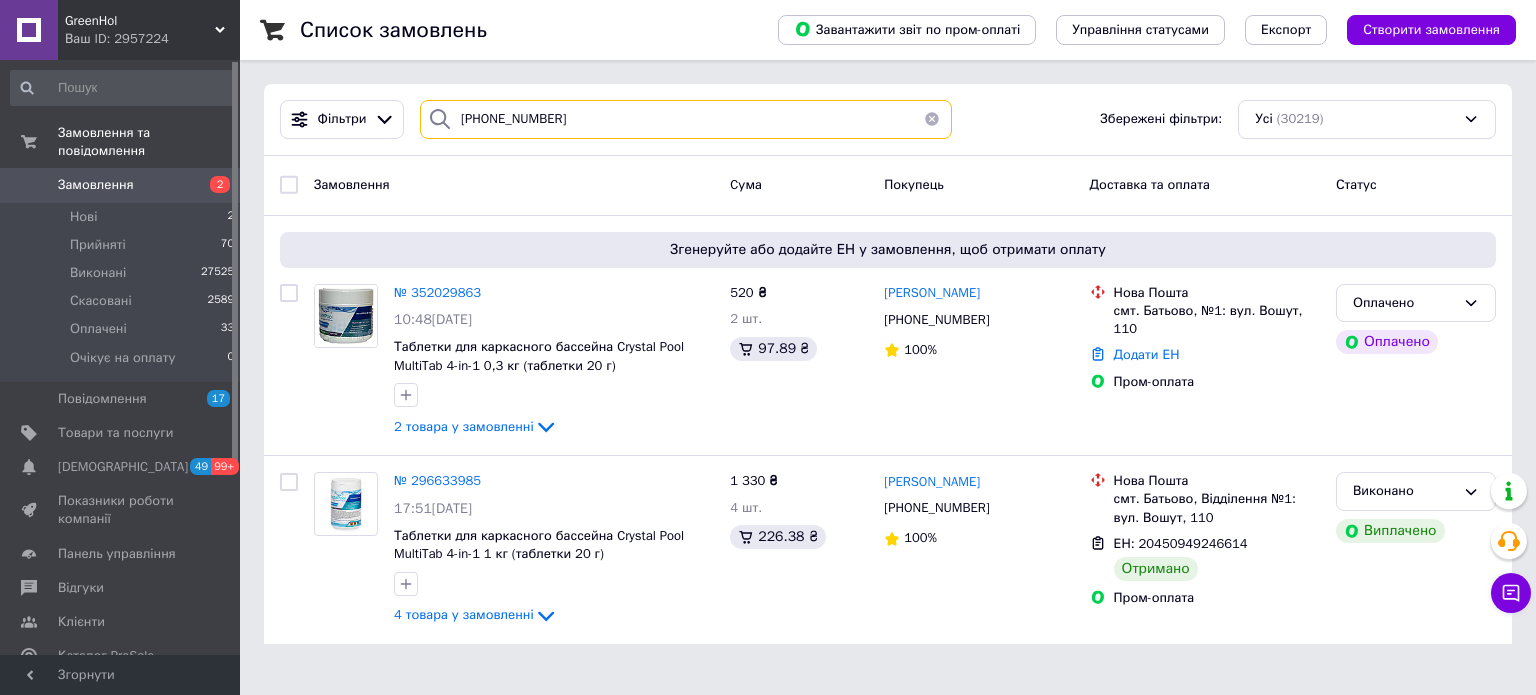 drag, startPoint x: 512, startPoint y: 116, endPoint x: 427, endPoint y: 113, distance: 85.052925 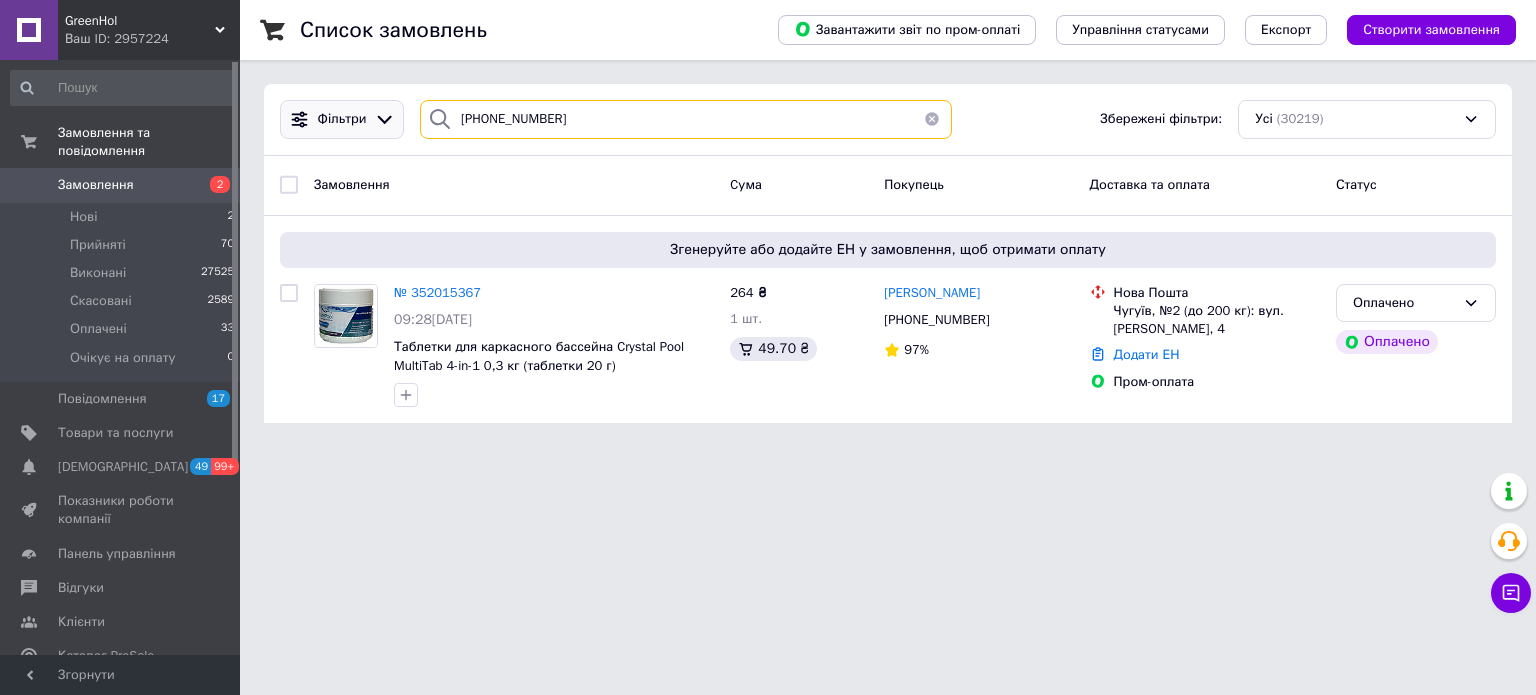 drag, startPoint x: 574, startPoint y: 119, endPoint x: 396, endPoint y: 103, distance: 178.71765 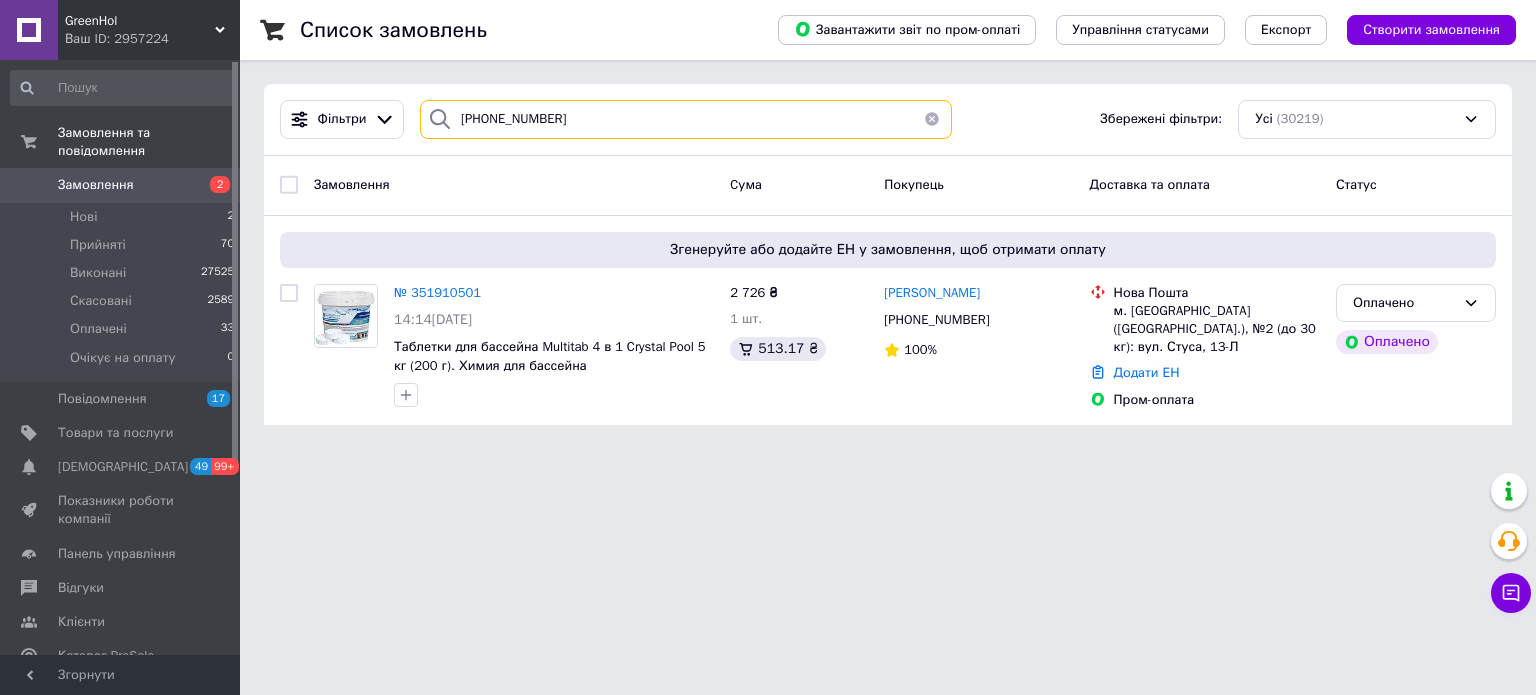 drag, startPoint x: 588, startPoint y: 127, endPoint x: 417, endPoint y: 119, distance: 171.18703 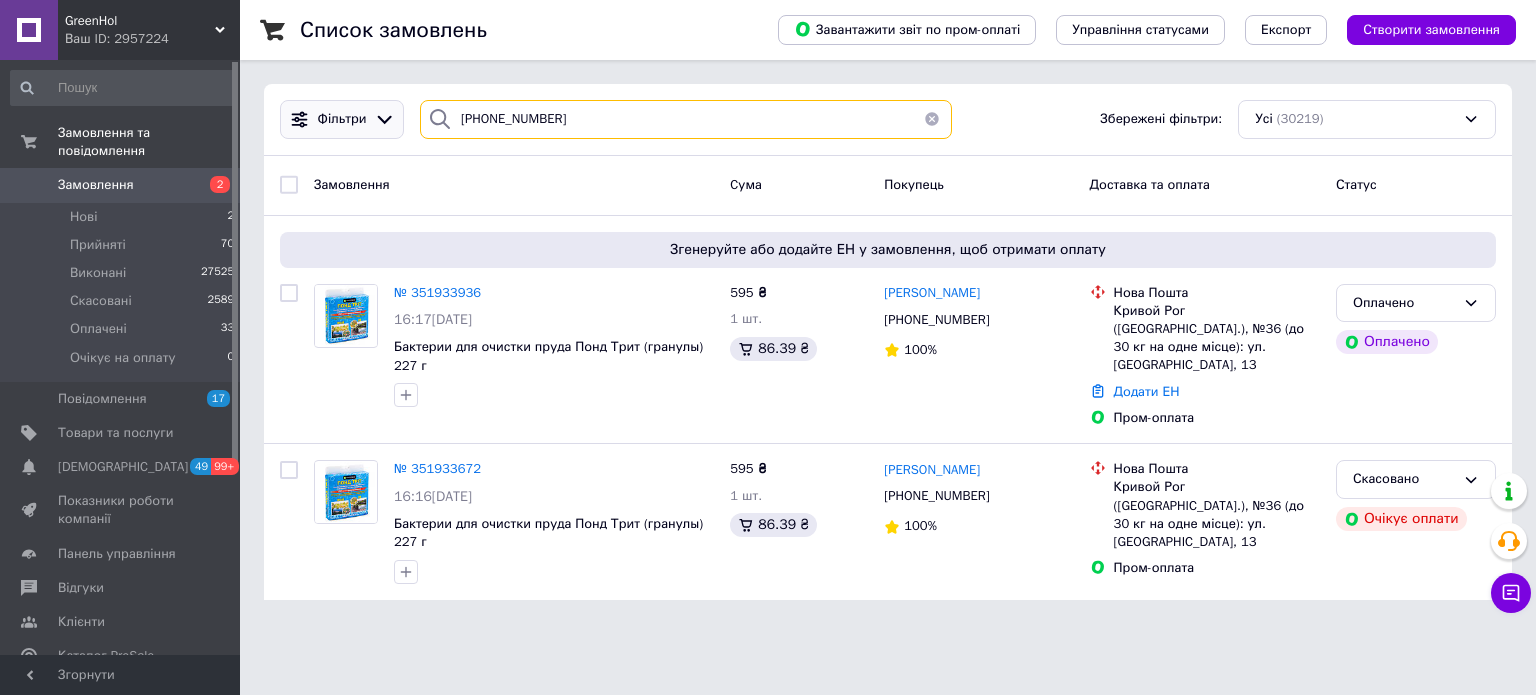 drag, startPoint x: 480, startPoint y: 119, endPoint x: 351, endPoint y: 124, distance: 129.09686 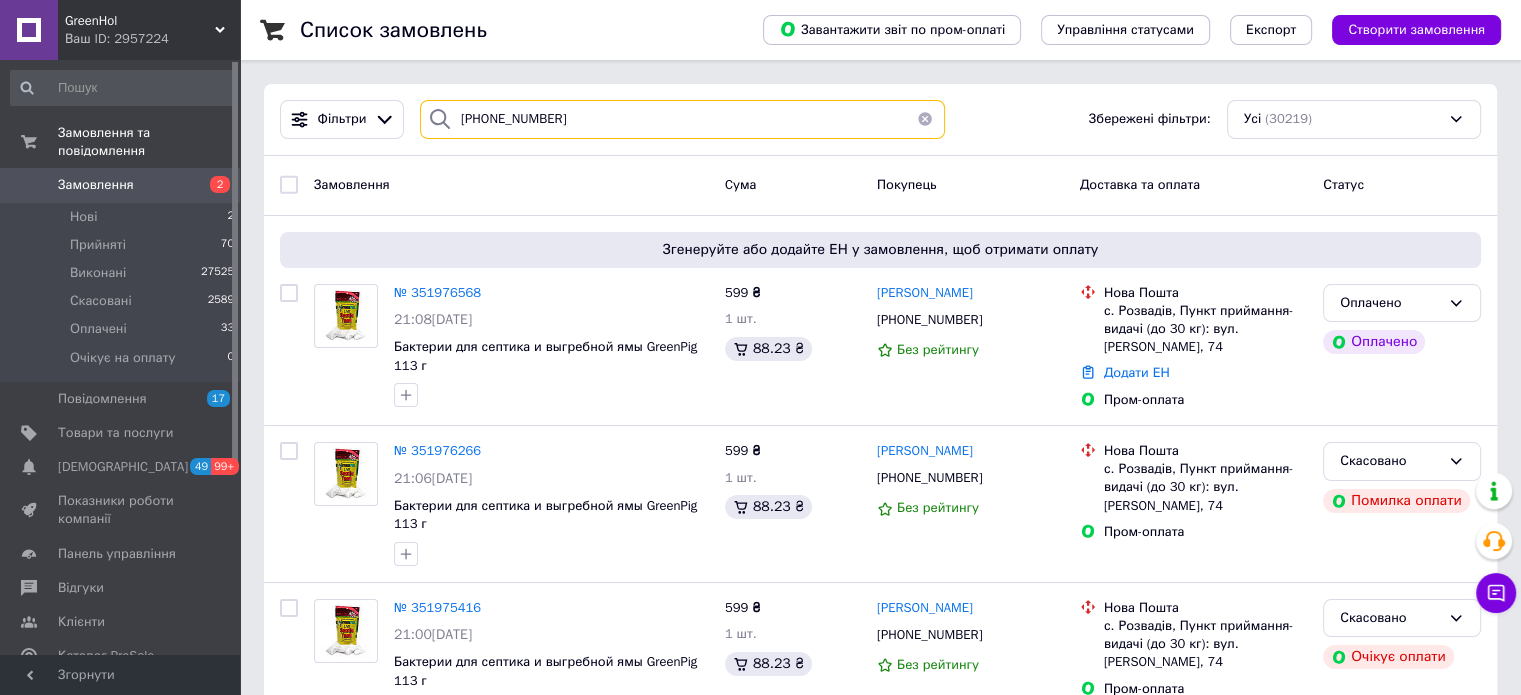 type on "(097) 798-71-30" 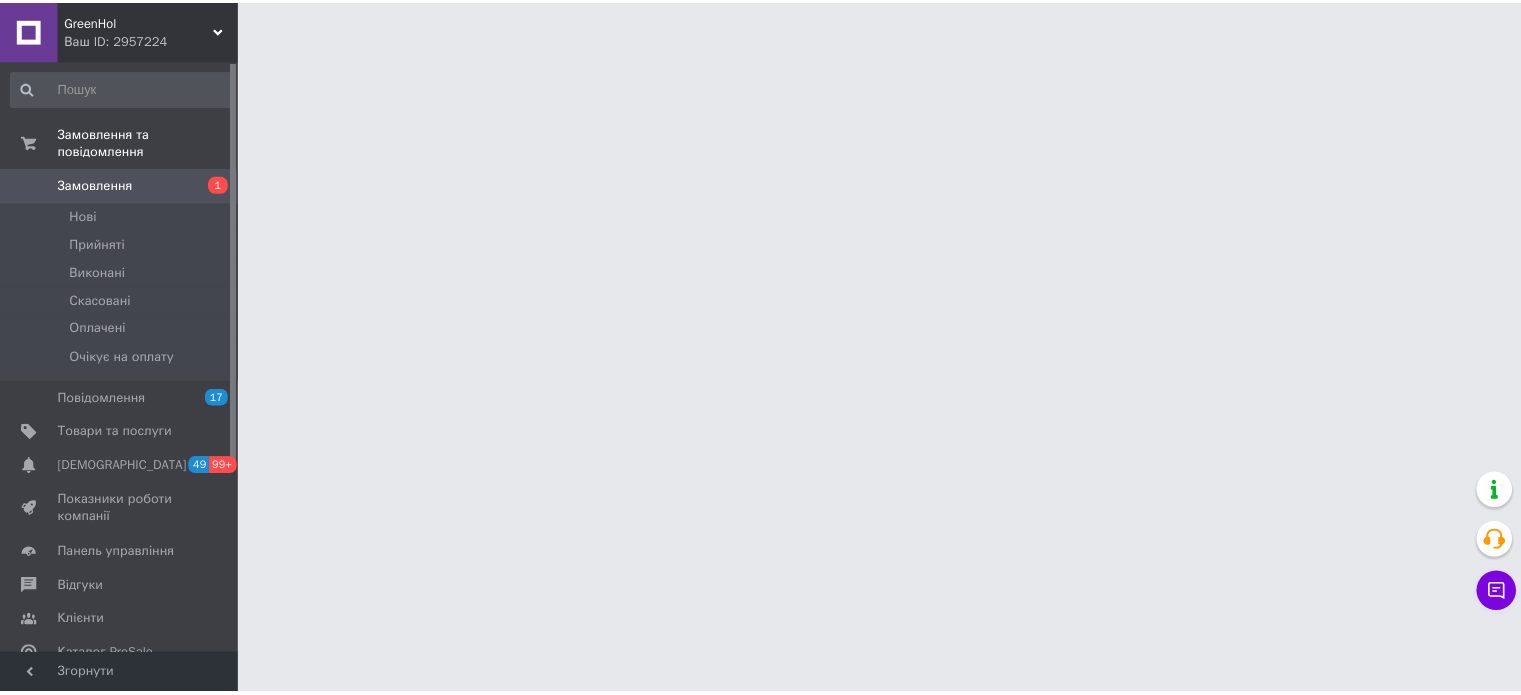 scroll, scrollTop: 0, scrollLeft: 0, axis: both 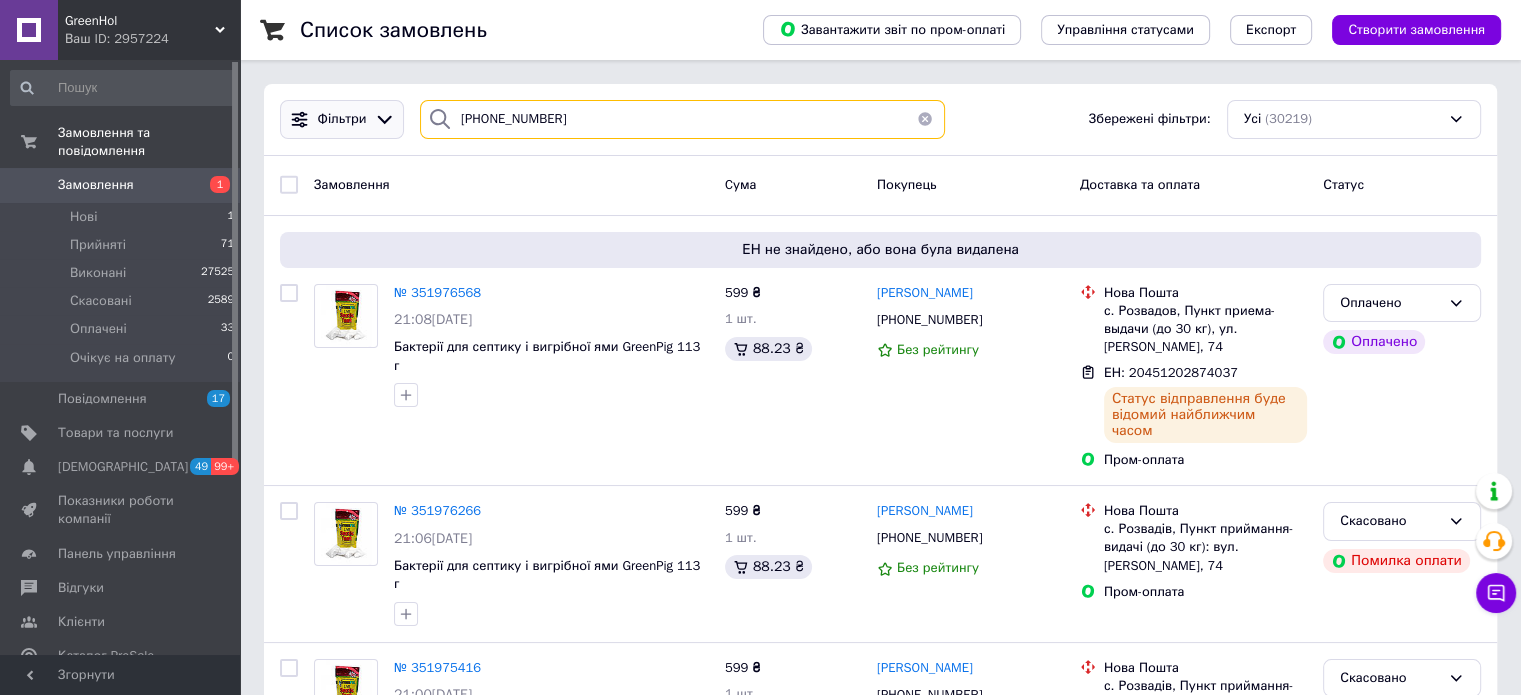 drag, startPoint x: 560, startPoint y: 119, endPoint x: 378, endPoint y: 131, distance: 182.39517 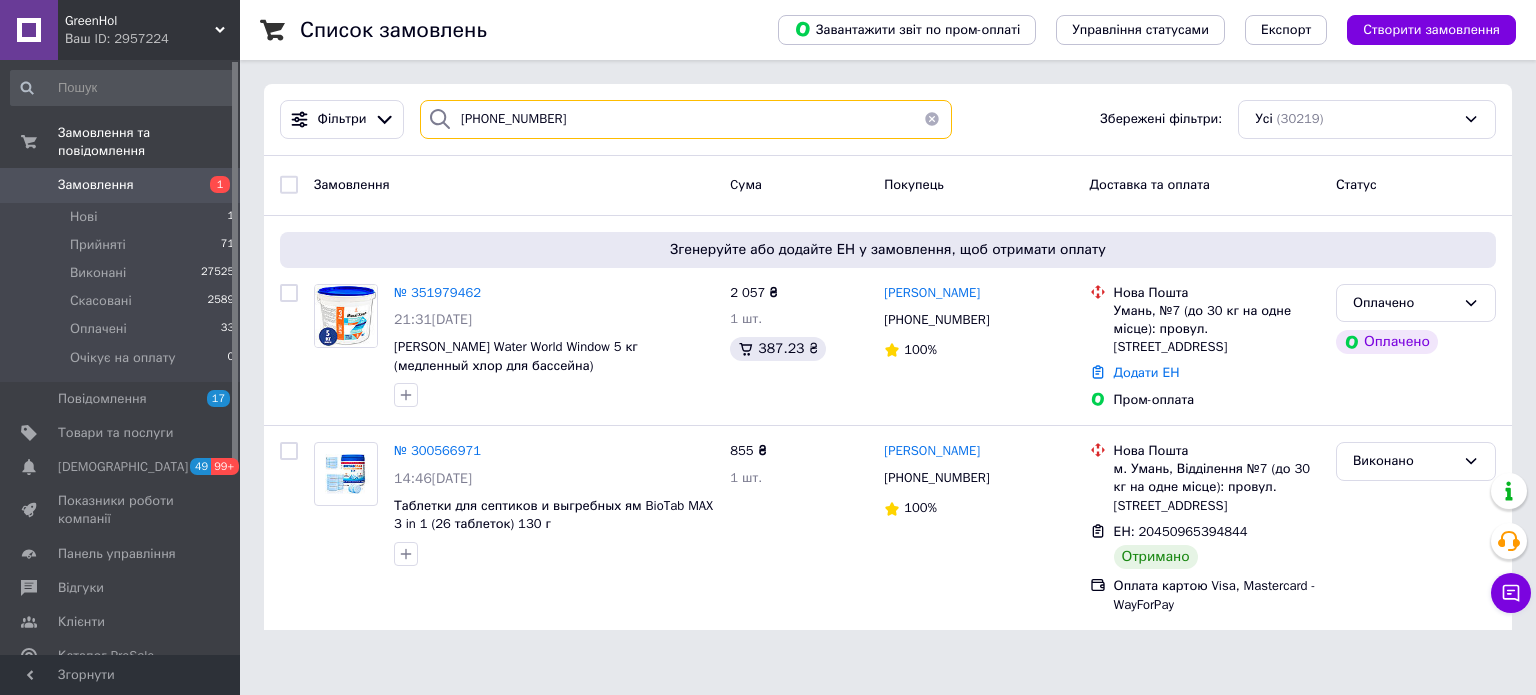 type on "(097) 942-11-19" 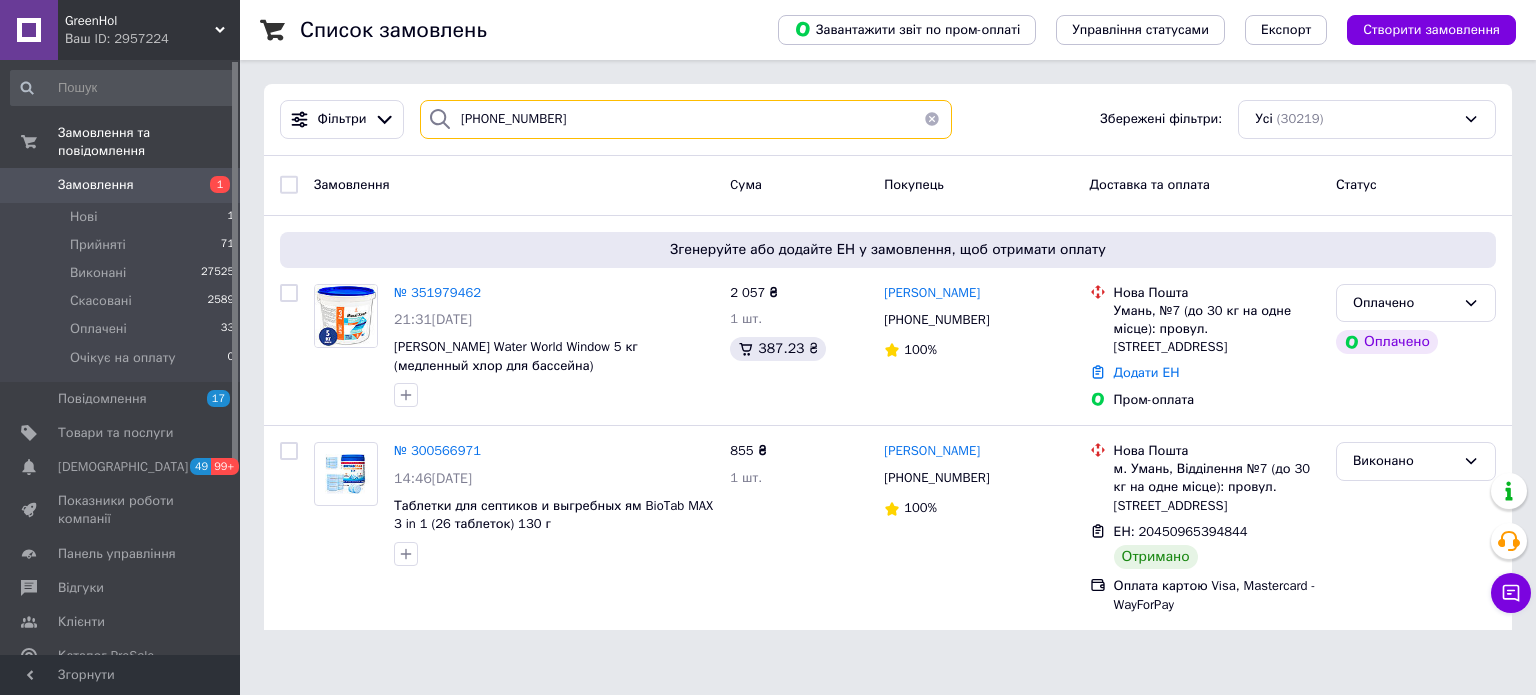 drag, startPoint x: 617, startPoint y: 115, endPoint x: 398, endPoint y: 89, distance: 220.53798 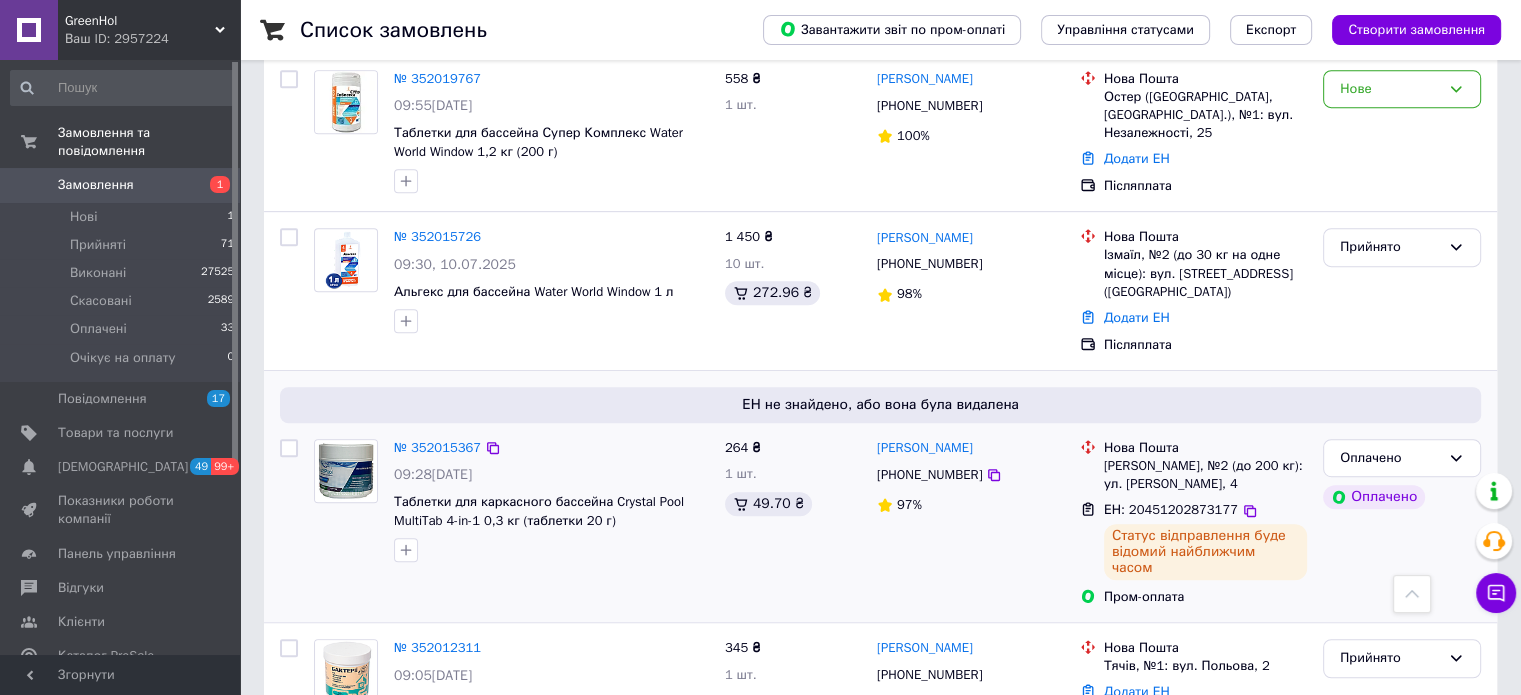 scroll, scrollTop: 1500, scrollLeft: 0, axis: vertical 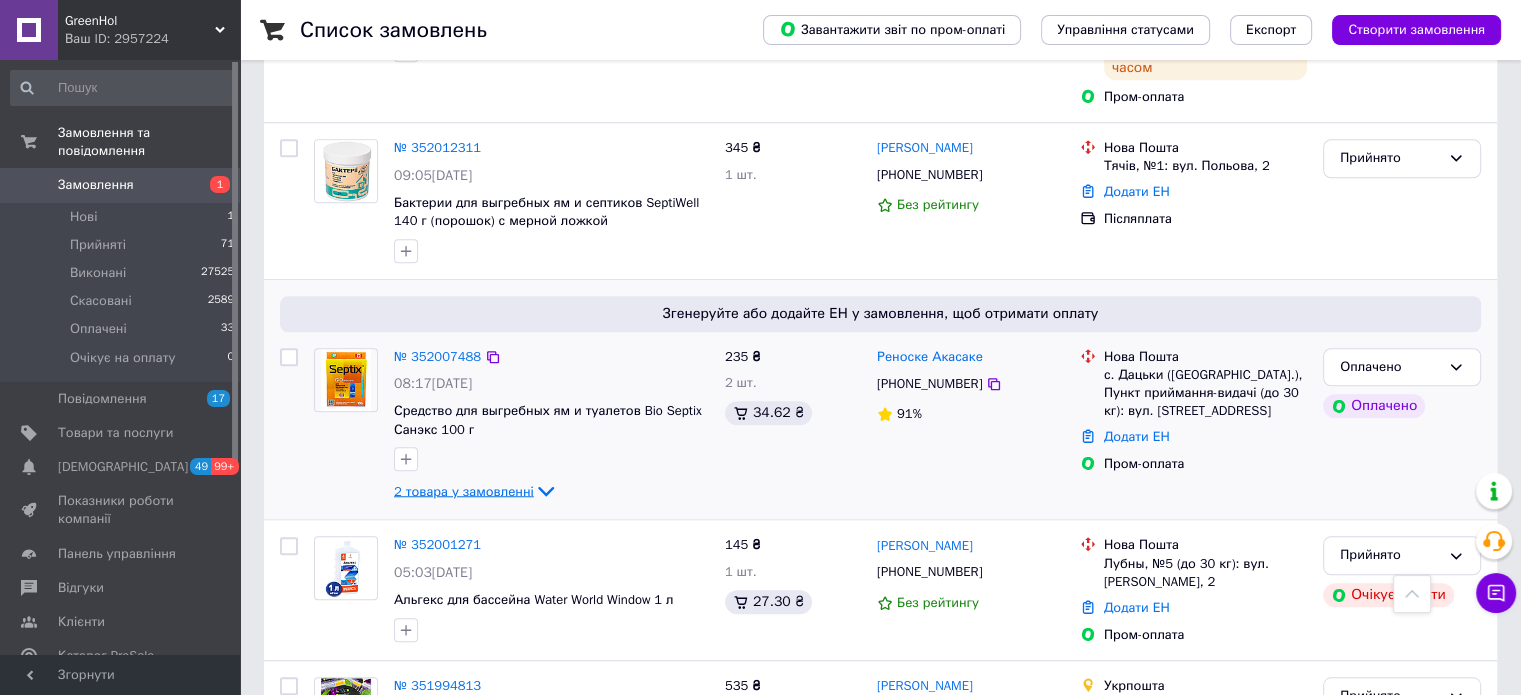 type 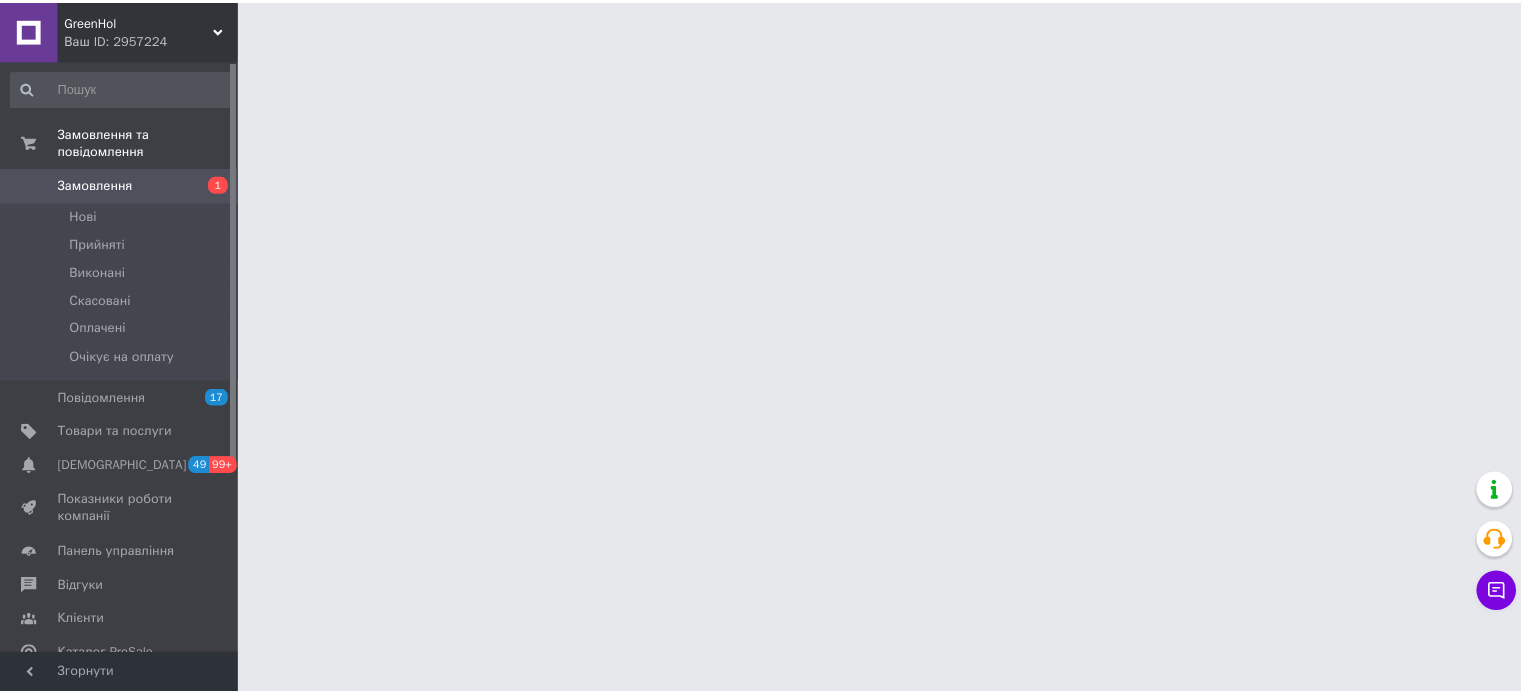 scroll, scrollTop: 0, scrollLeft: 0, axis: both 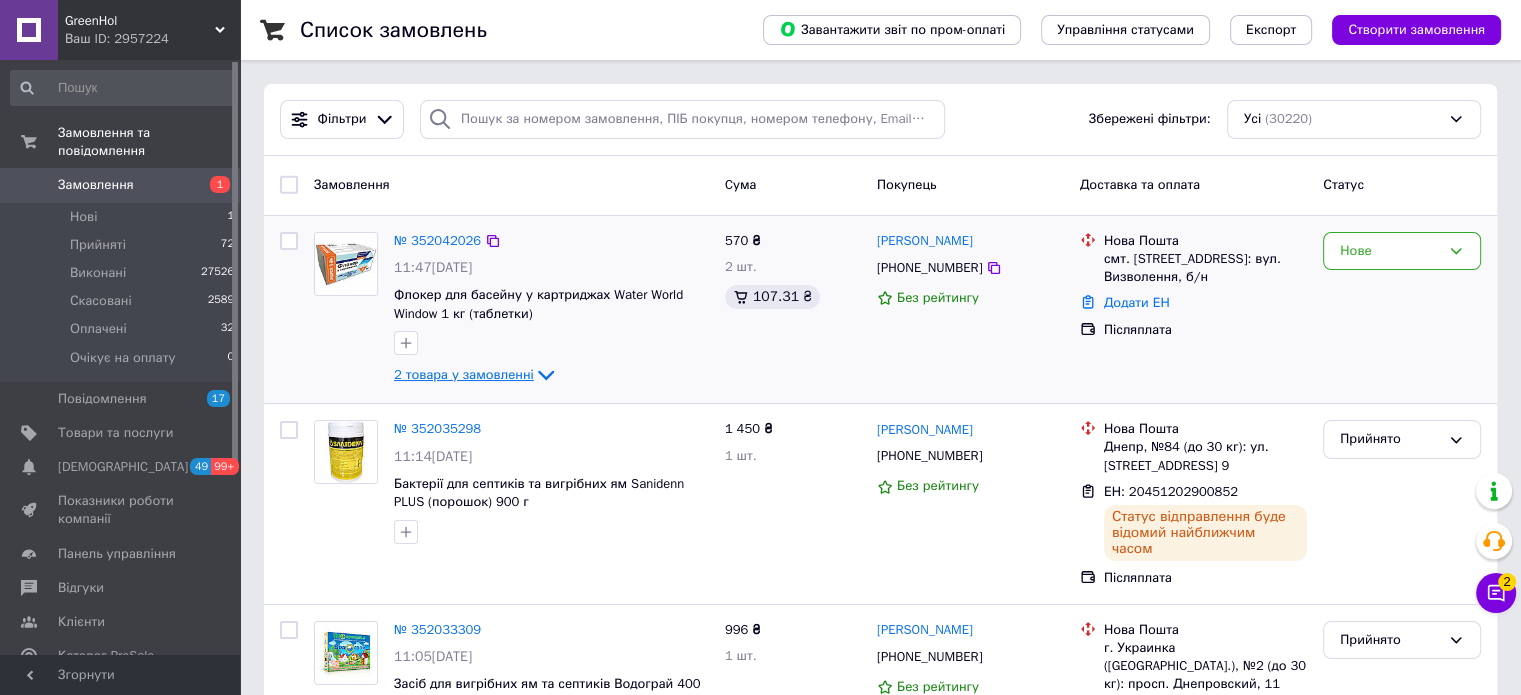 click 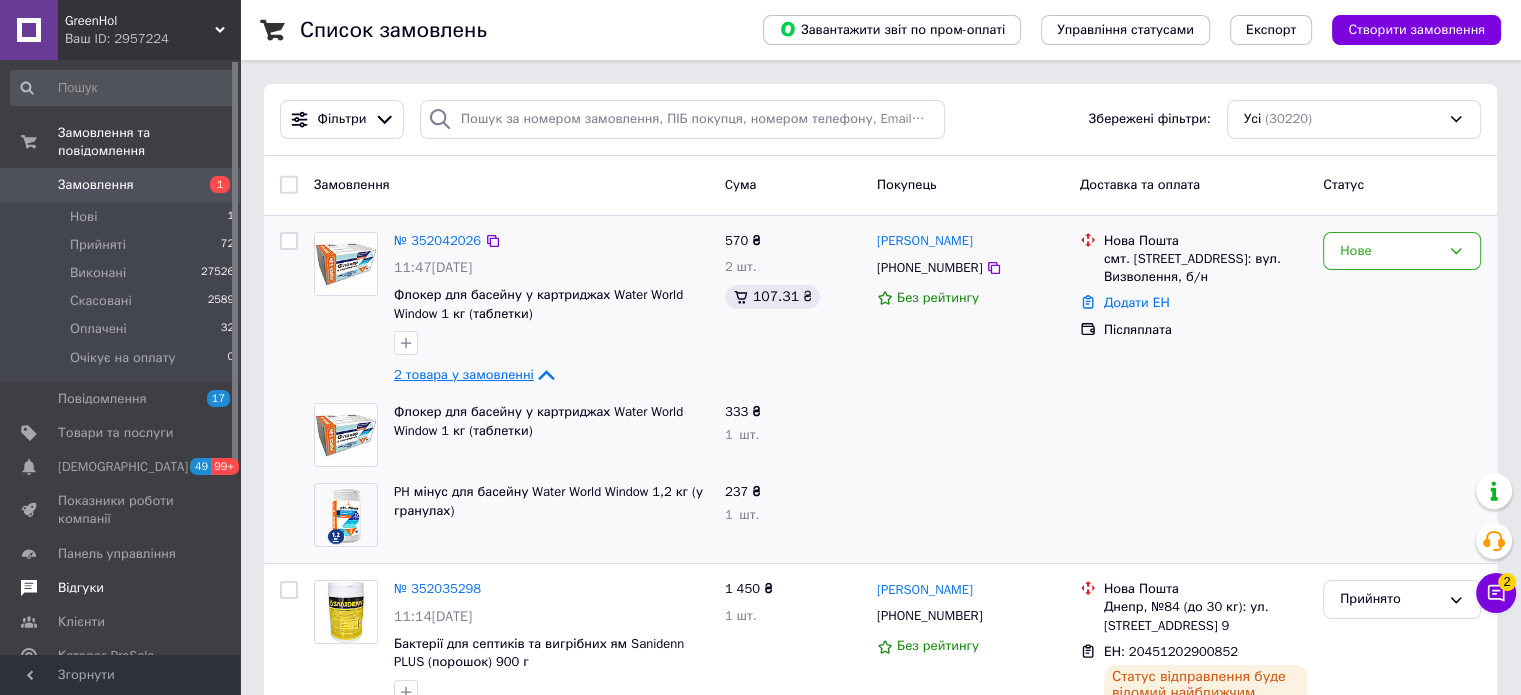 click on "Відгуки" at bounding box center (81, 588) 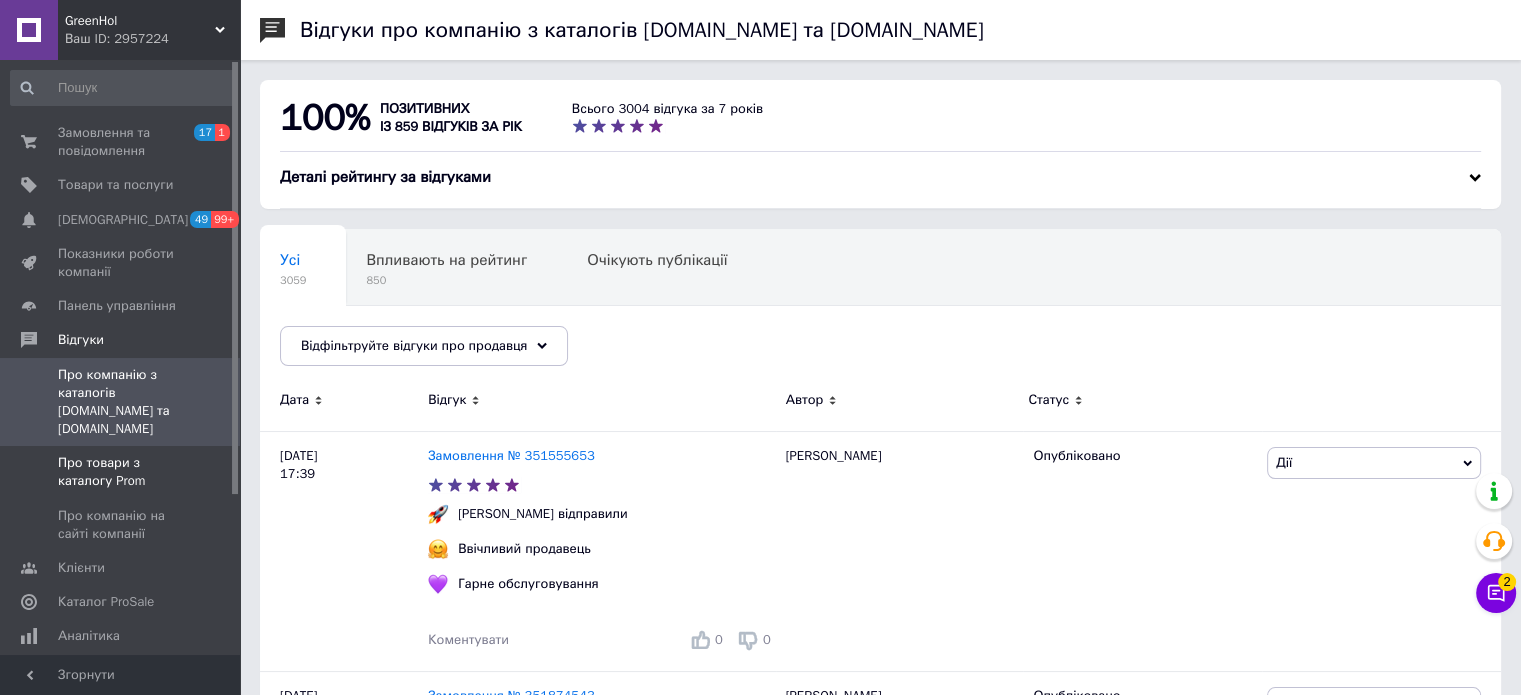click on "Про товари з каталогу Prom" at bounding box center [121, 472] 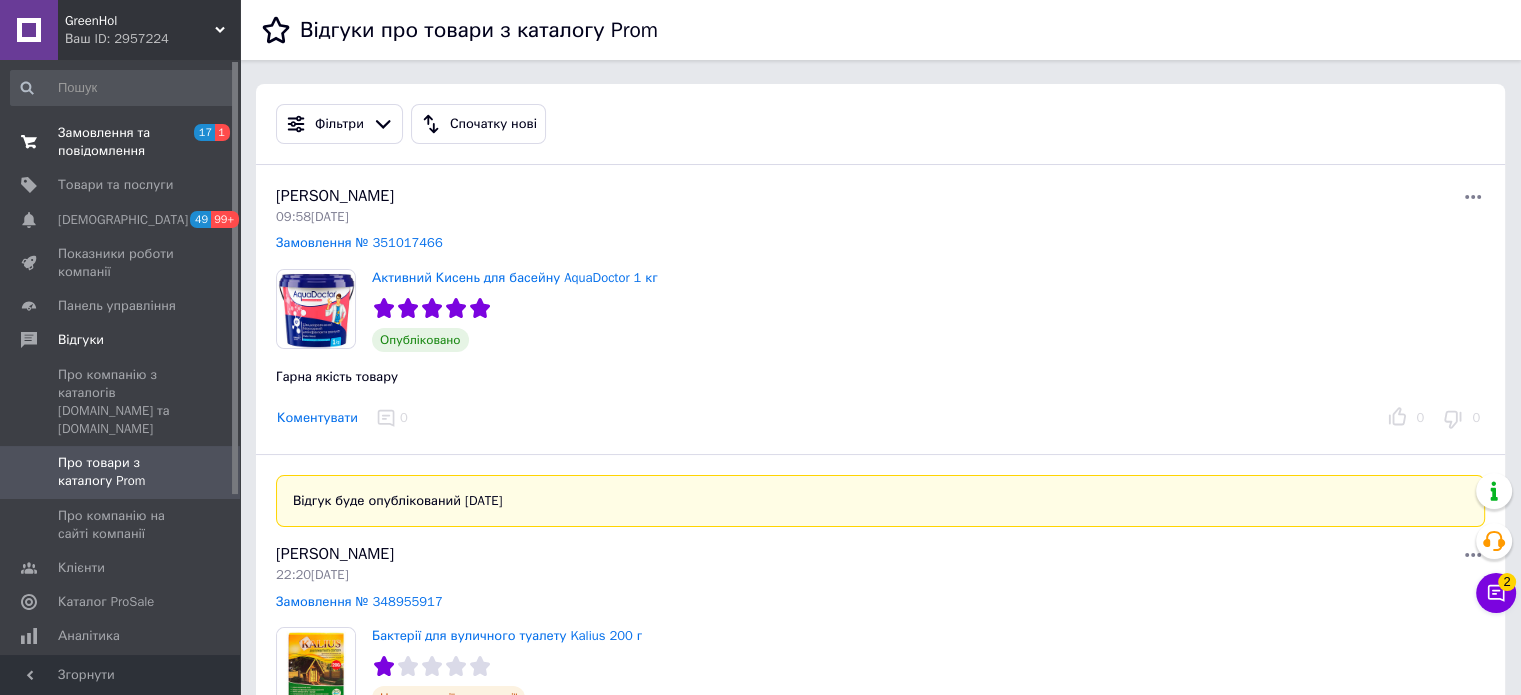 click on "Замовлення та повідомлення" at bounding box center [121, 142] 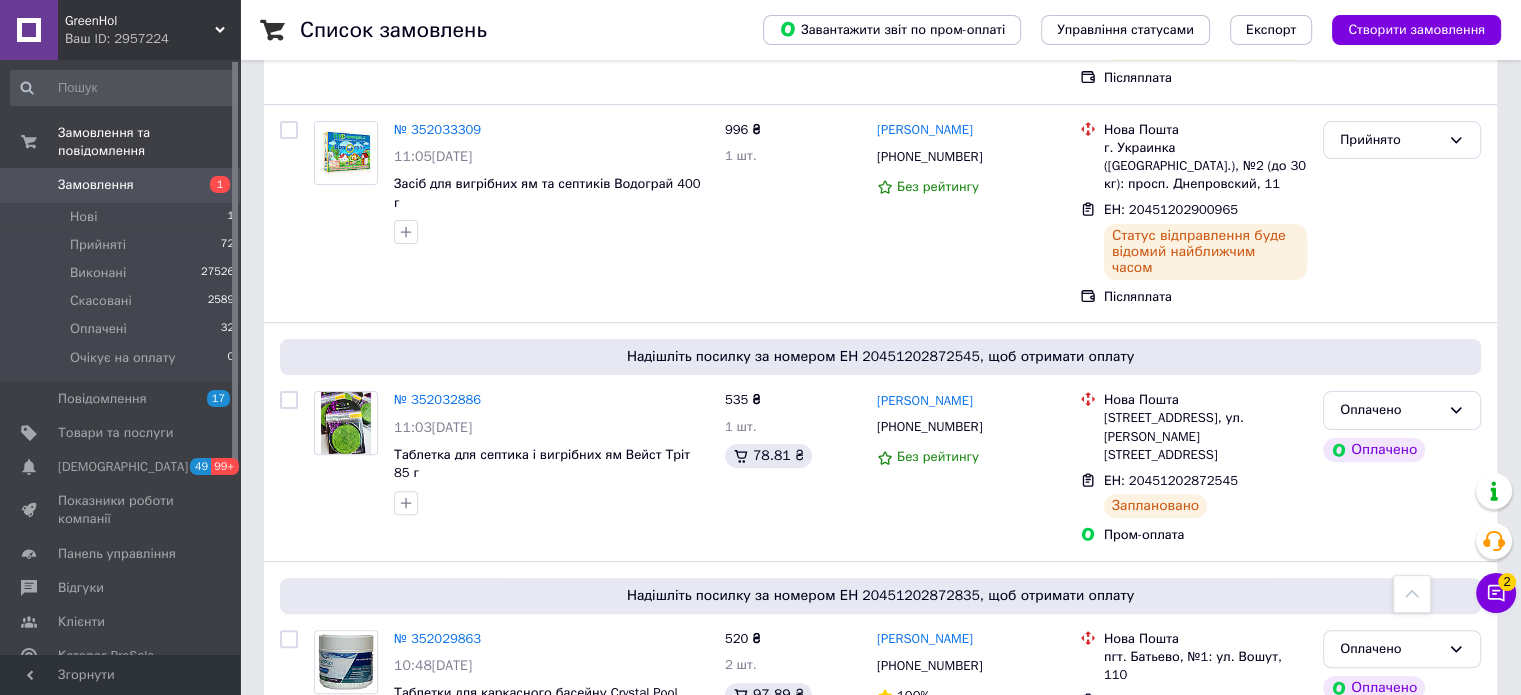 scroll, scrollTop: 0, scrollLeft: 0, axis: both 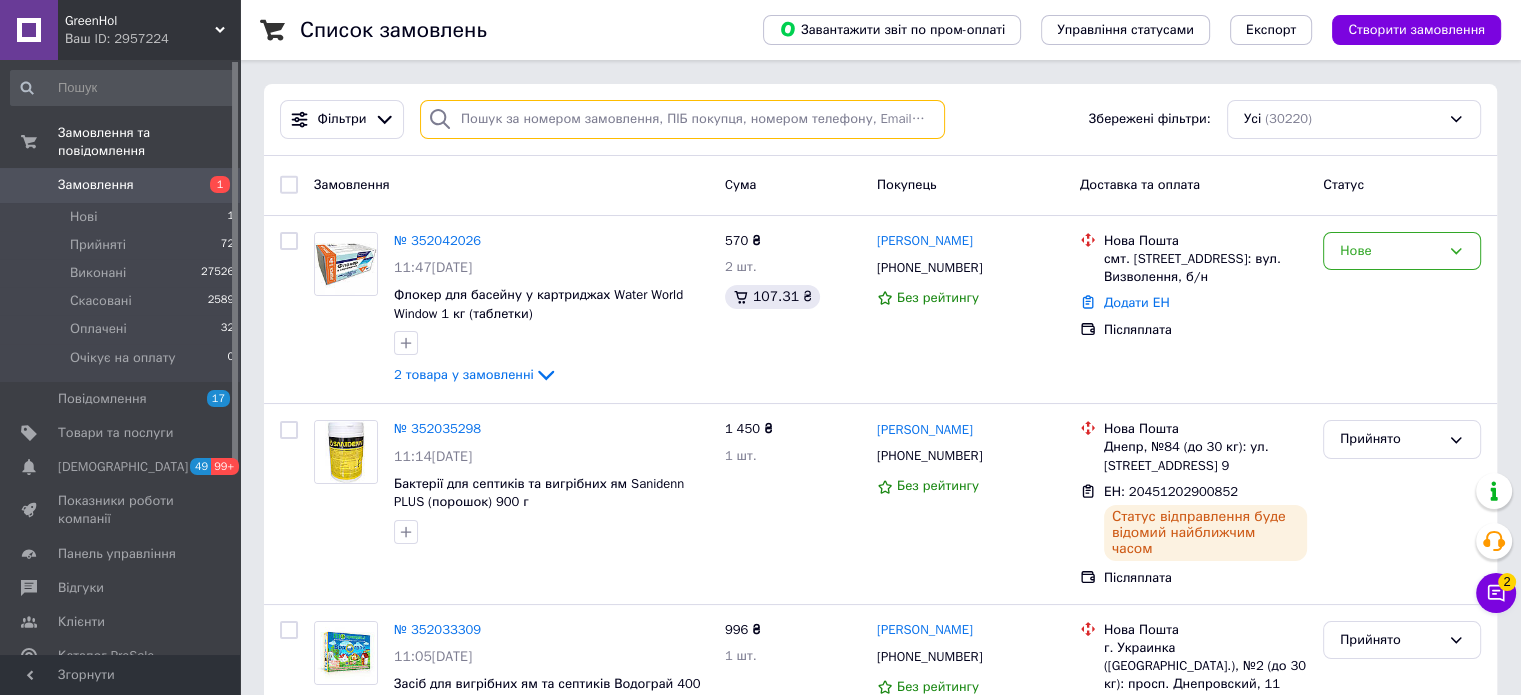 click at bounding box center [682, 119] 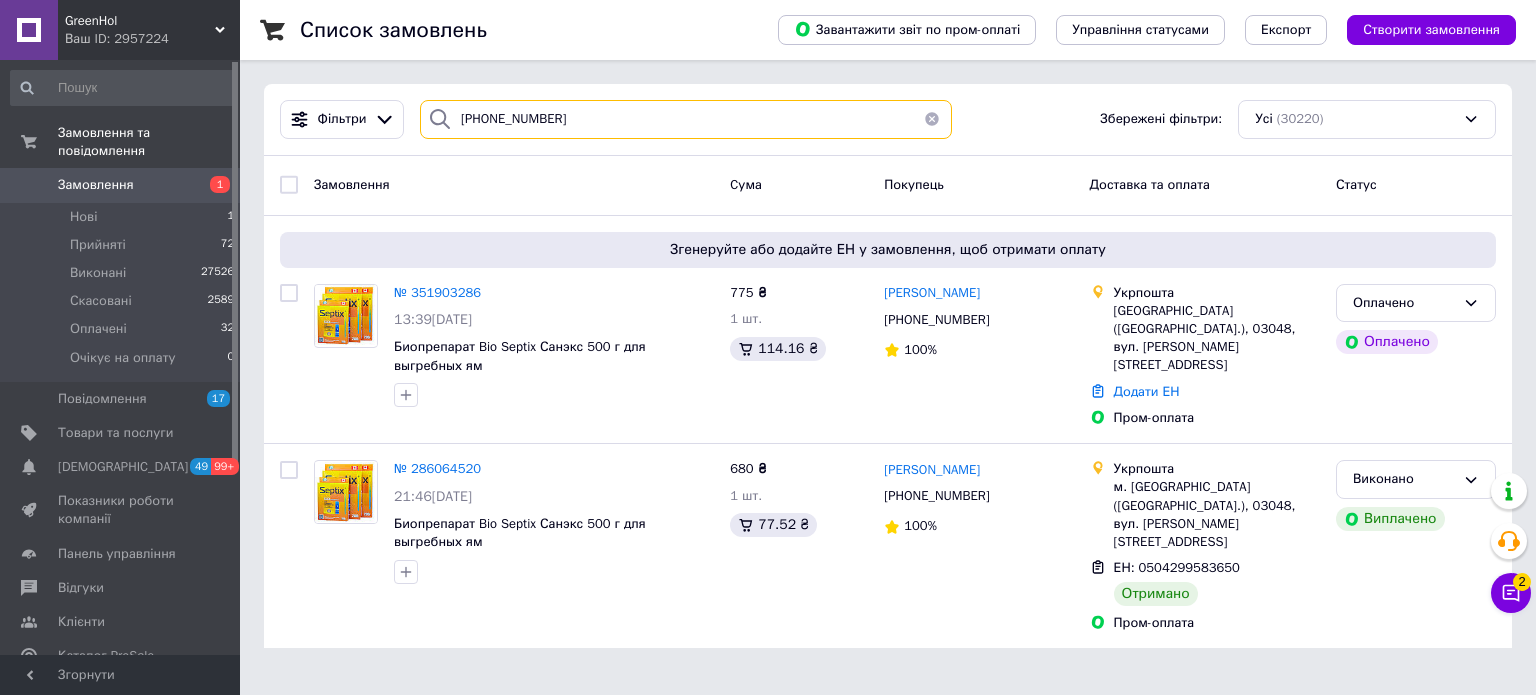 drag, startPoint x: 568, startPoint y: 116, endPoint x: 432, endPoint y: 109, distance: 136.18002 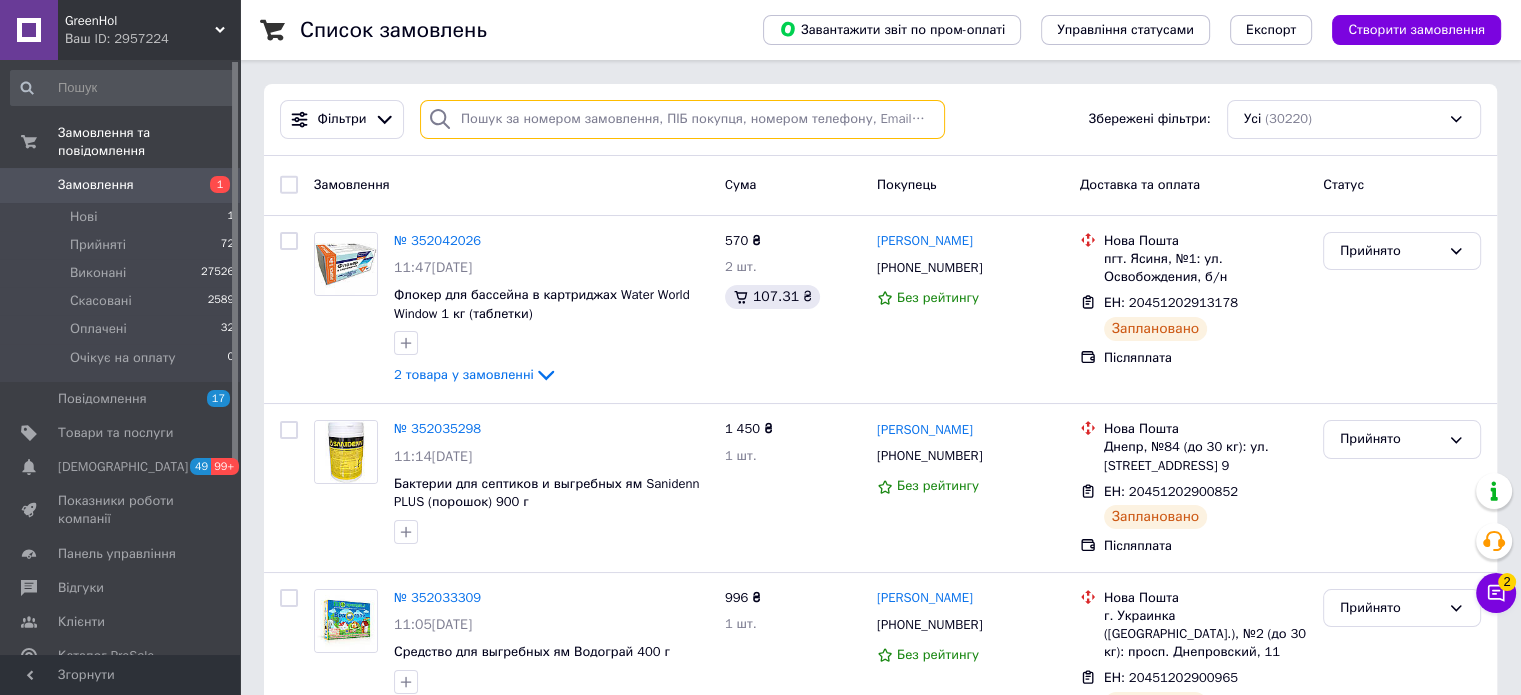 paste on "(099) 640-58-02" 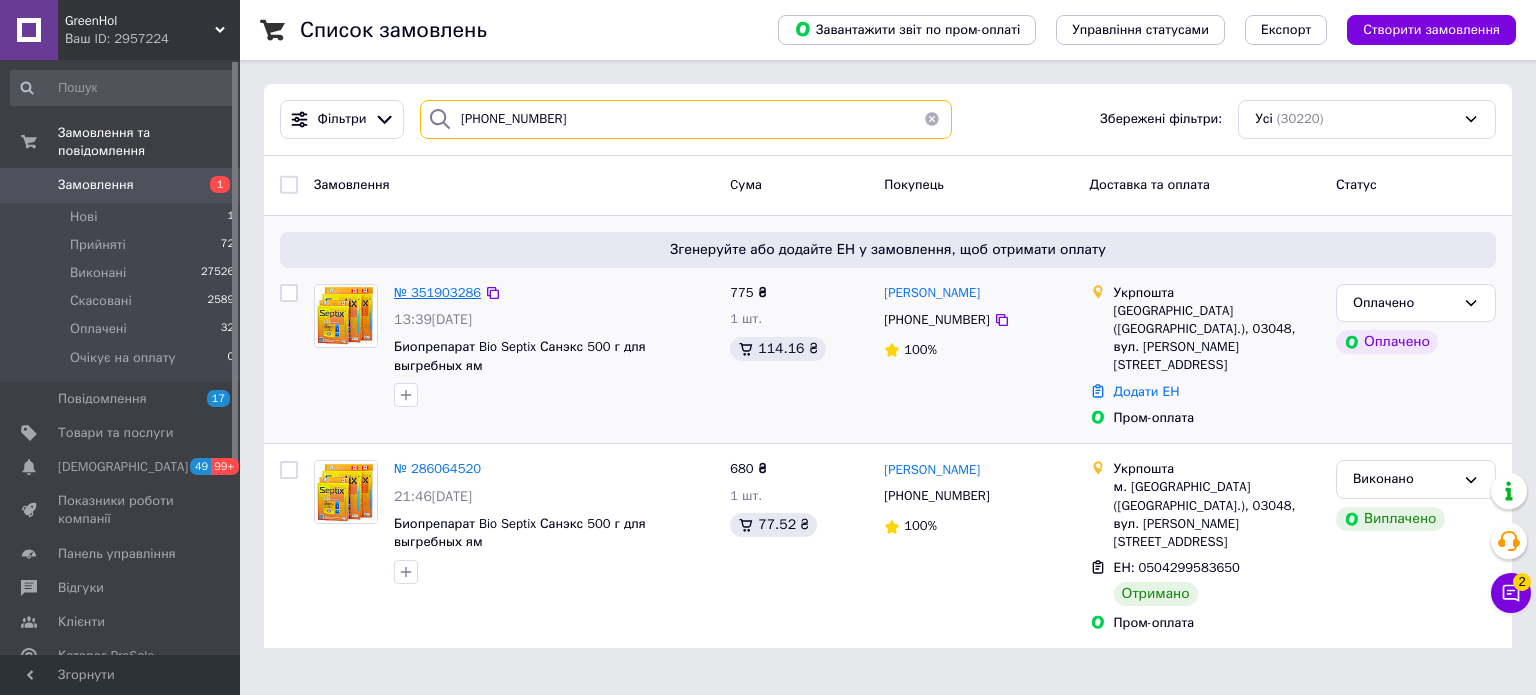 type on "(099) 640-58-02" 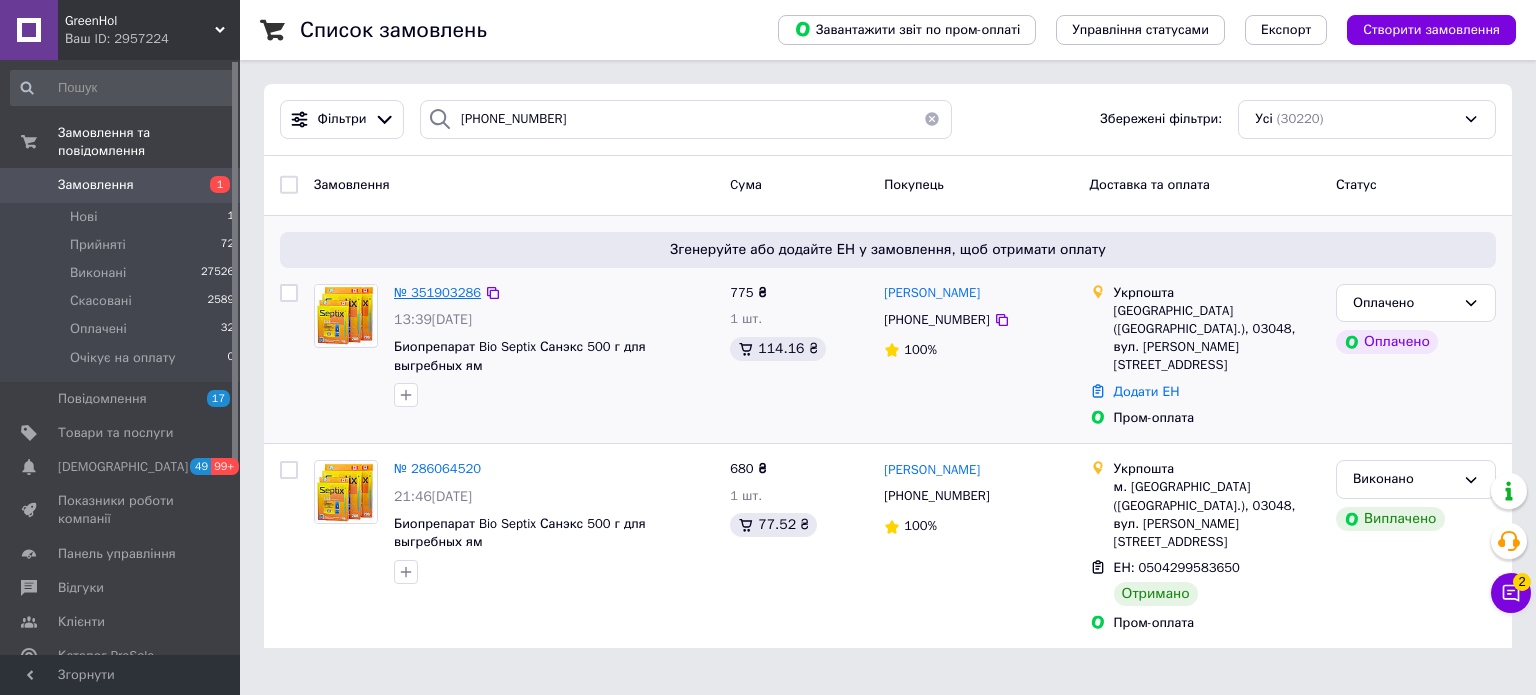 click on "№ 351903286" at bounding box center [437, 292] 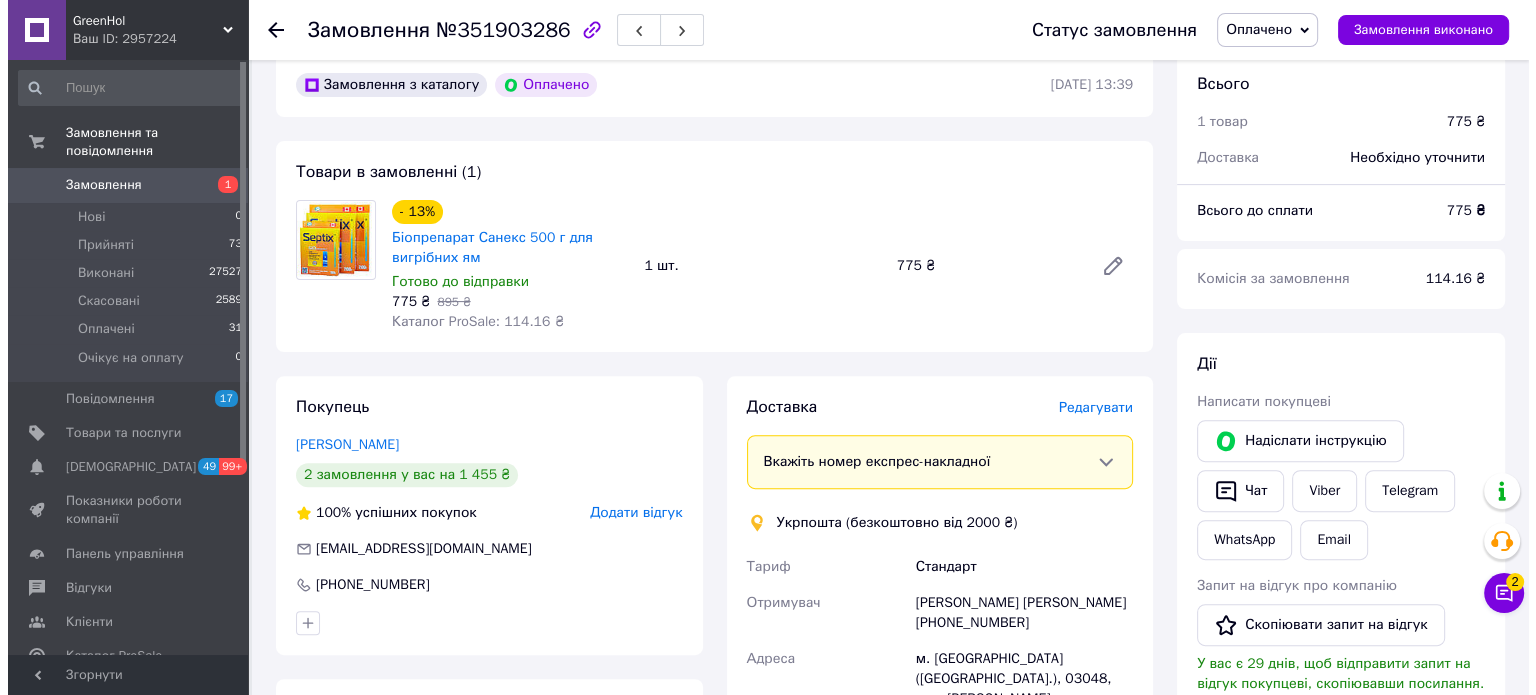 scroll, scrollTop: 600, scrollLeft: 0, axis: vertical 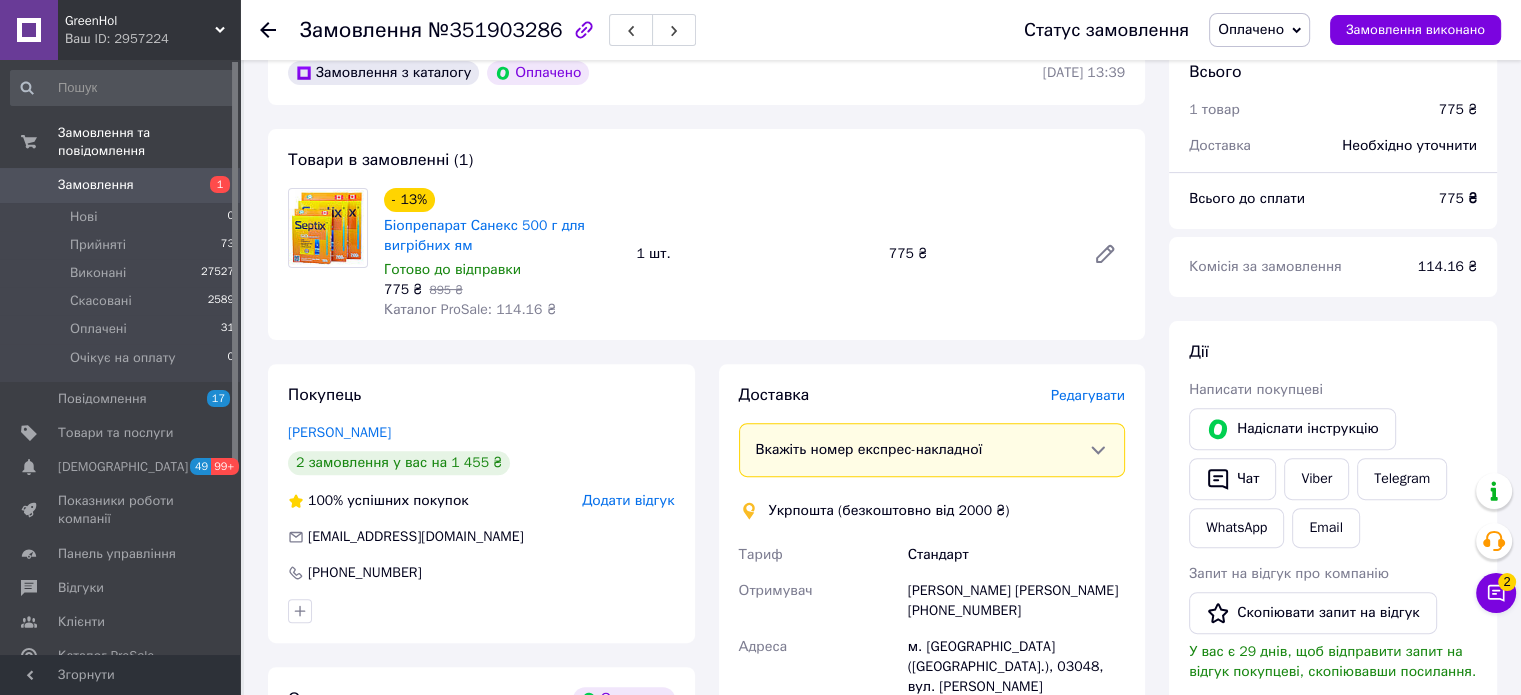 click on "Редагувати" at bounding box center (1088, 395) 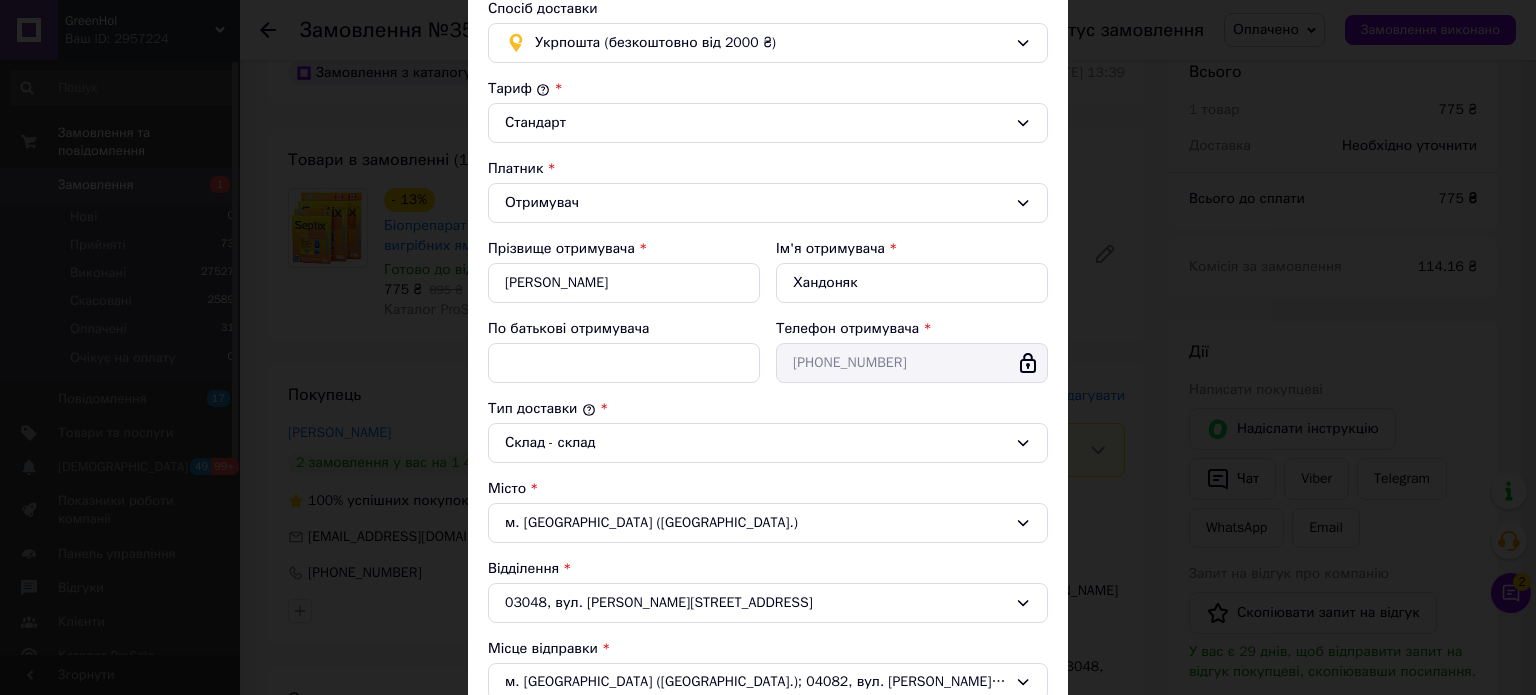 scroll, scrollTop: 51, scrollLeft: 0, axis: vertical 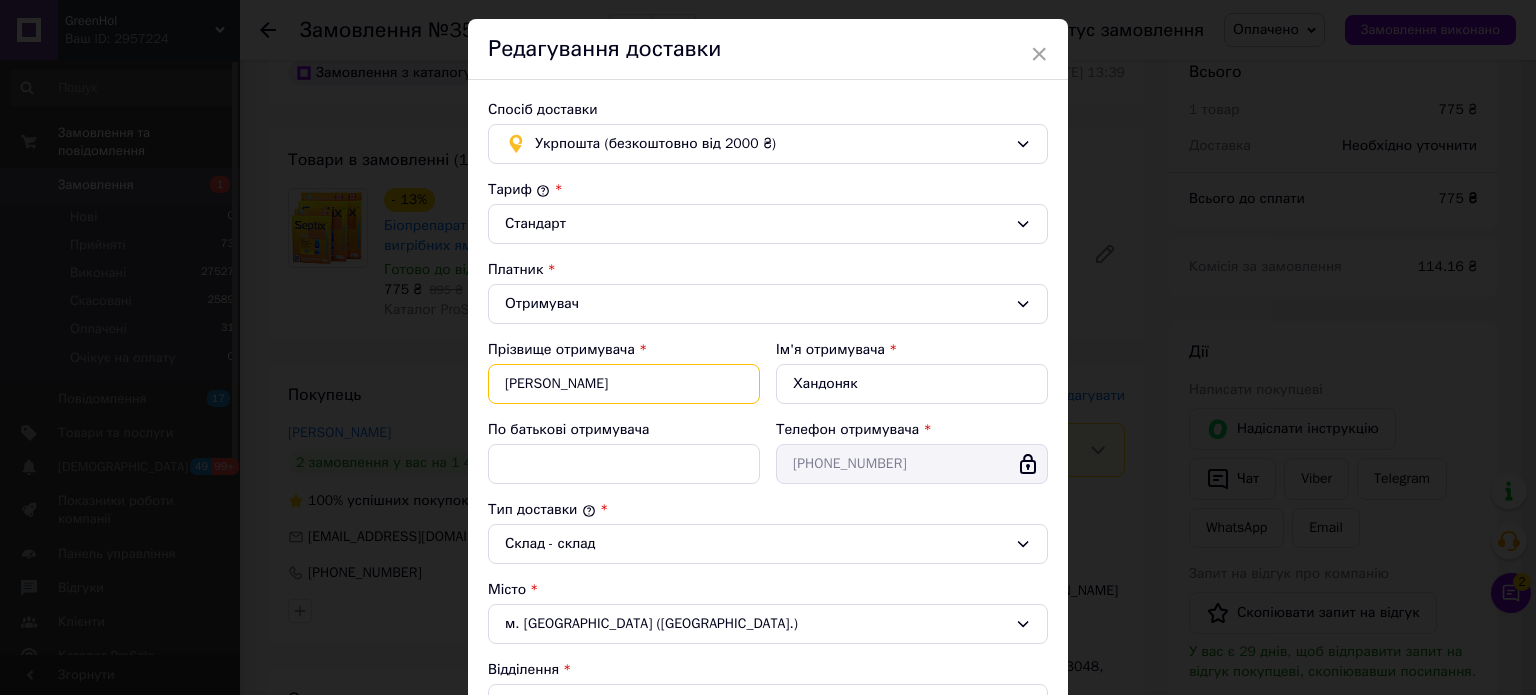 drag, startPoint x: 552, startPoint y: 386, endPoint x: 482, endPoint y: 379, distance: 70.34913 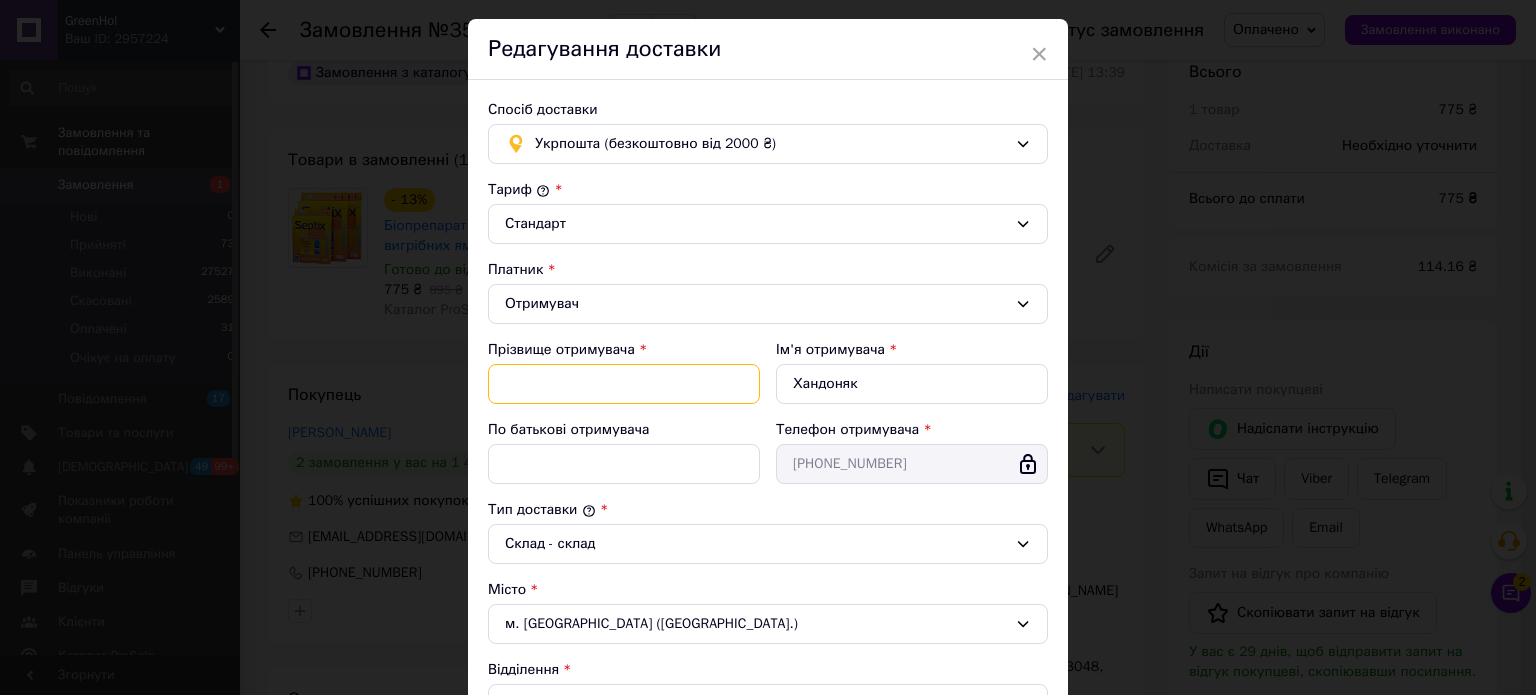 type 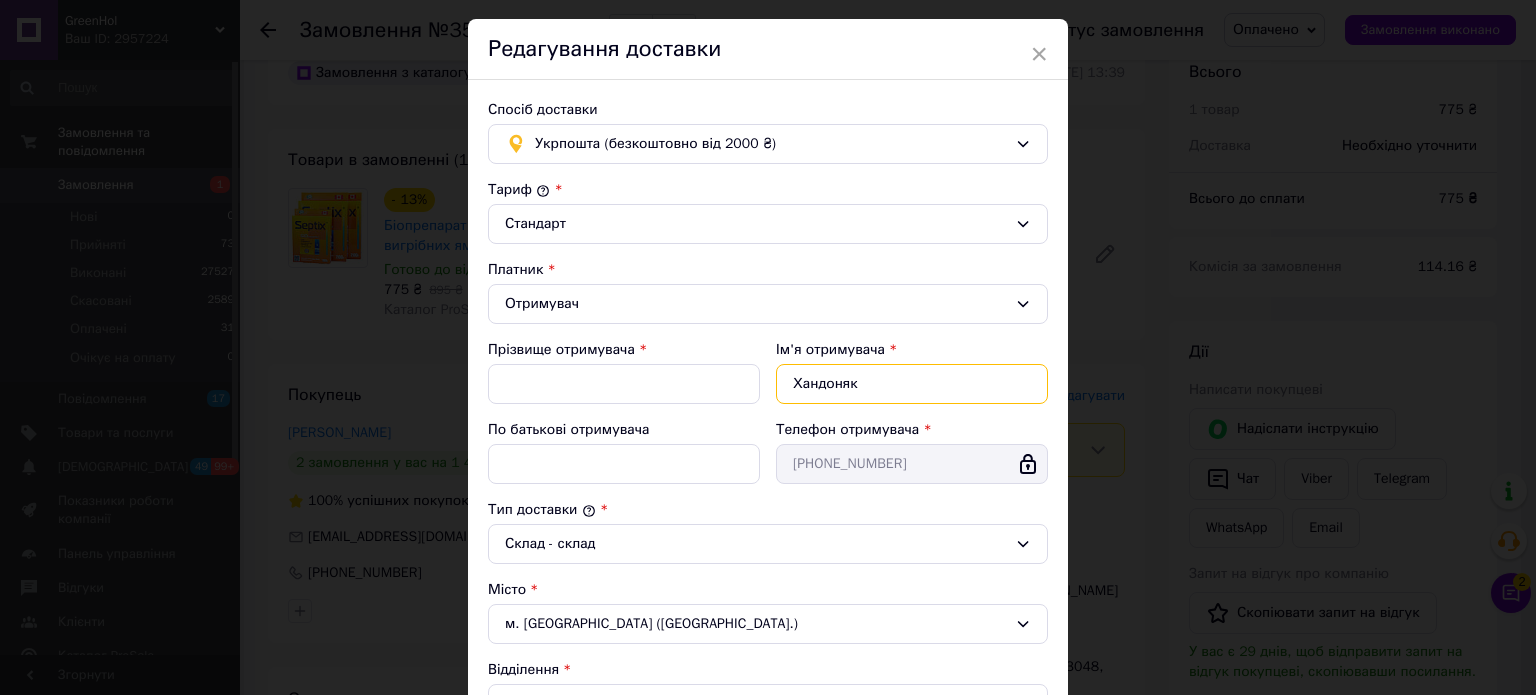 click on "Хандоняк" at bounding box center (912, 384) 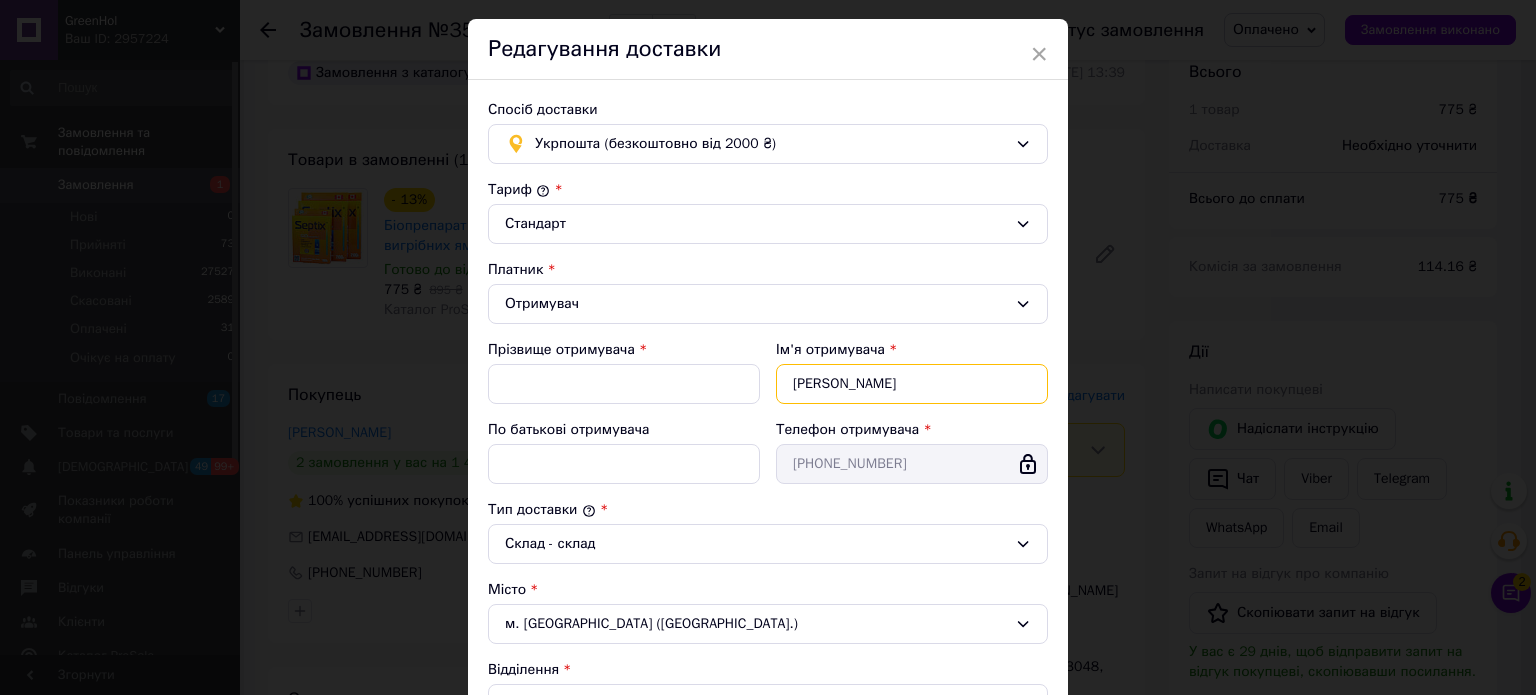 click on "Хандоняк Віталій" at bounding box center (912, 384) 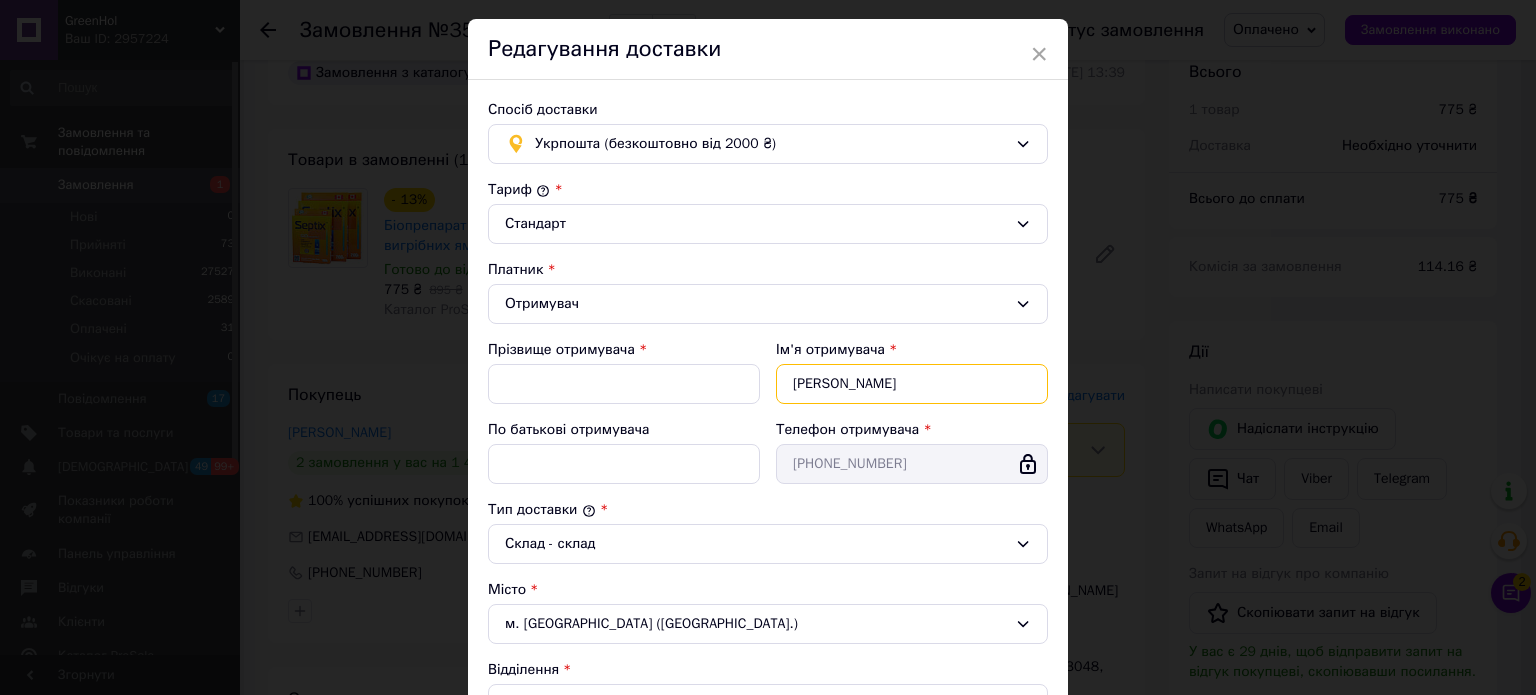 type on "Віталій" 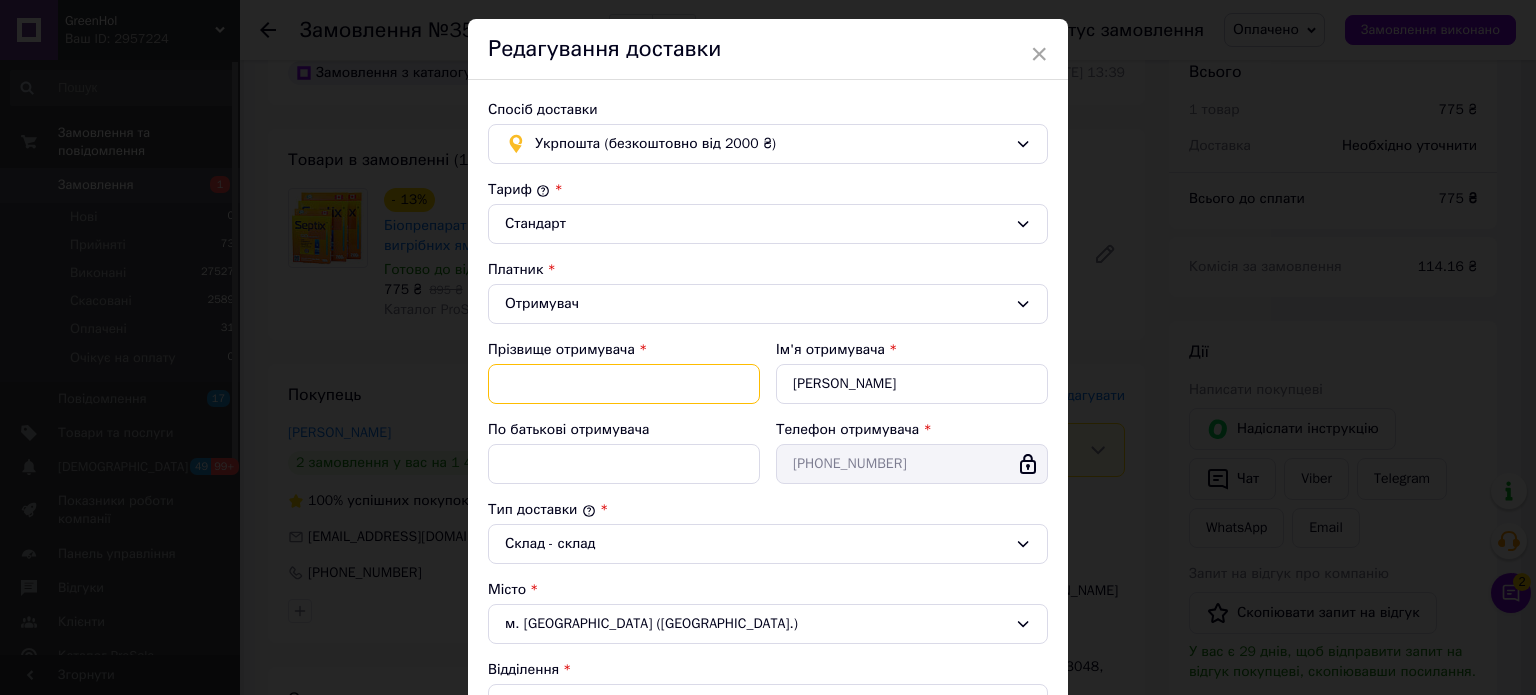 click on "Прізвище отримувача" at bounding box center (624, 384) 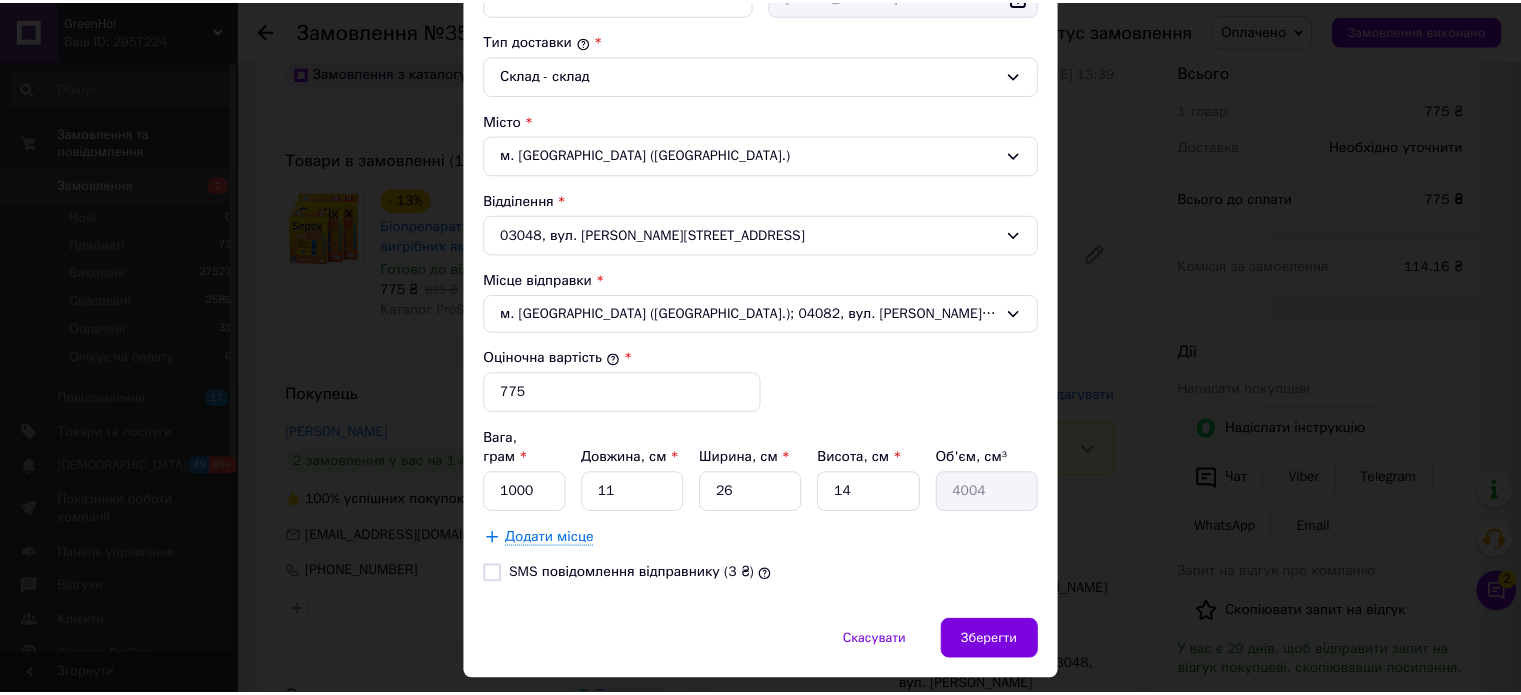 scroll, scrollTop: 551, scrollLeft: 0, axis: vertical 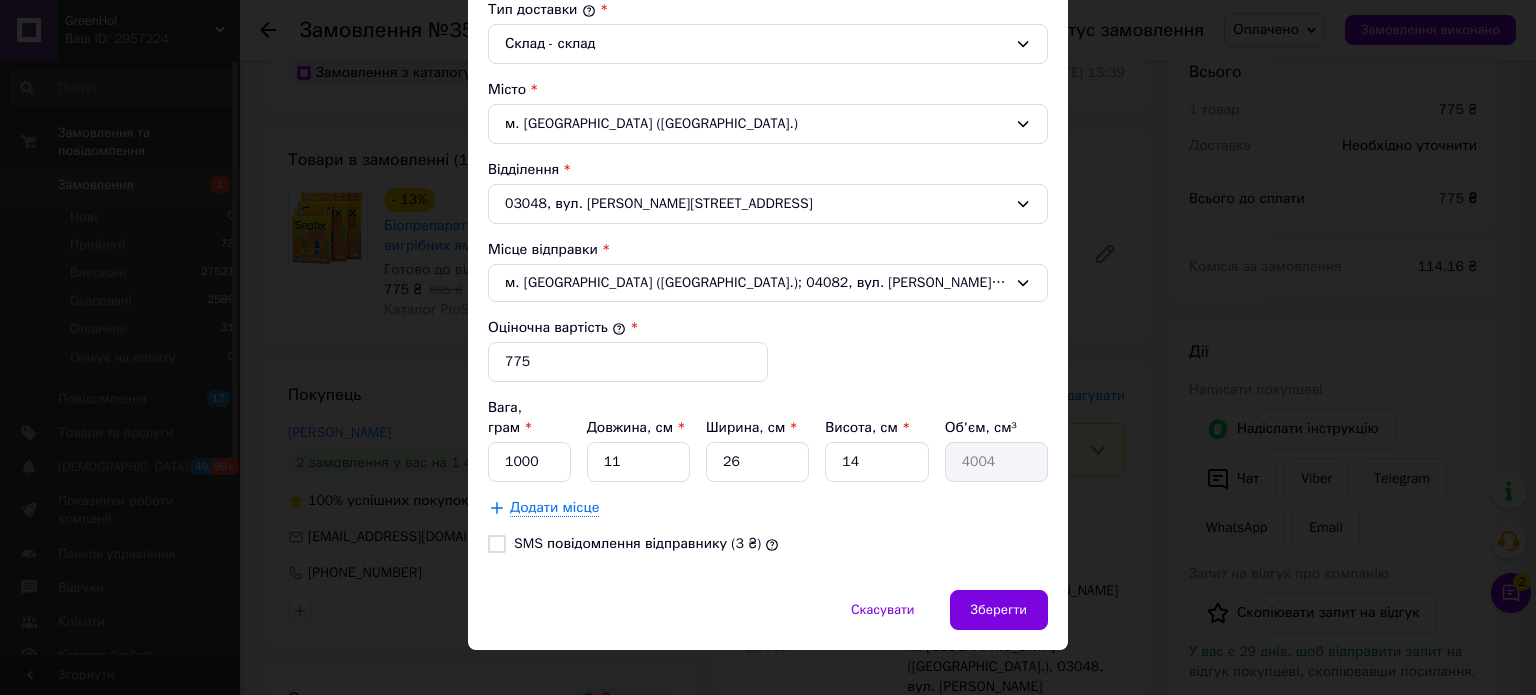 type on "Хандоняк" 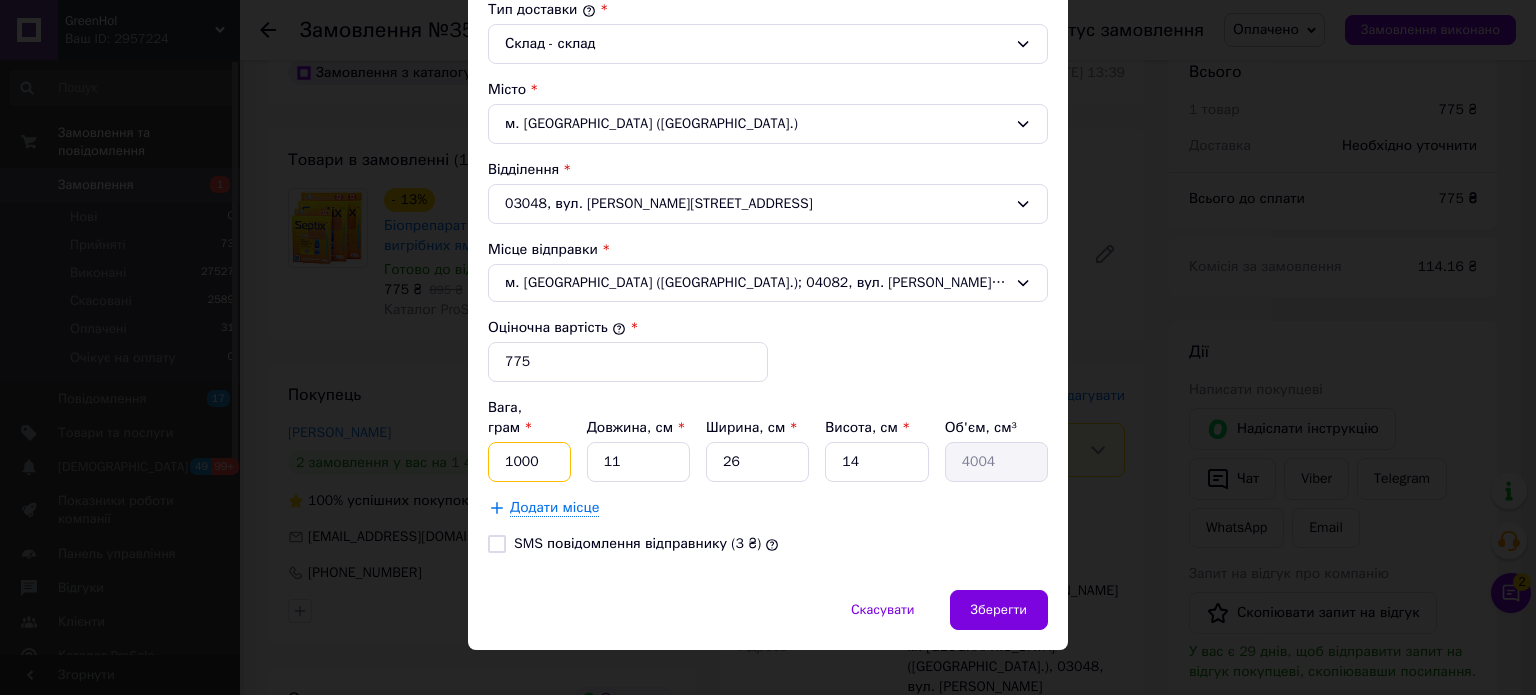 drag, startPoint x: 544, startPoint y: 439, endPoint x: 482, endPoint y: 432, distance: 62.39391 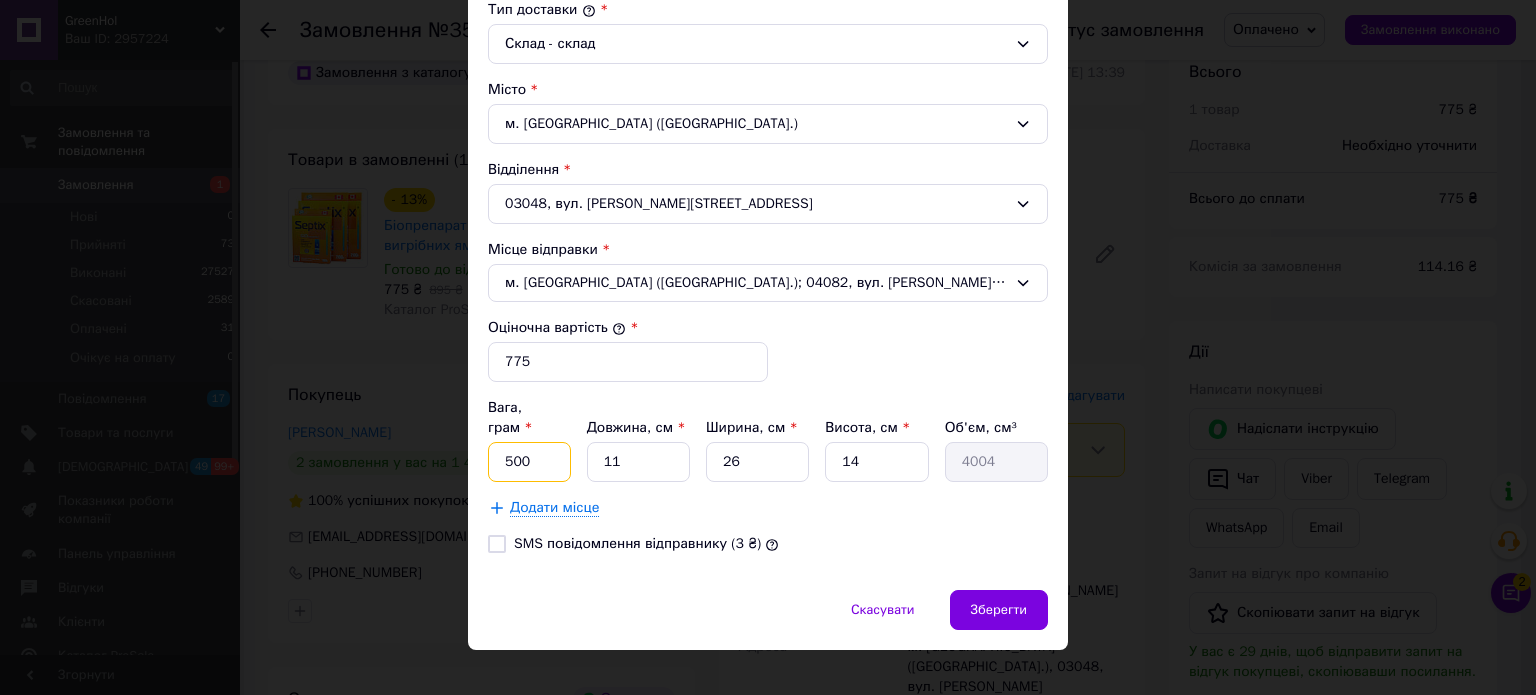 type on "500" 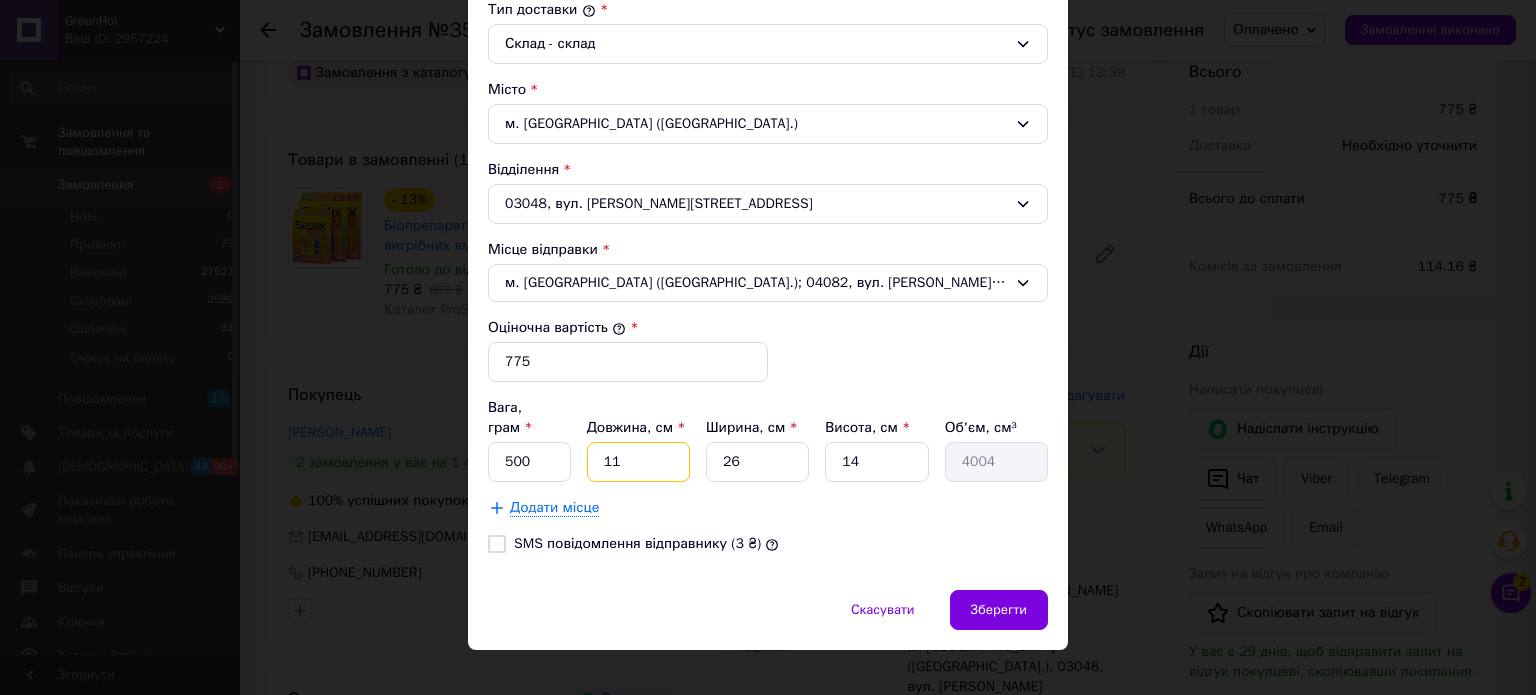 drag, startPoint x: 613, startPoint y: 436, endPoint x: 578, endPoint y: 437, distance: 35.014282 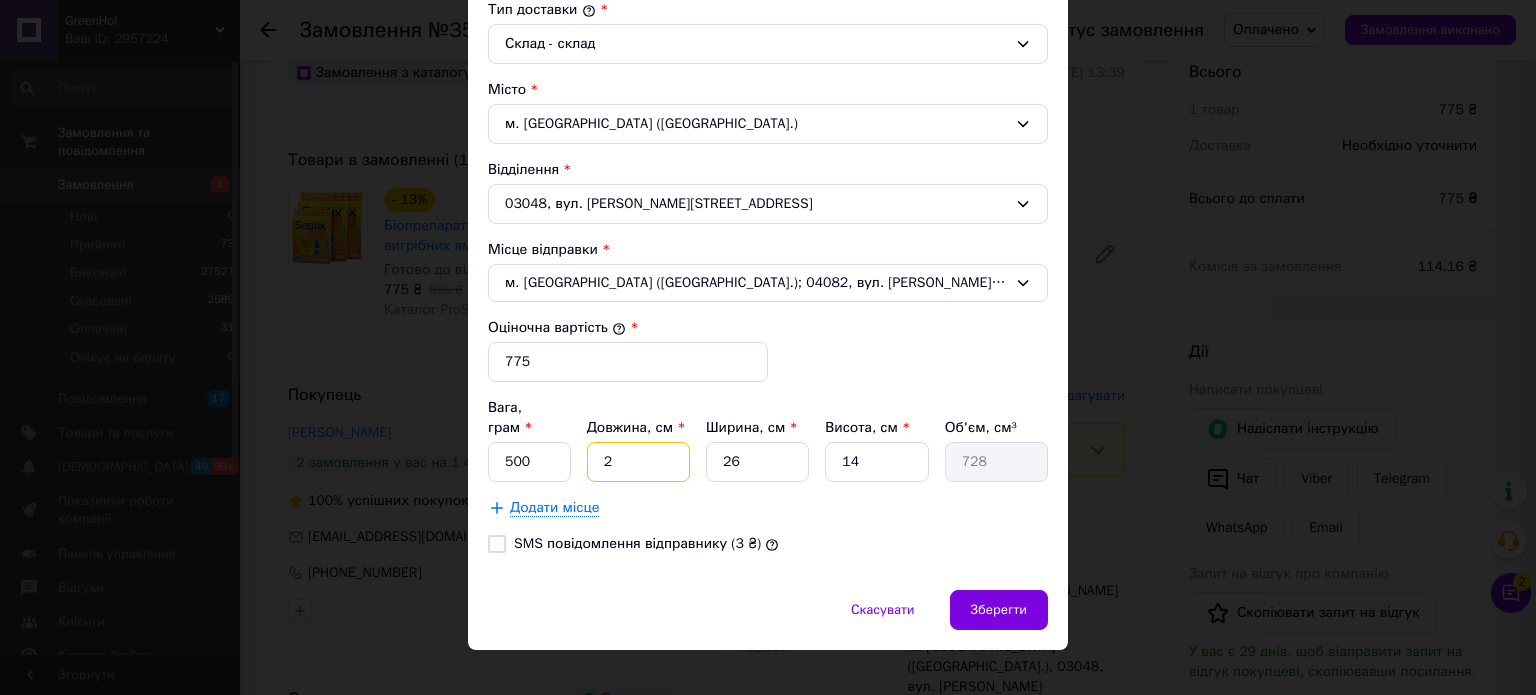 type on "25" 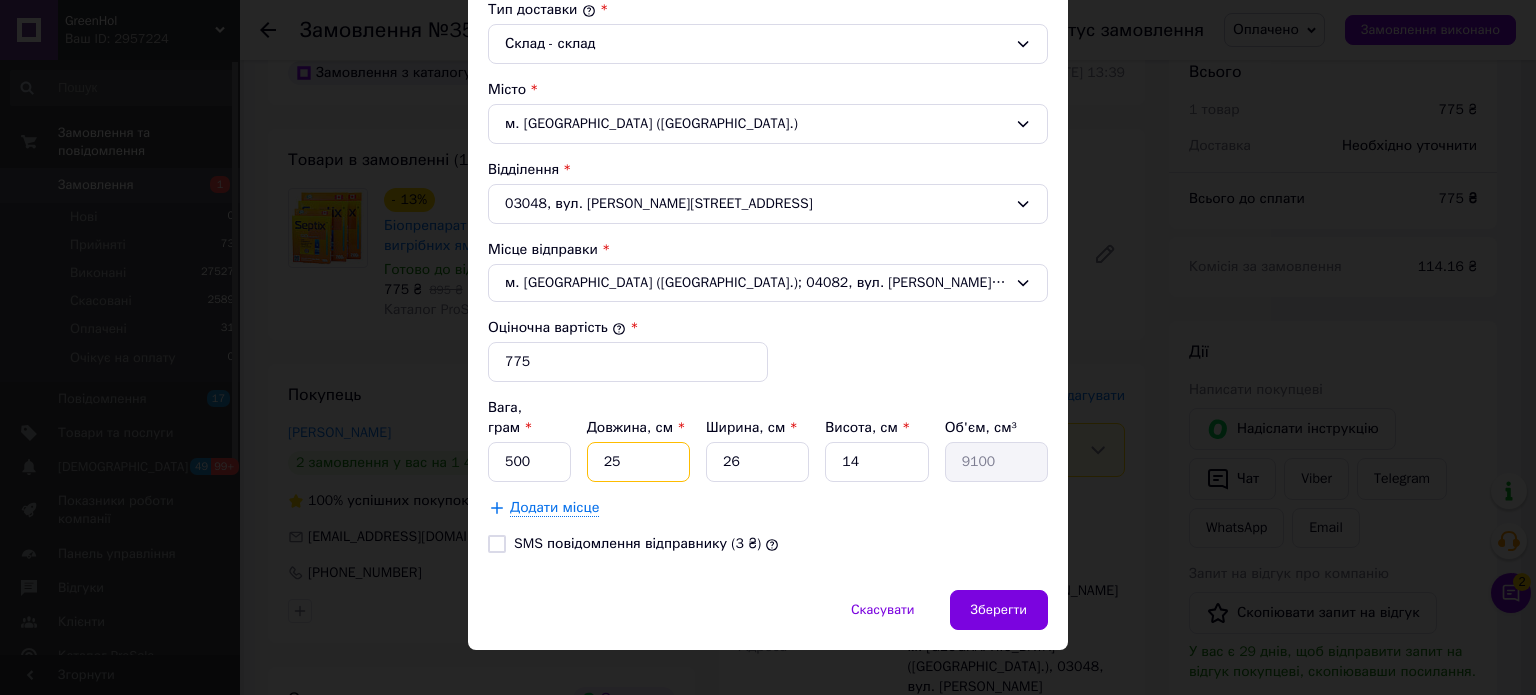 type on "25" 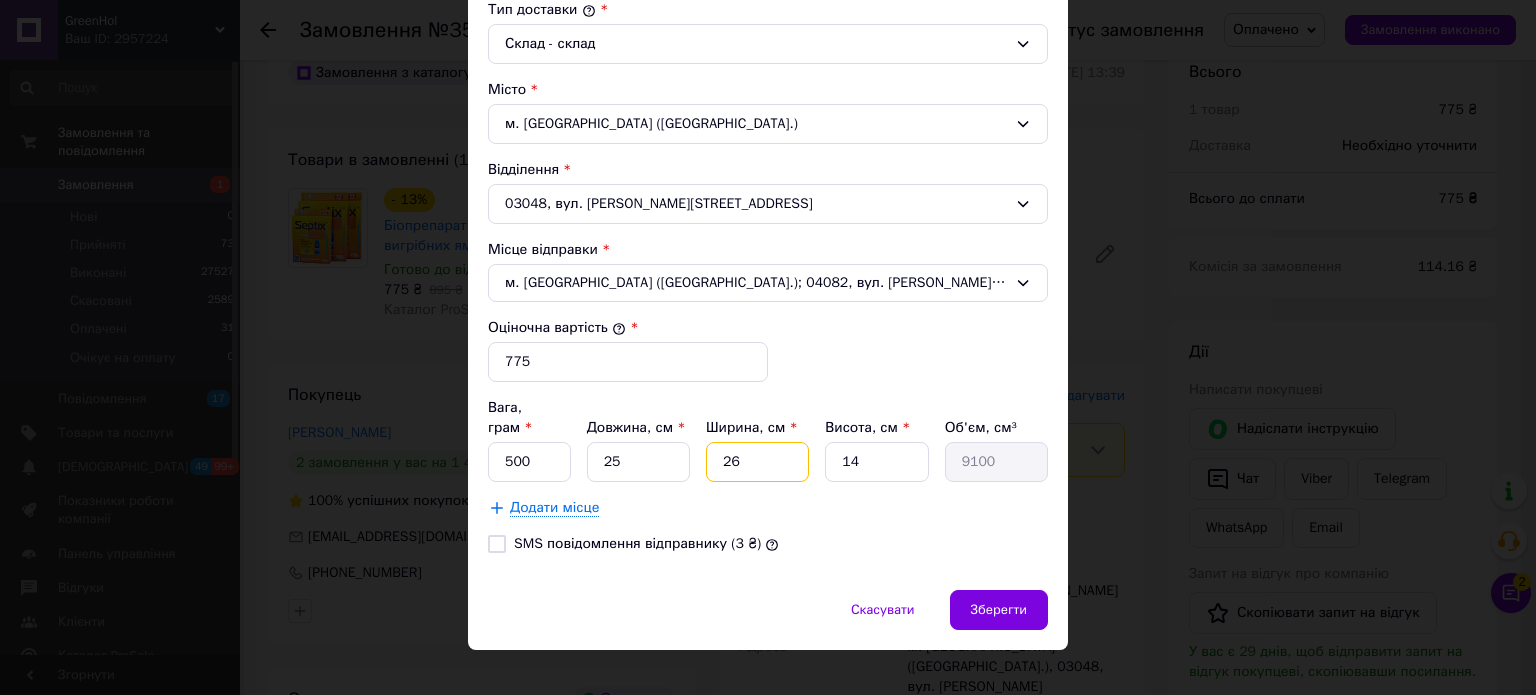 drag, startPoint x: 755, startPoint y: 443, endPoint x: 677, endPoint y: 432, distance: 78.77182 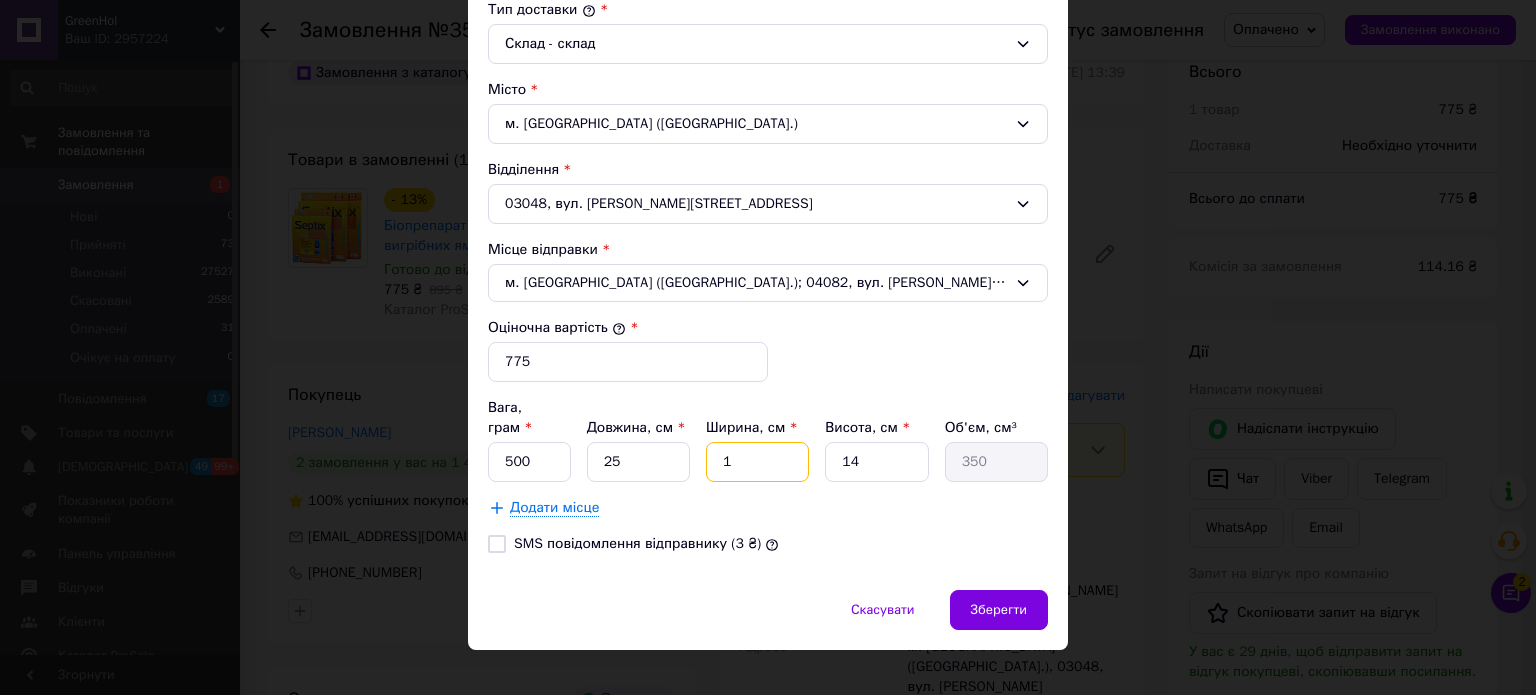 type on "16" 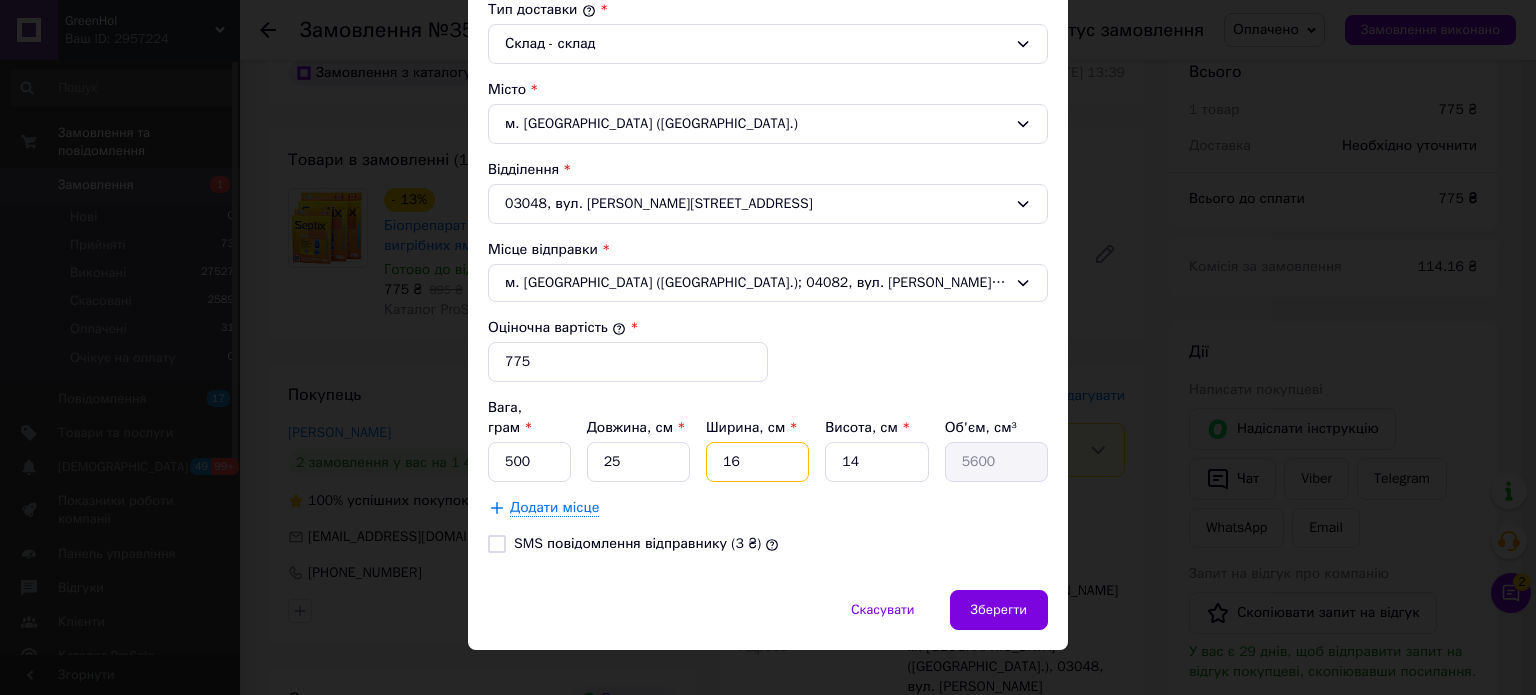 type on "16" 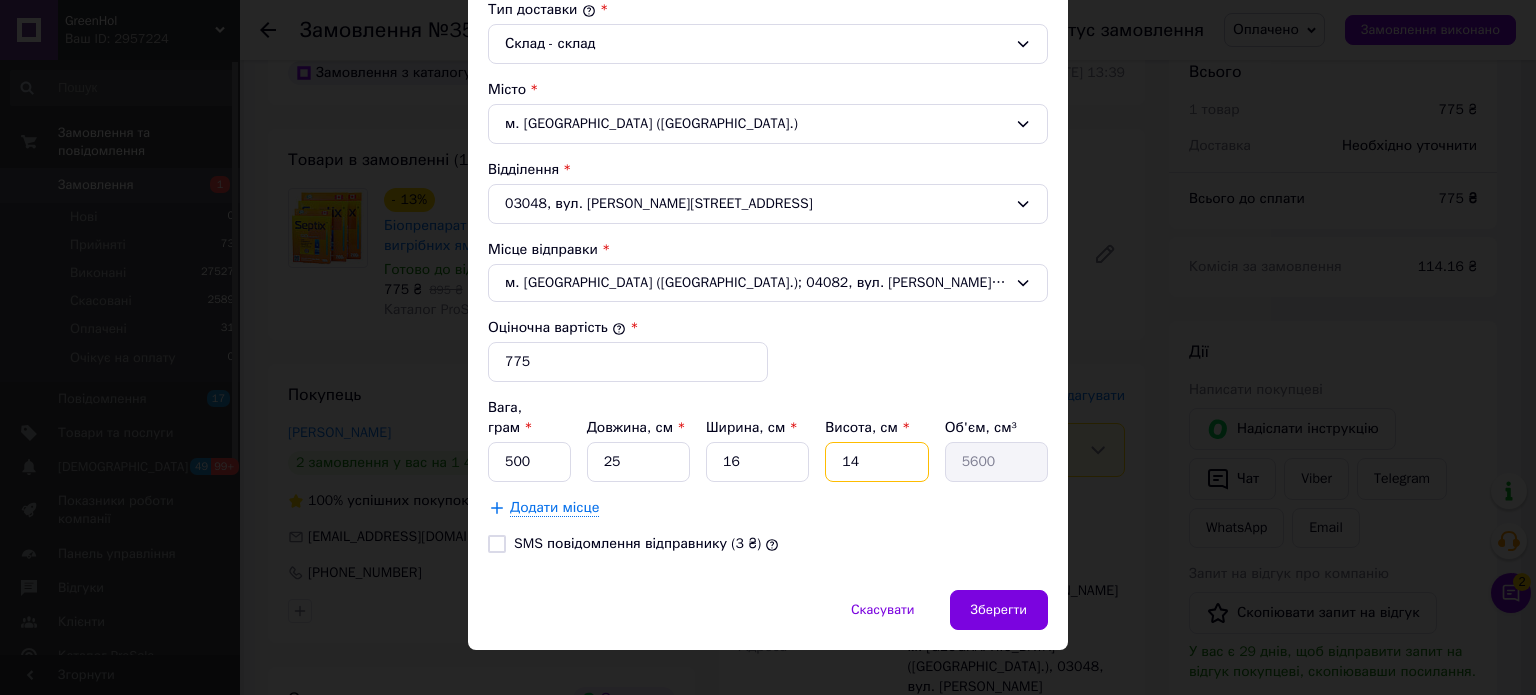 drag, startPoint x: 847, startPoint y: 438, endPoint x: 788, endPoint y: 442, distance: 59.135437 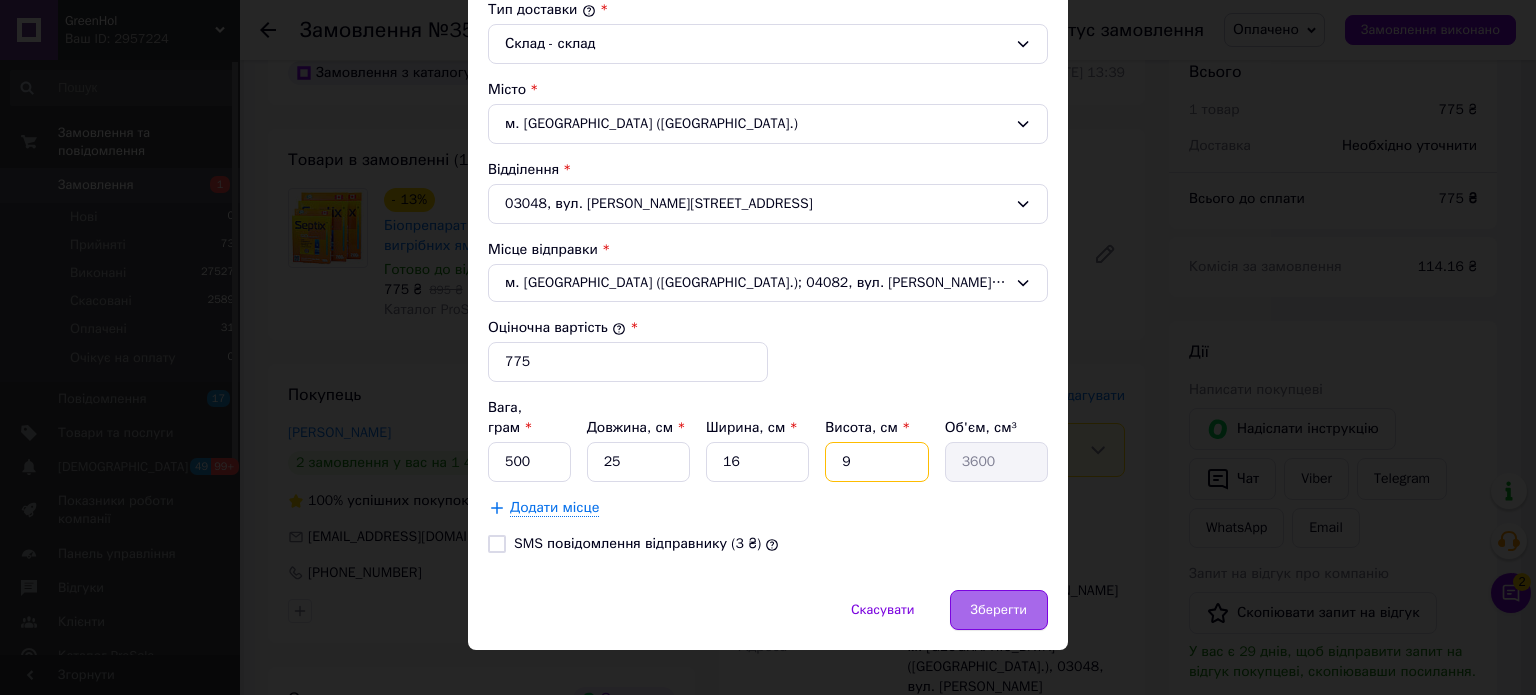 type on "9" 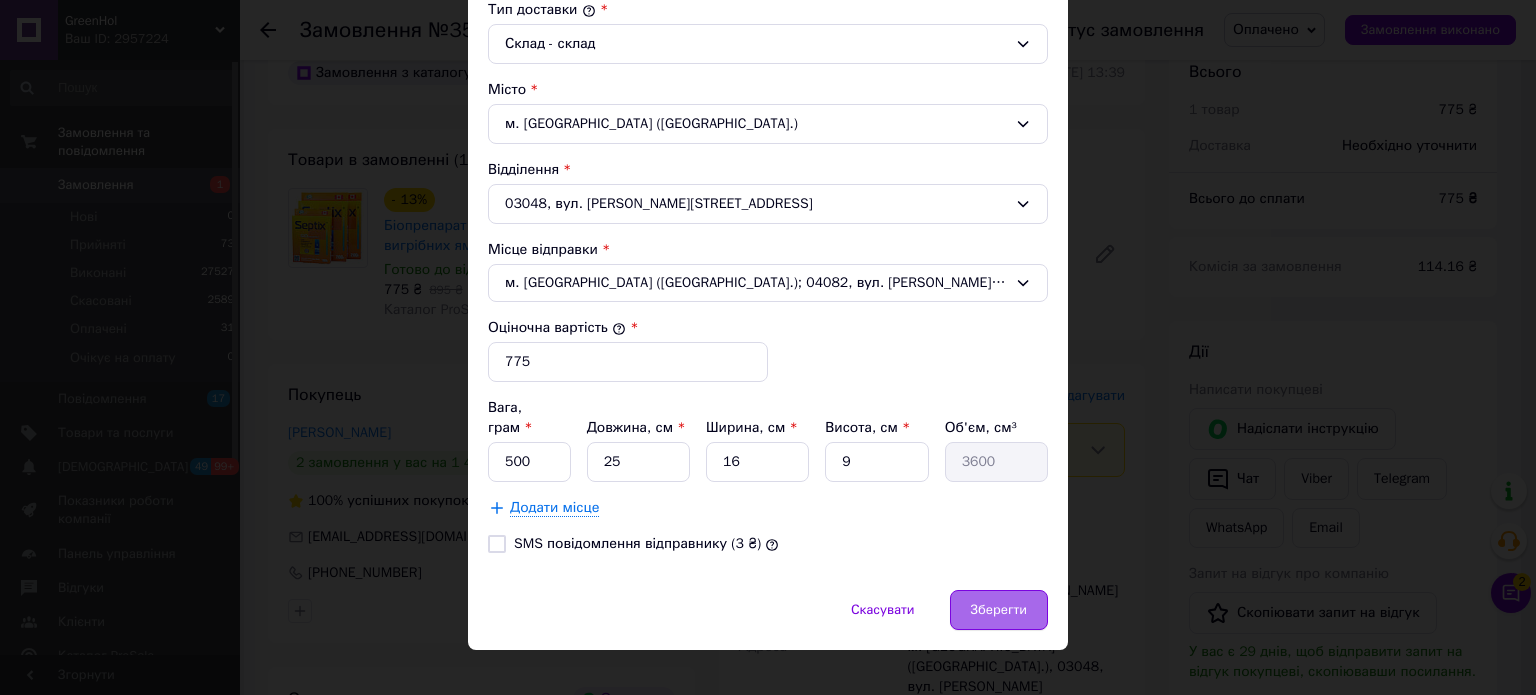 click on "Зберегти" at bounding box center (999, 610) 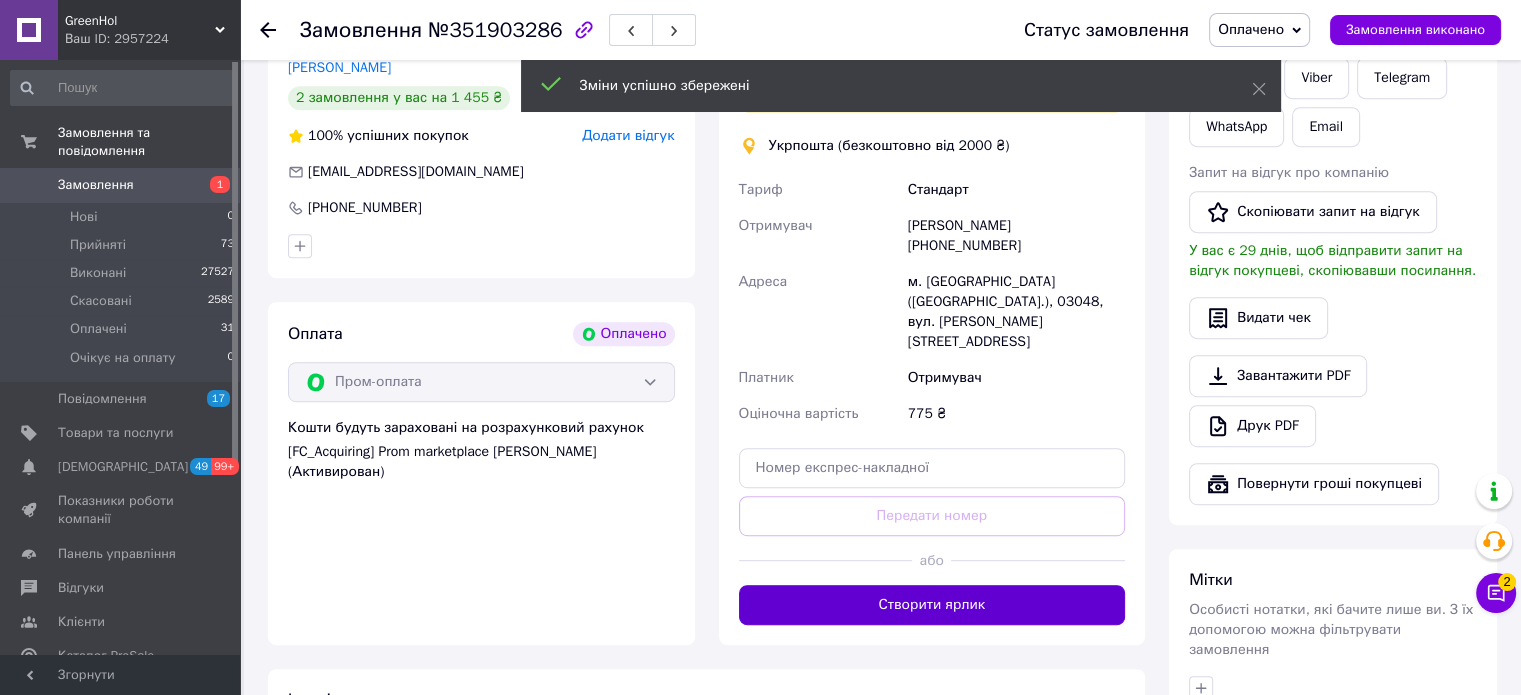 scroll, scrollTop: 1000, scrollLeft: 0, axis: vertical 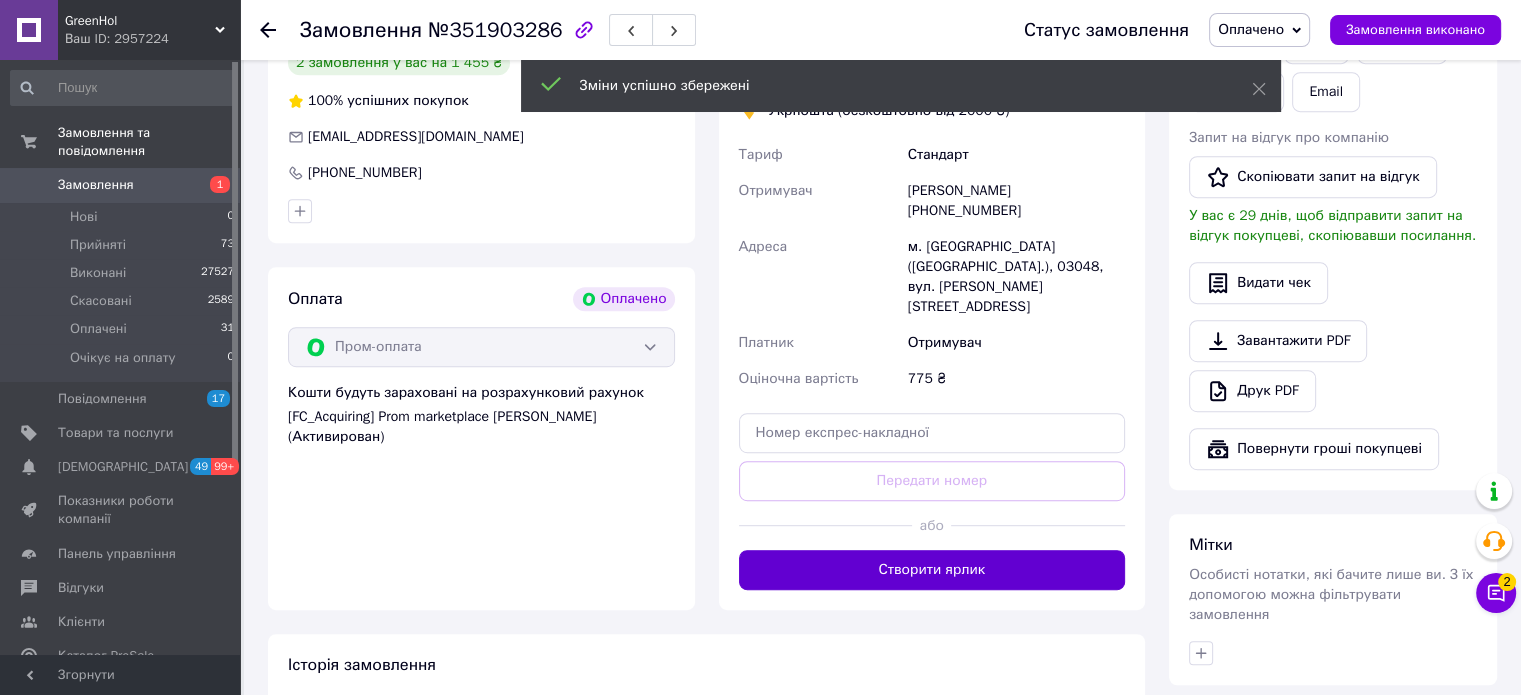 click on "Створити ярлик" at bounding box center (932, 570) 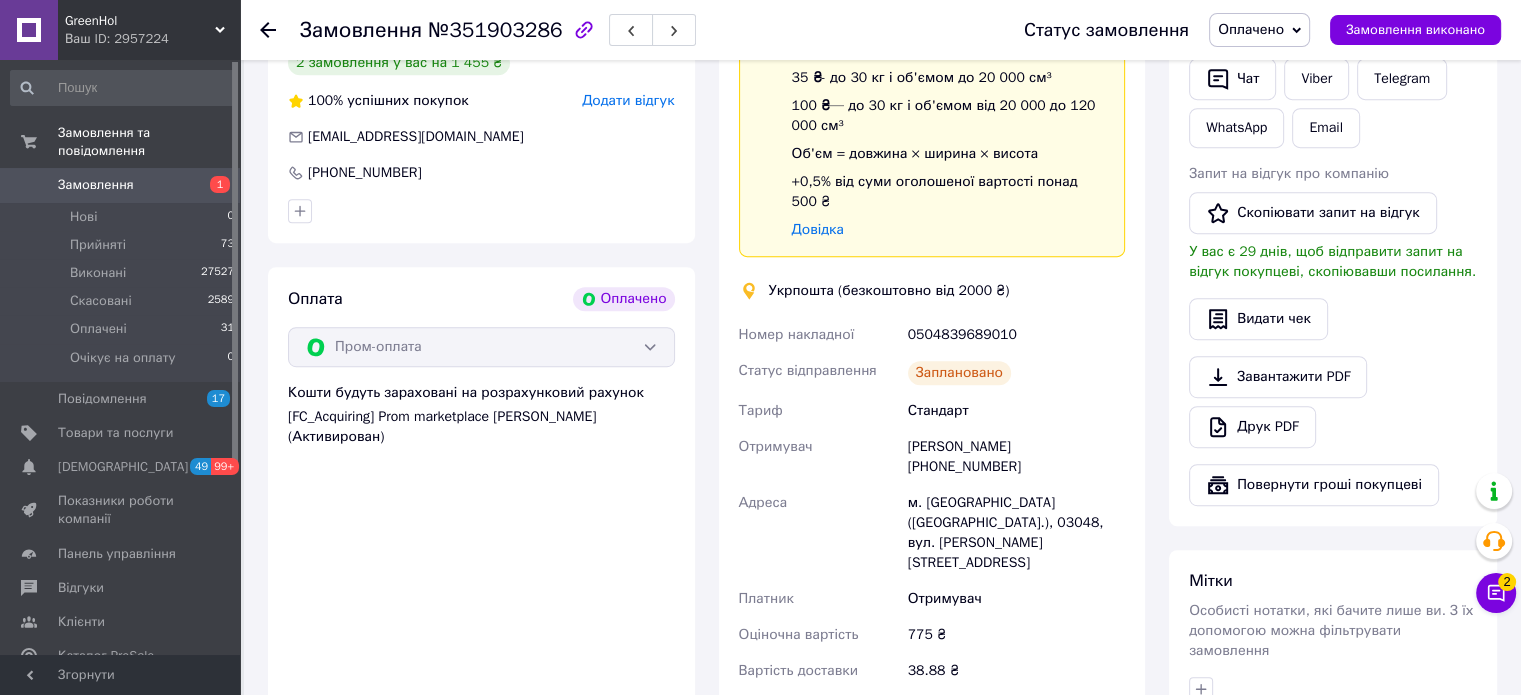 click on "0504839689010" at bounding box center [1016, 335] 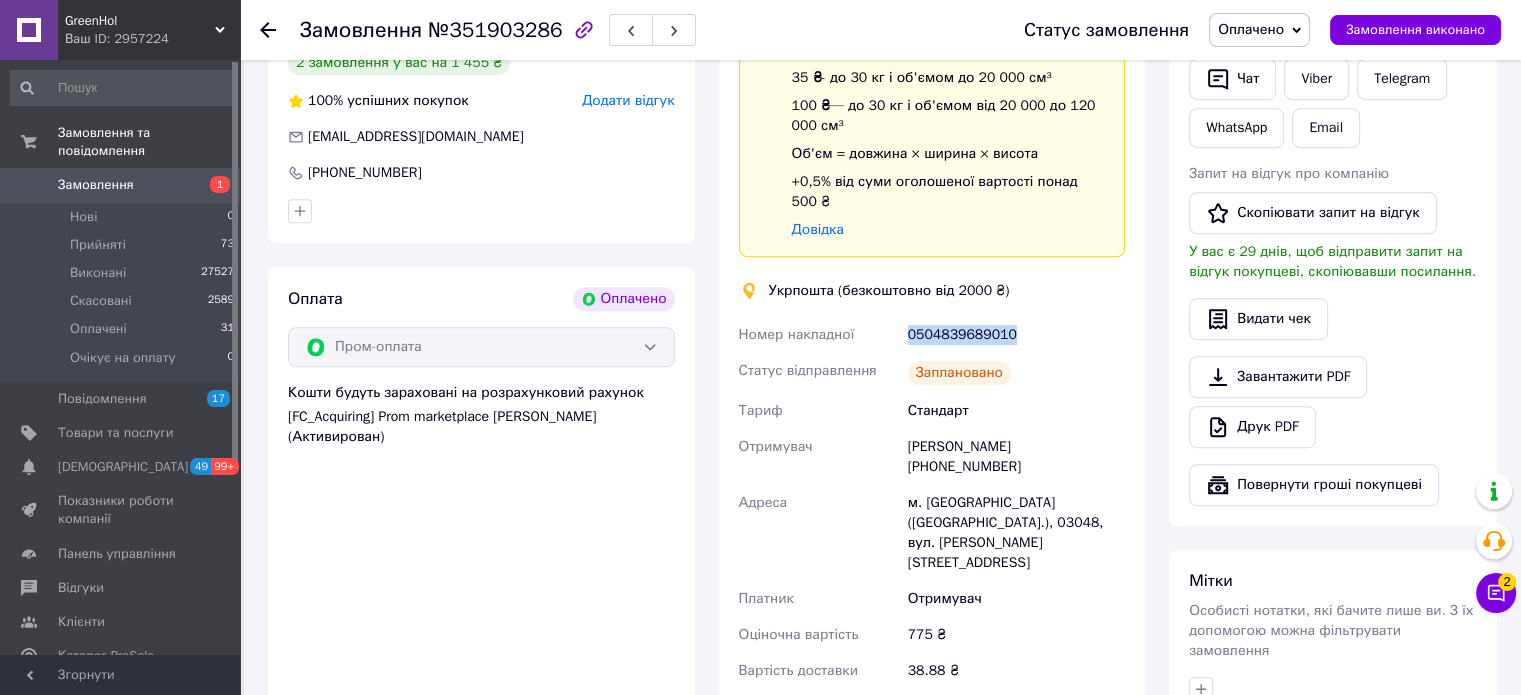 click on "0504839689010" at bounding box center [1016, 335] 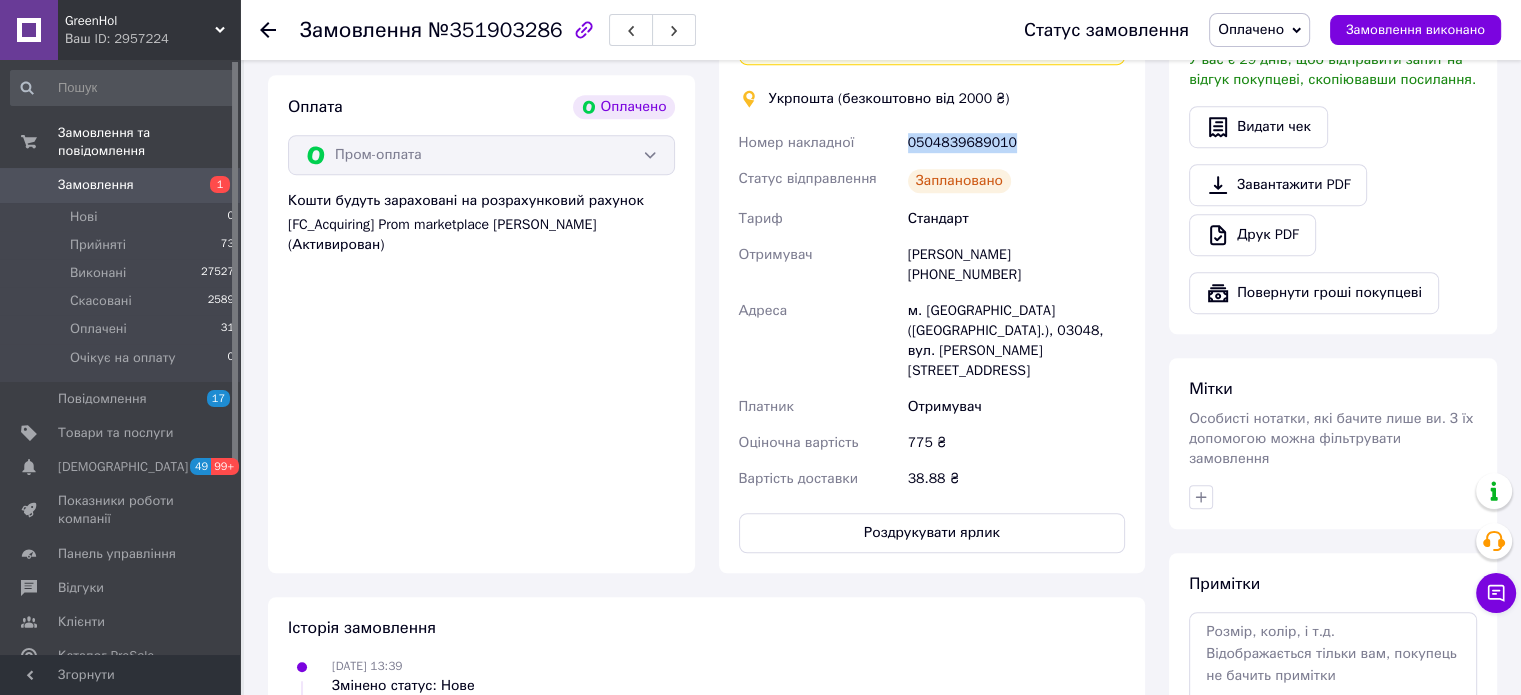 scroll, scrollTop: 1200, scrollLeft: 0, axis: vertical 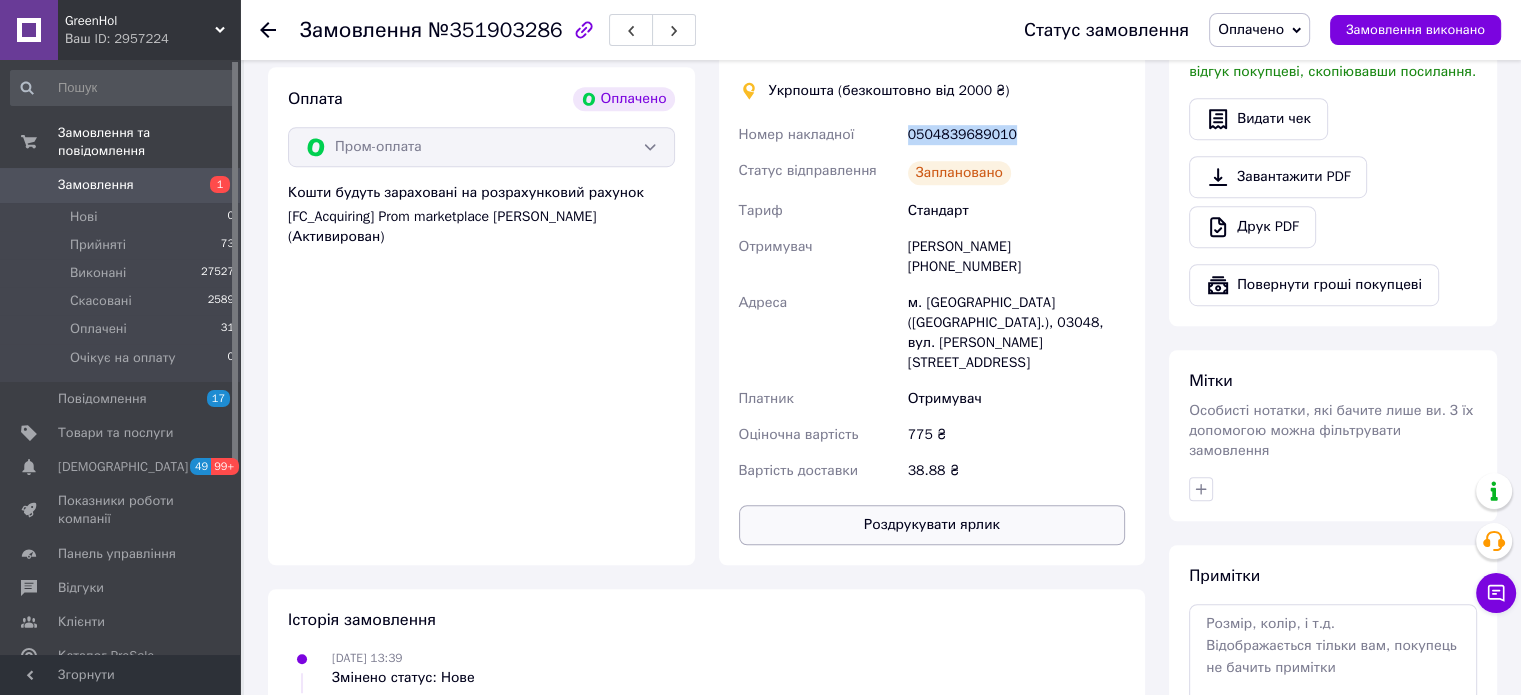 click on "Роздрукувати ярлик" at bounding box center (932, 525) 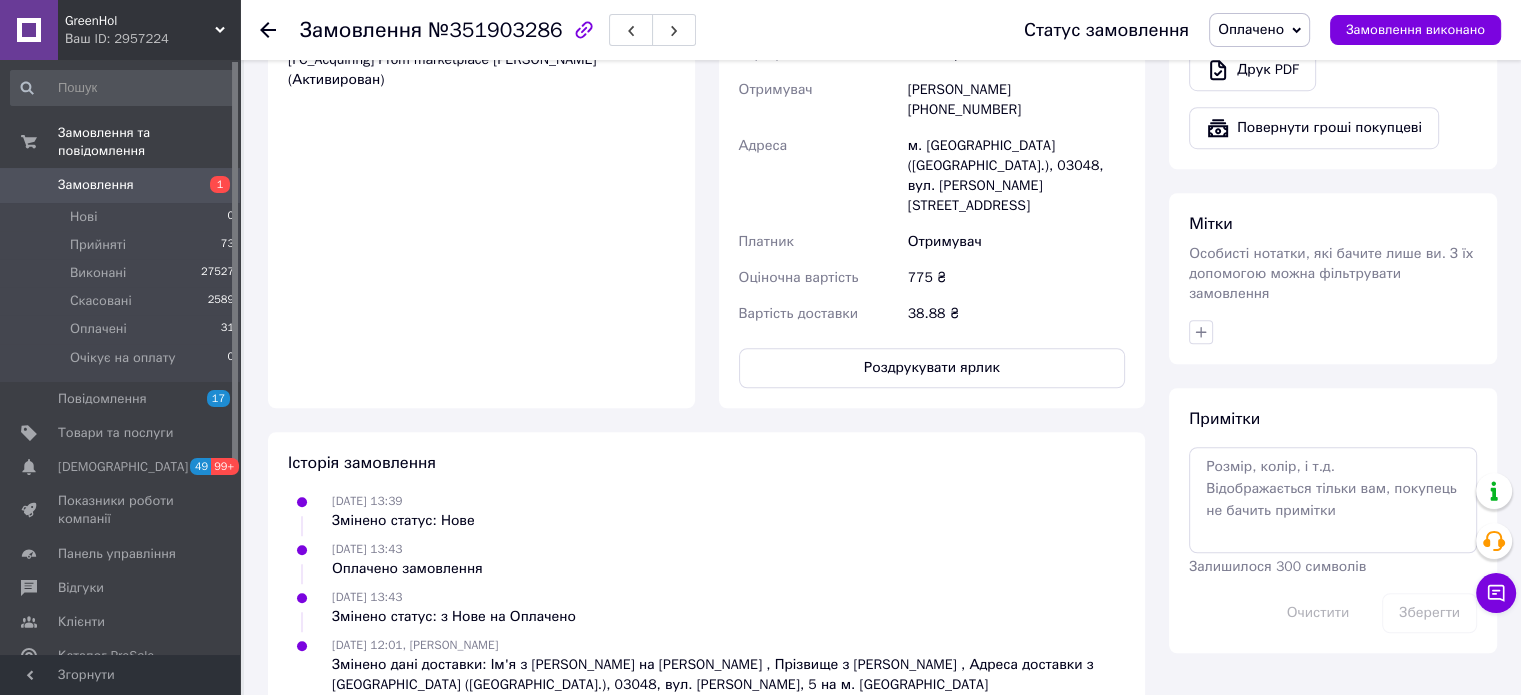 scroll, scrollTop: 1364, scrollLeft: 0, axis: vertical 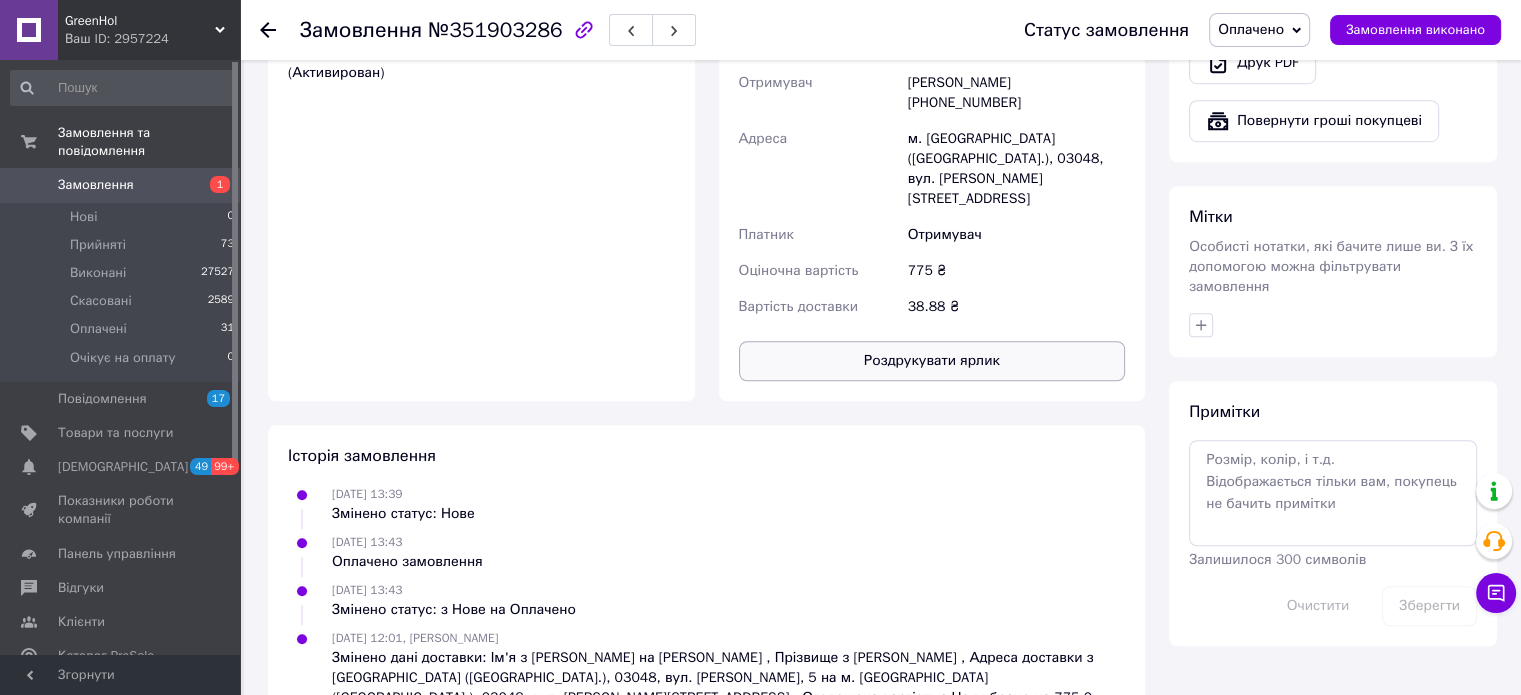 click on "Роздрукувати ярлик" at bounding box center [932, 361] 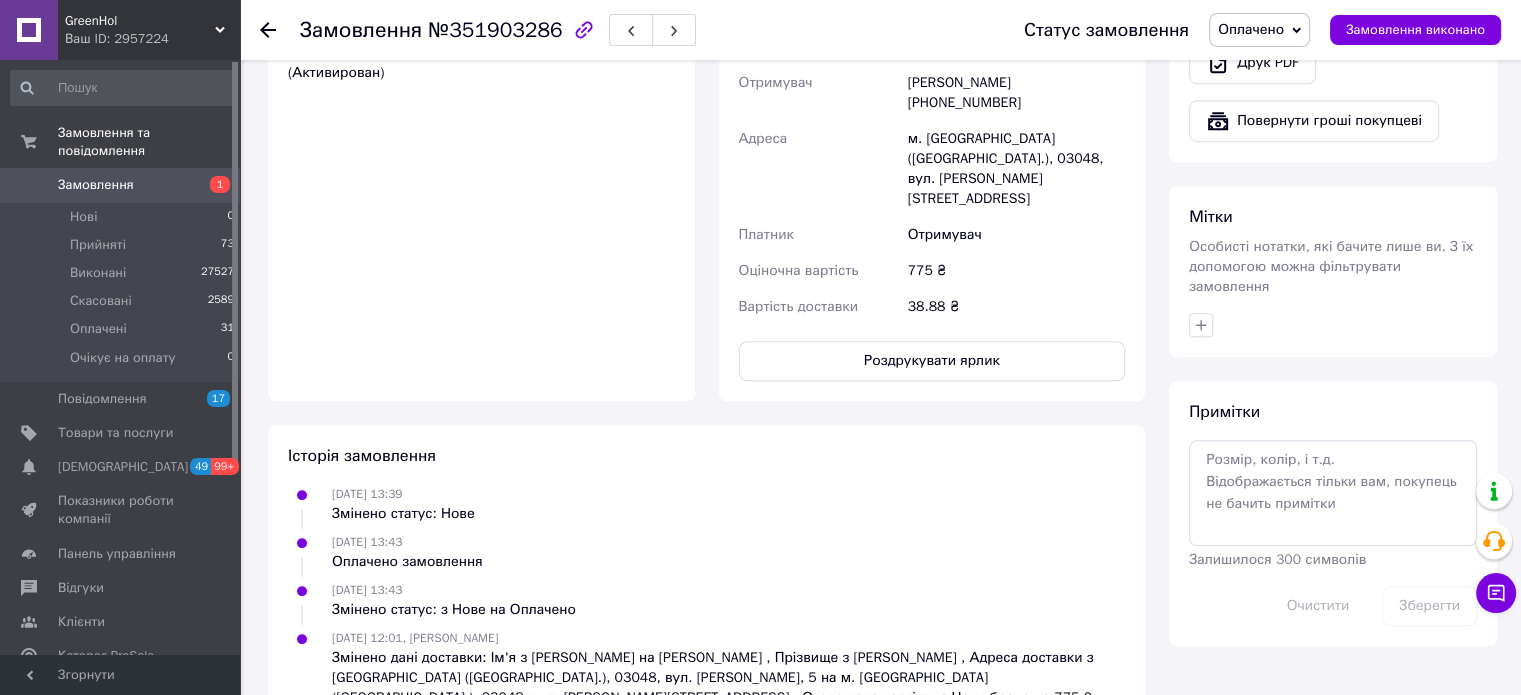 click on "Доставка Редагувати Спецтариф Укрпошта Стандарт 35 ₴  - до 30 кг і об'ємом до 20 000 см³ 100 ₴  — до 30 кг і об'ємом від 20 000 до 120 000 см³ Об'єм = довжина × ширина × висота +0,5% від суми оголошеної вартості понад 500 ₴ Довідка Укрпошта (безкоштовно від 2000 ₴) Номер накладної 0504839689010 Статус відправлення Заплановано Тариф Стандарт Отримувач Віталій Хандоняк +380996405802 Адреса м. Київ (Київська обл.), 03048, вул. Пулюя Івана, 5 Платник Отримувач Оціночна вартість 775 ₴ Вартість доставки 38.88 ₴ Роздрукувати ярлик" at bounding box center (932, 0) 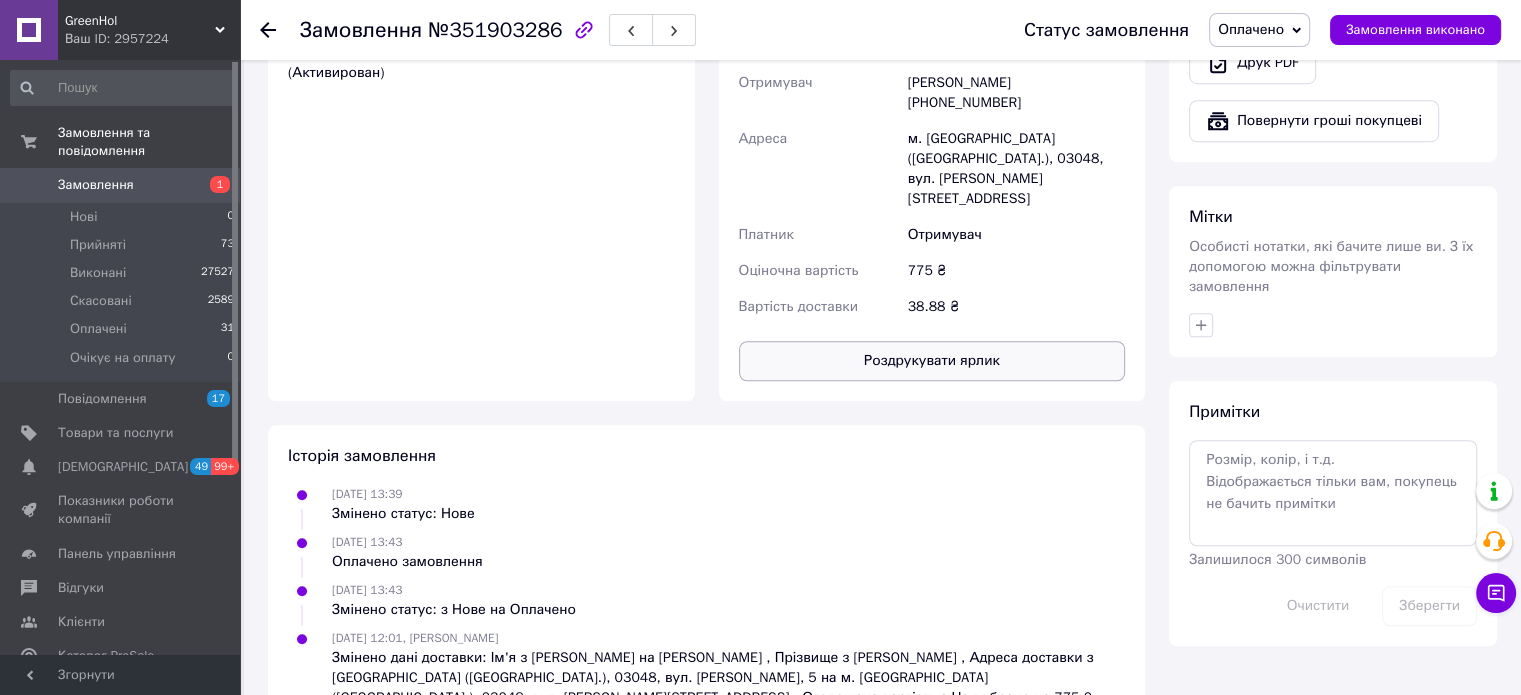 click on "Роздрукувати ярлик" at bounding box center [932, 361] 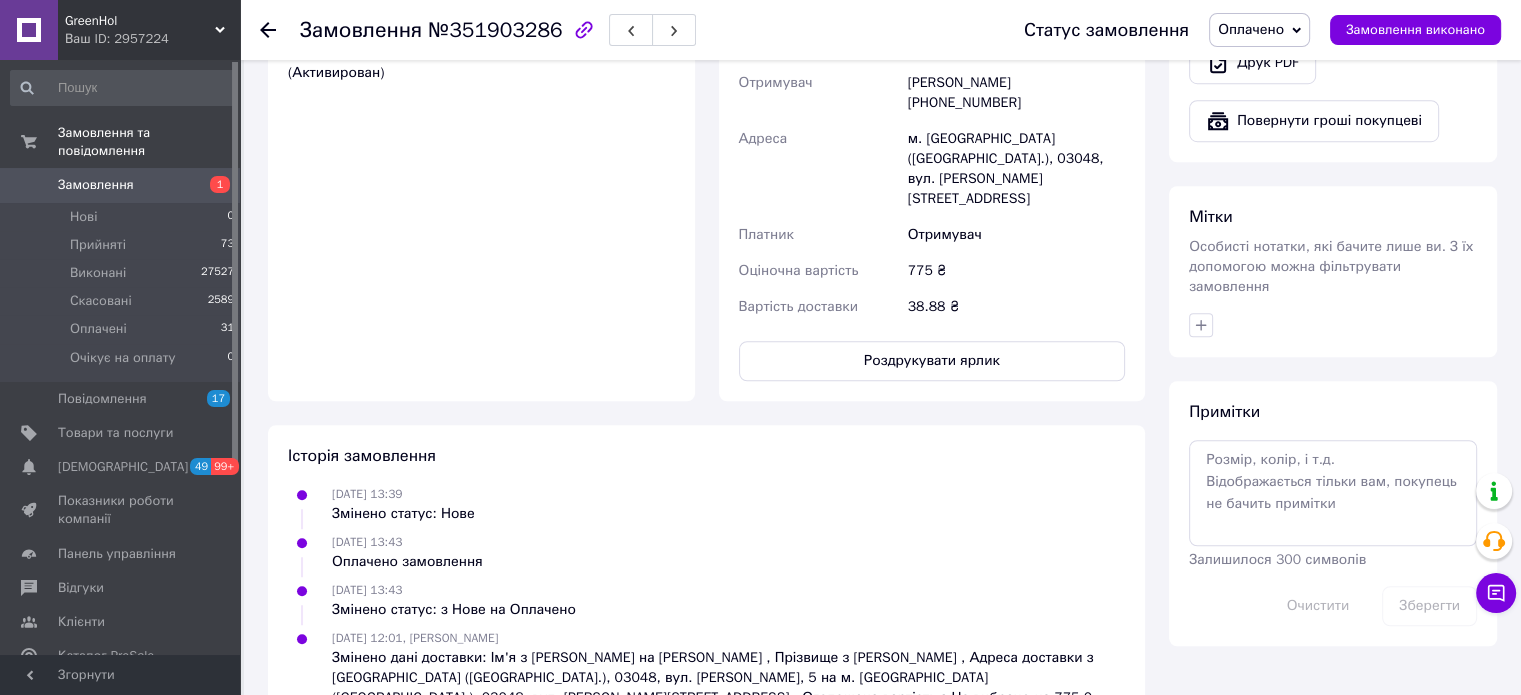 click on "Замовлення" at bounding box center (96, 185) 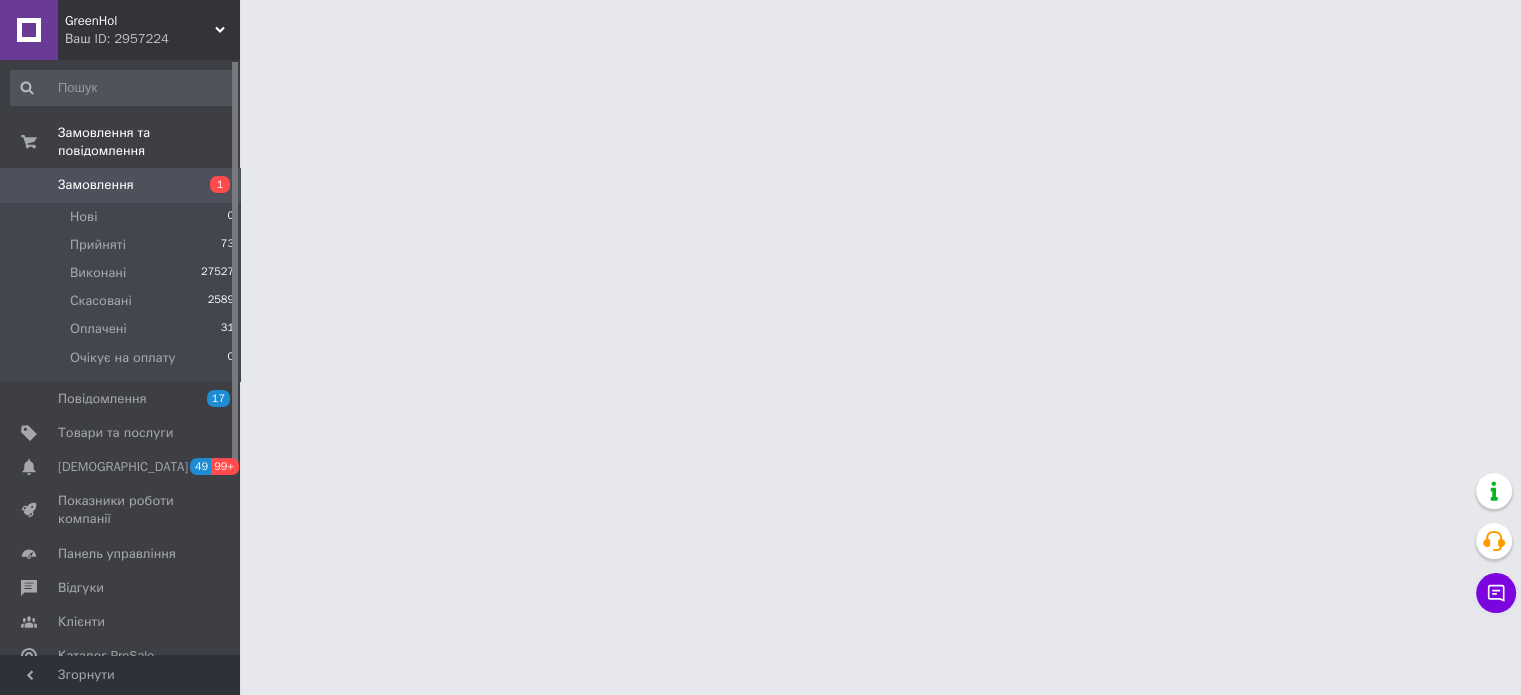 scroll, scrollTop: 0, scrollLeft: 0, axis: both 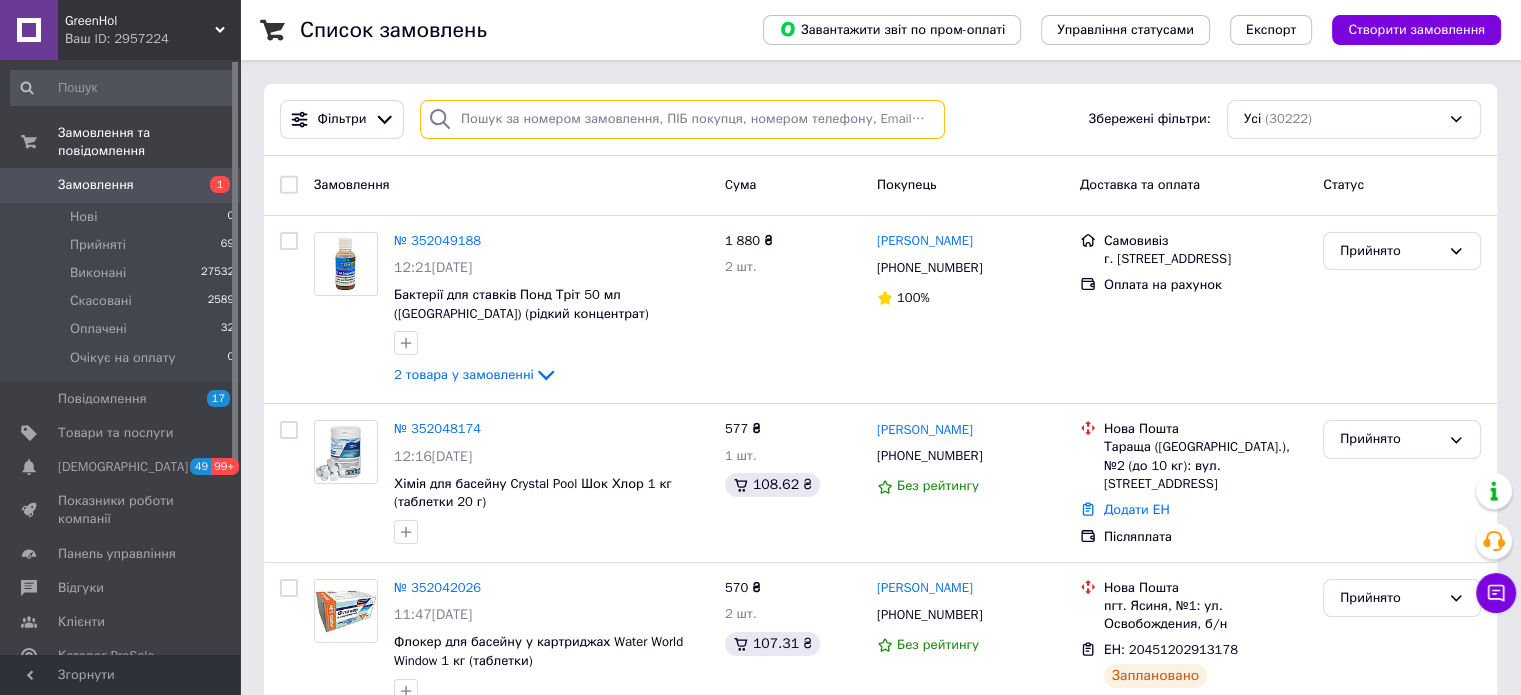 click at bounding box center (682, 119) 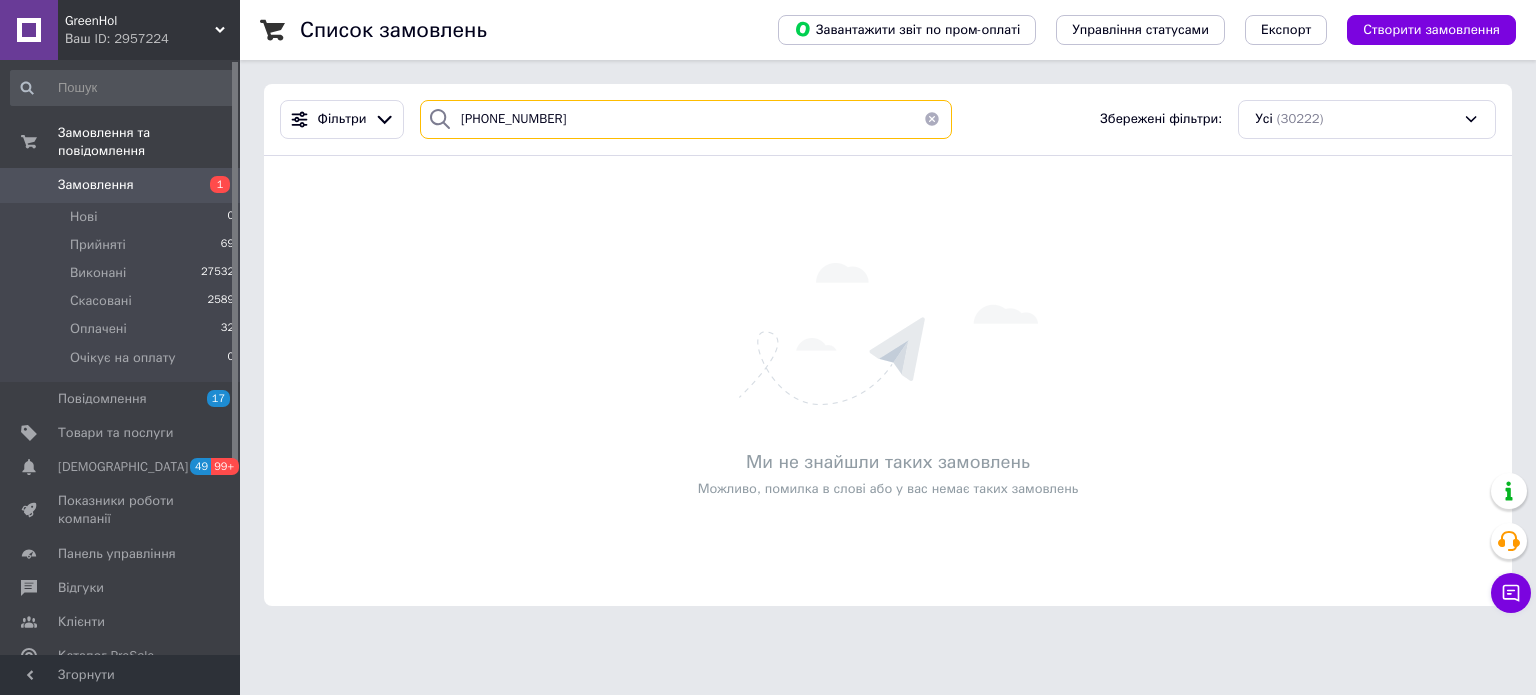 type on "(096) 562-63-40" 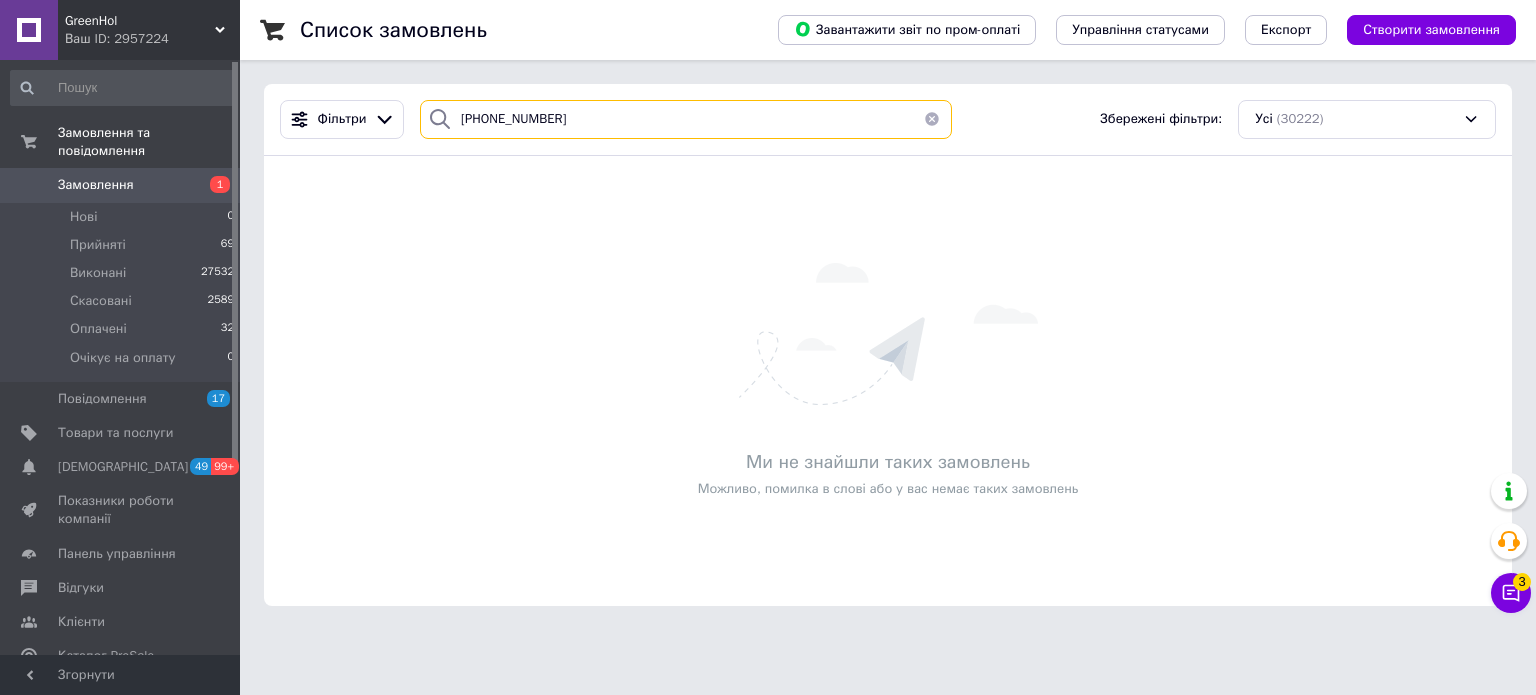 drag, startPoint x: 575, startPoint y: 133, endPoint x: 420, endPoint y: 147, distance: 155.63097 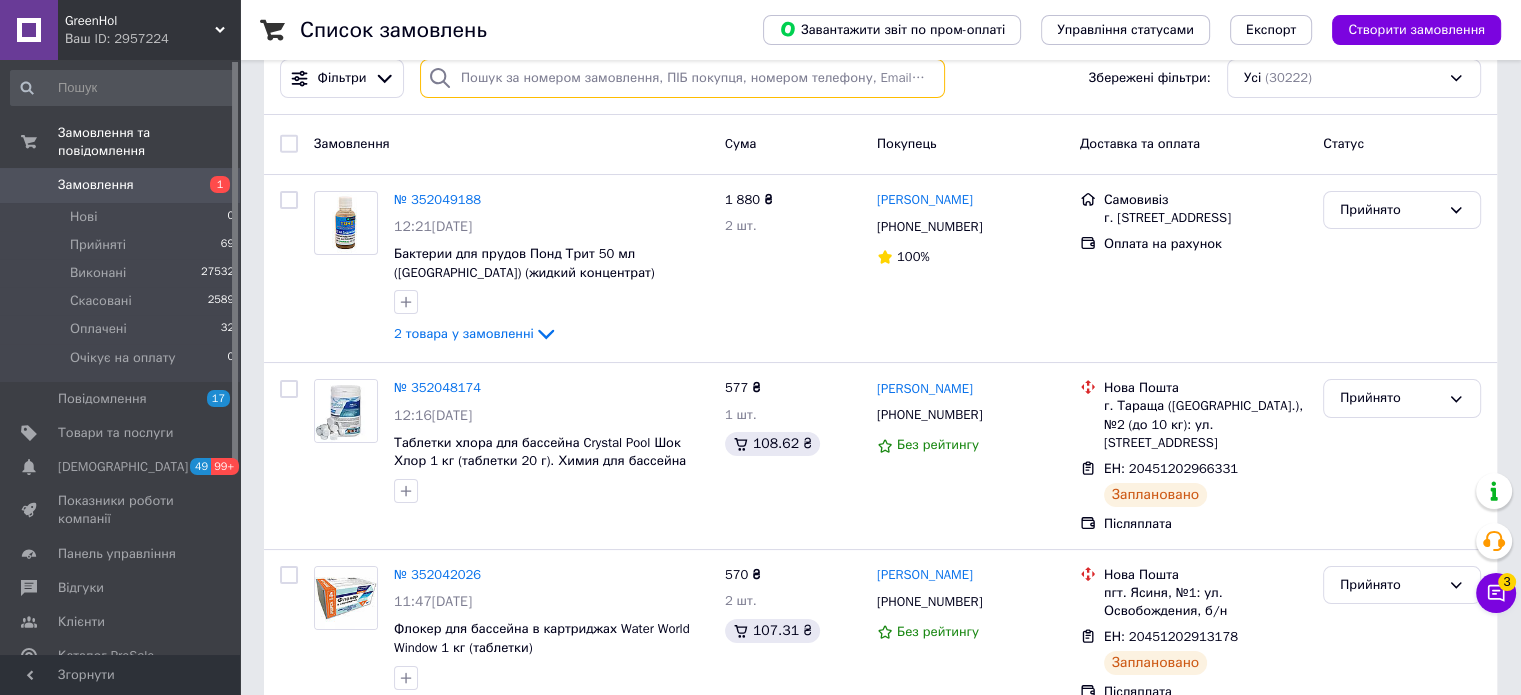 scroll, scrollTop: 0, scrollLeft: 0, axis: both 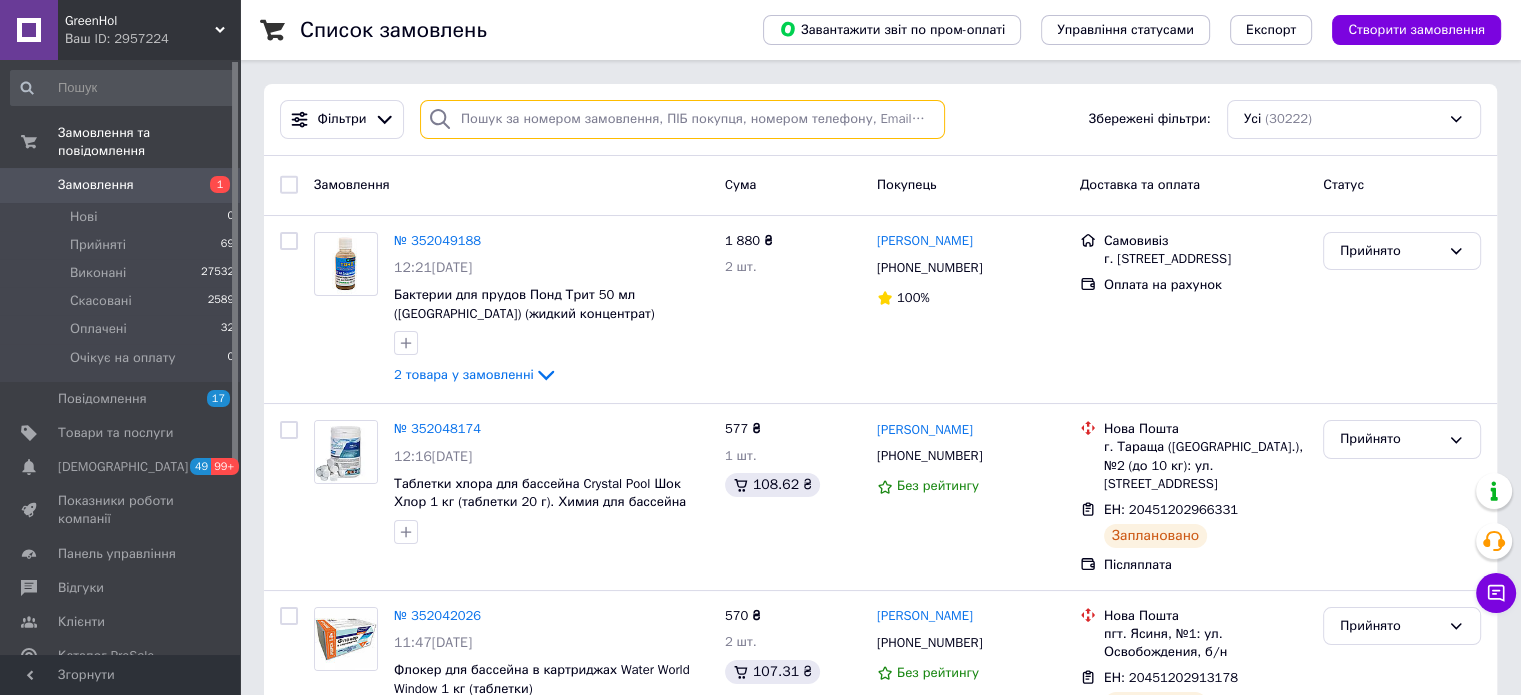 paste on "(097) 323-63-73" 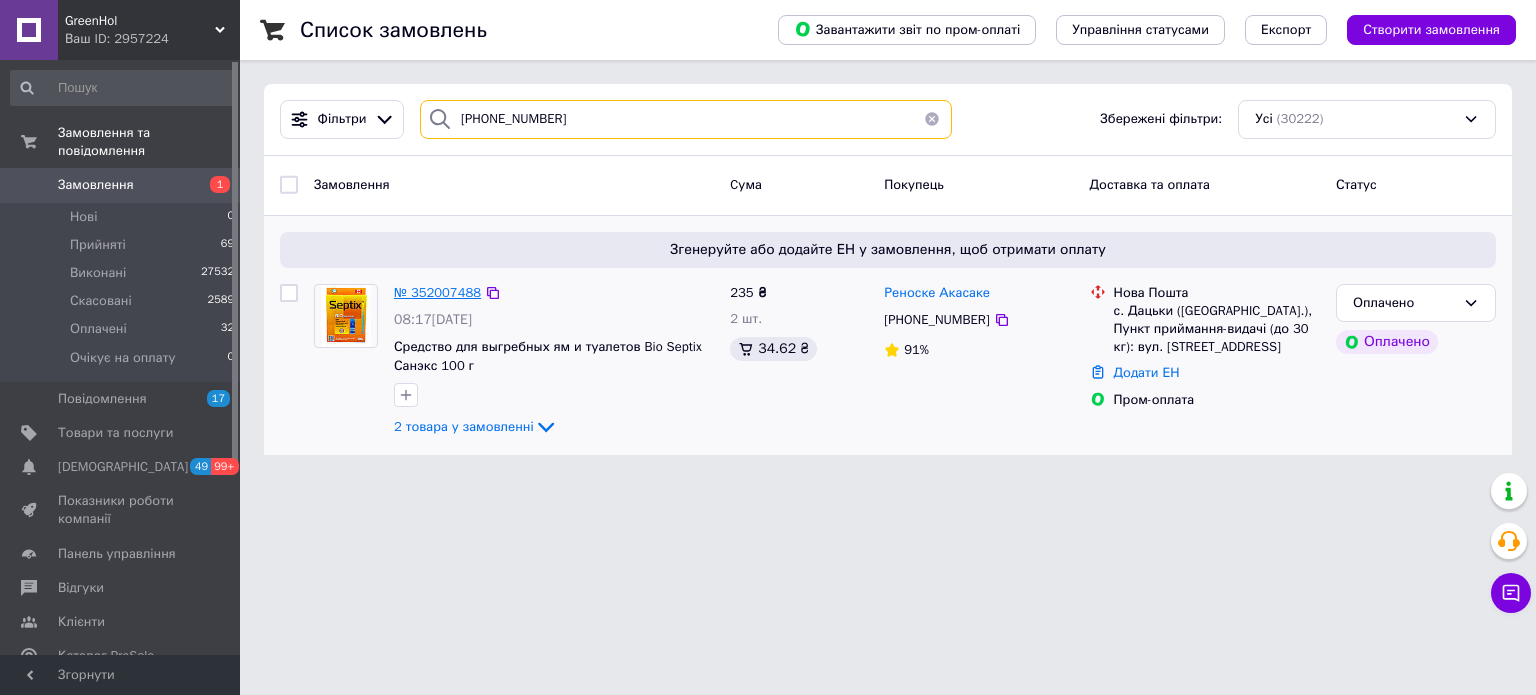 type on "(097) 323-63-73" 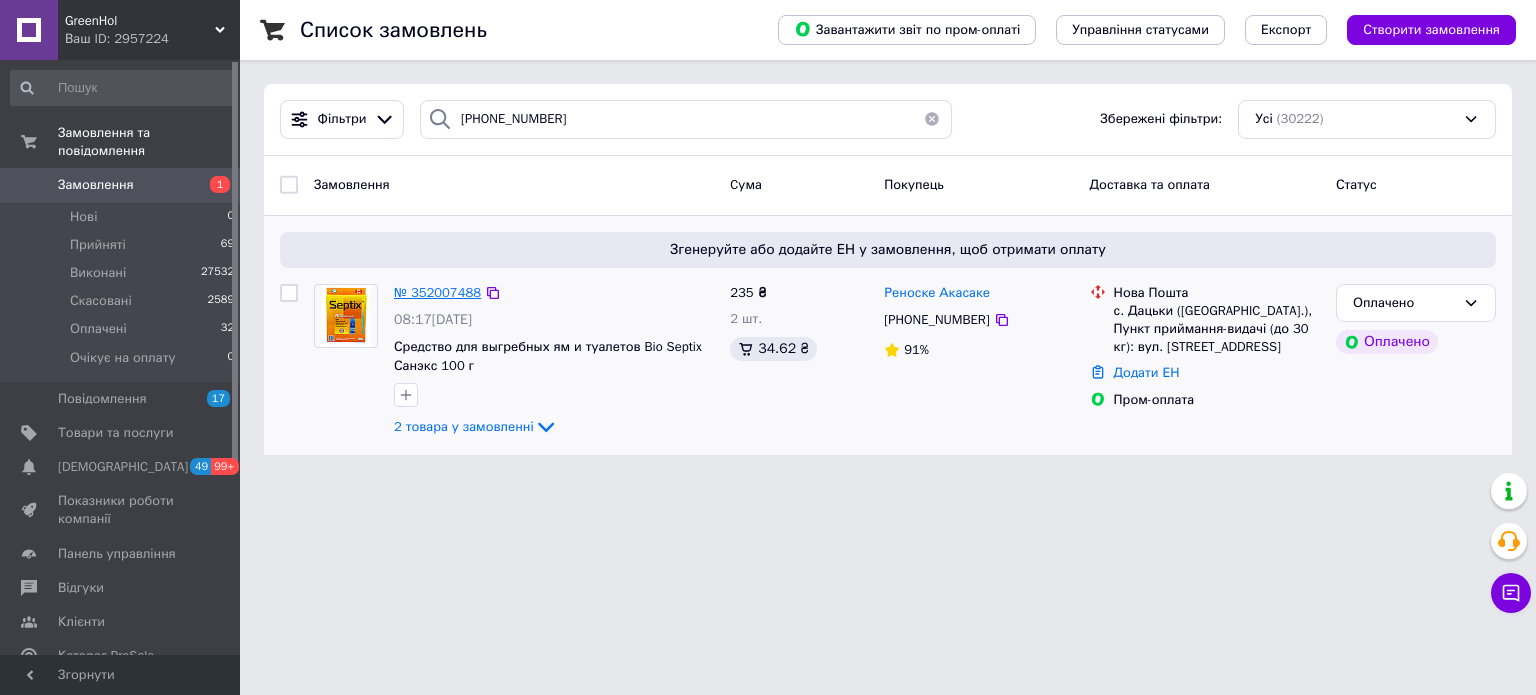 click on "№ 352007488" at bounding box center [437, 292] 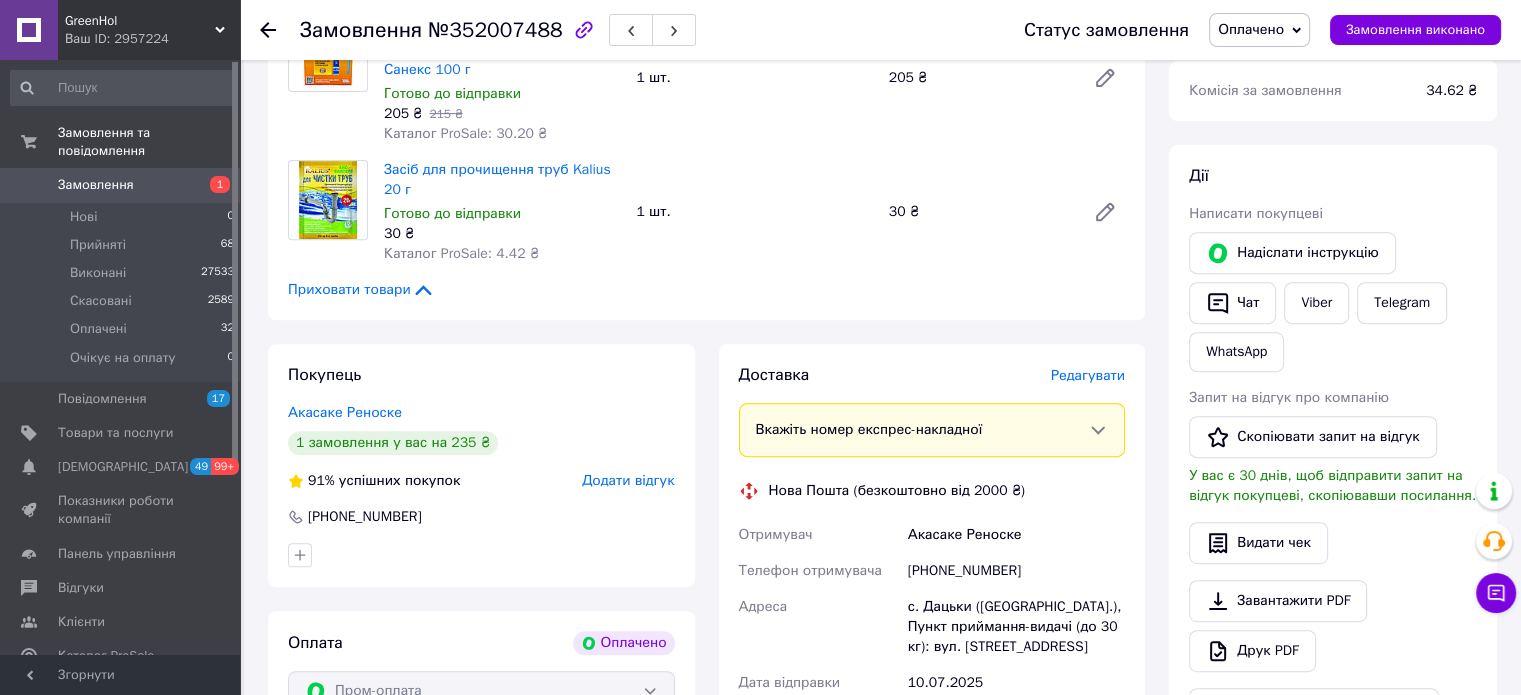 scroll, scrollTop: 800, scrollLeft: 0, axis: vertical 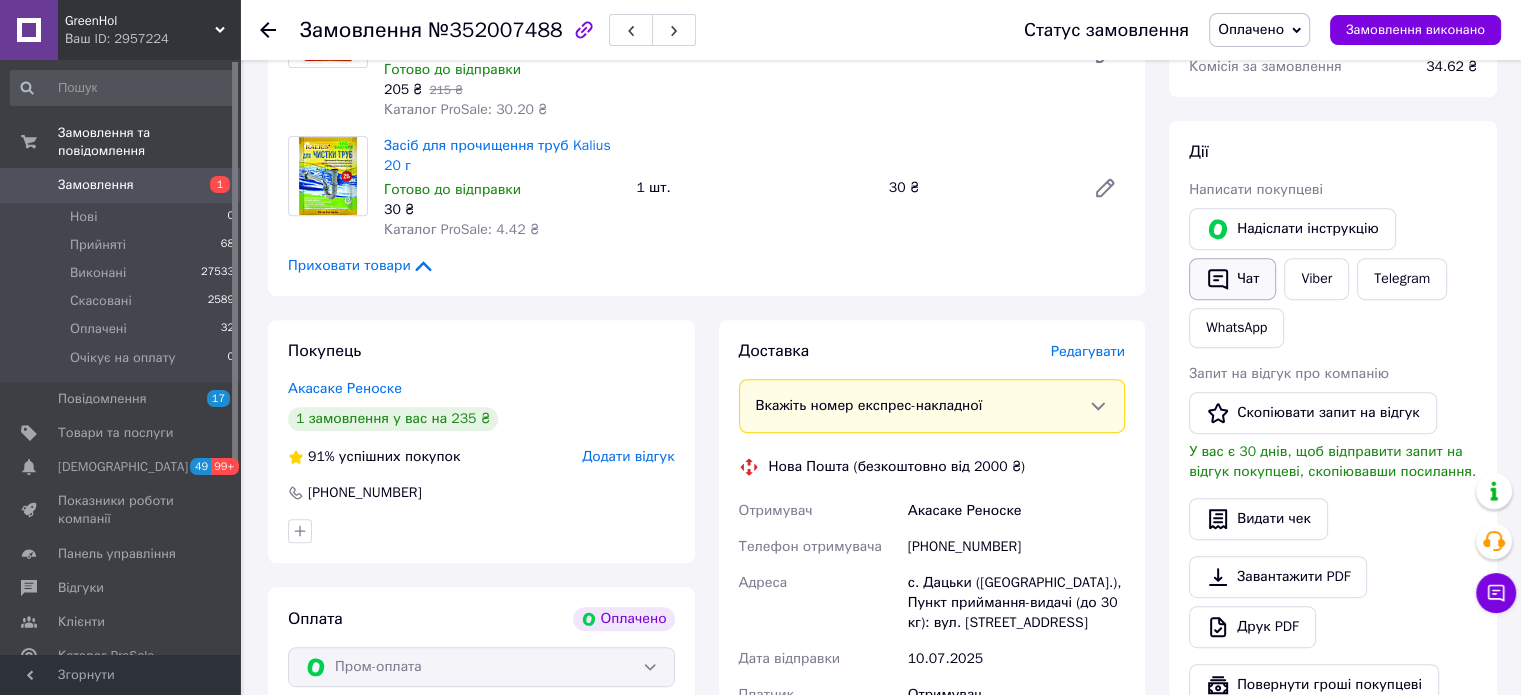 click on "Чат" at bounding box center [1232, 279] 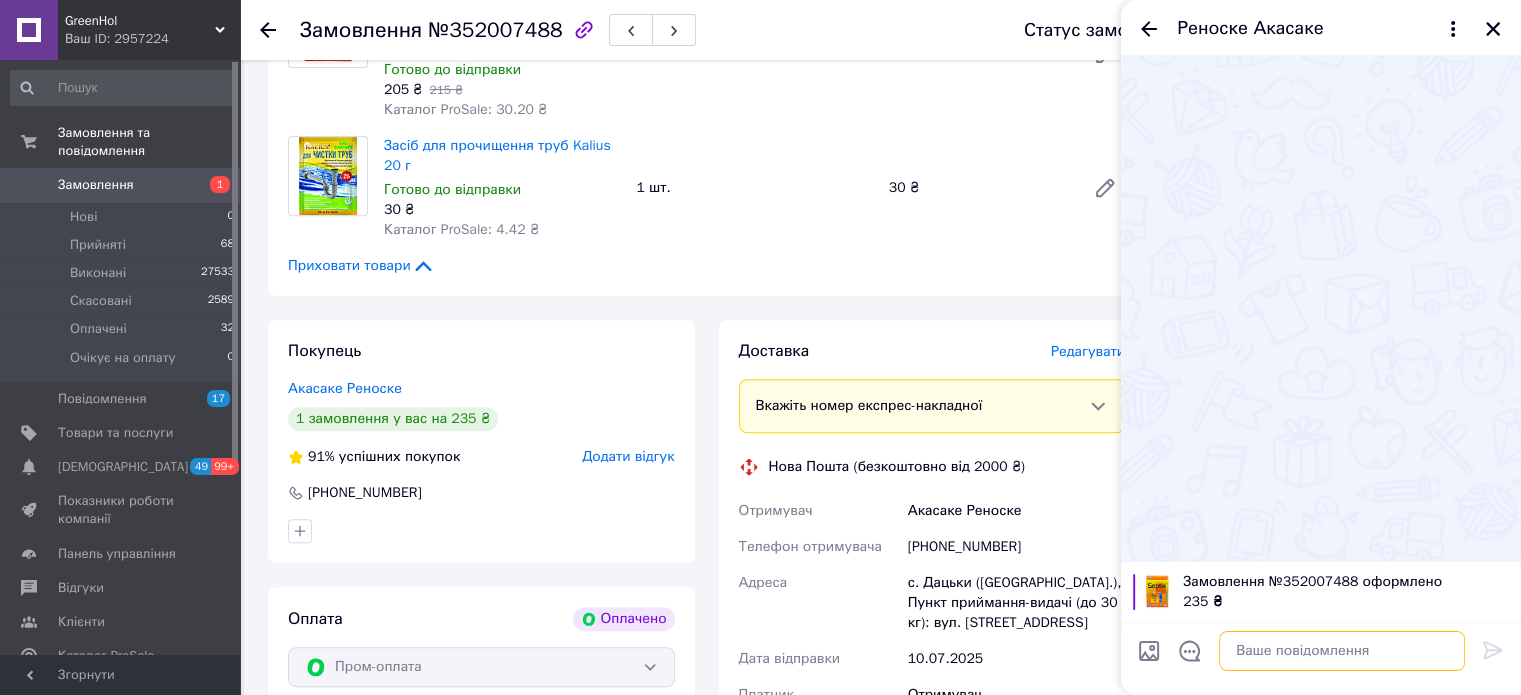 click at bounding box center (1342, 651) 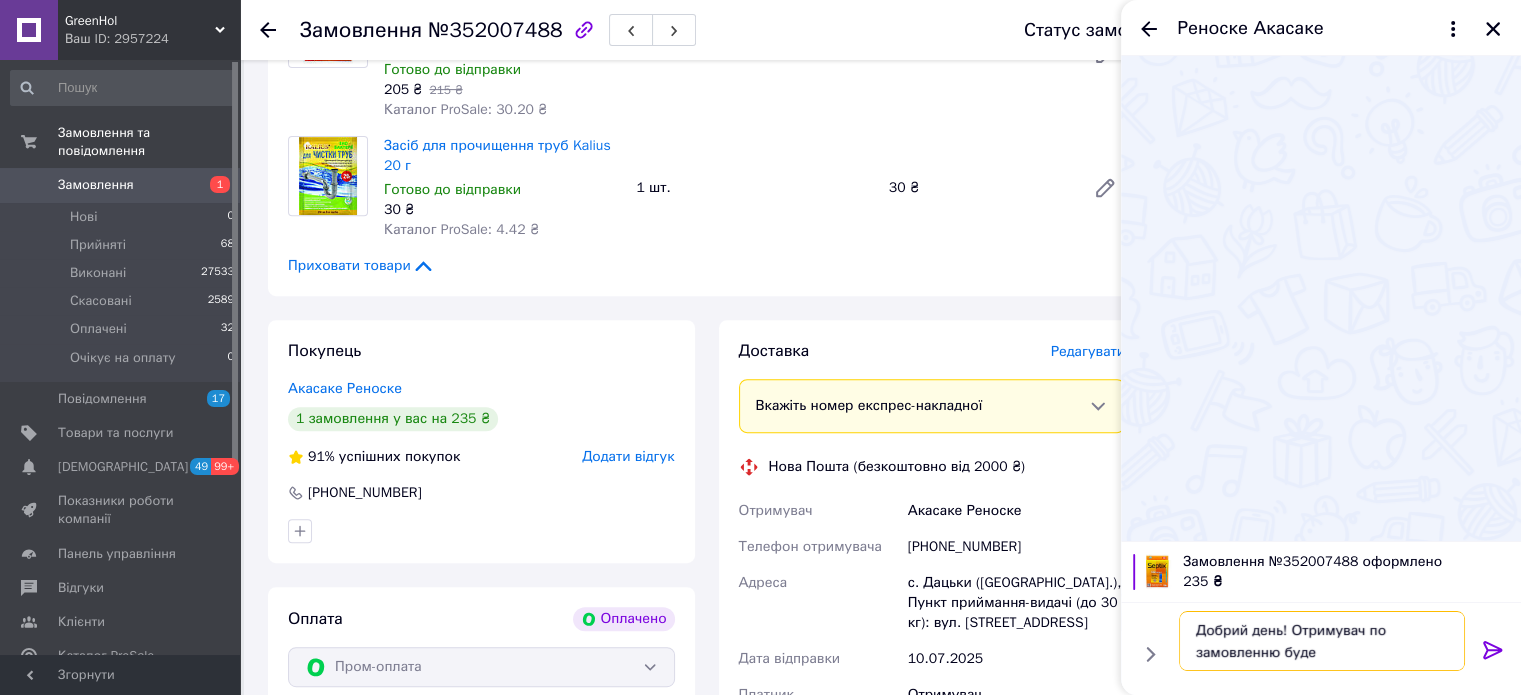 paste on "Реноске
Акасаке" 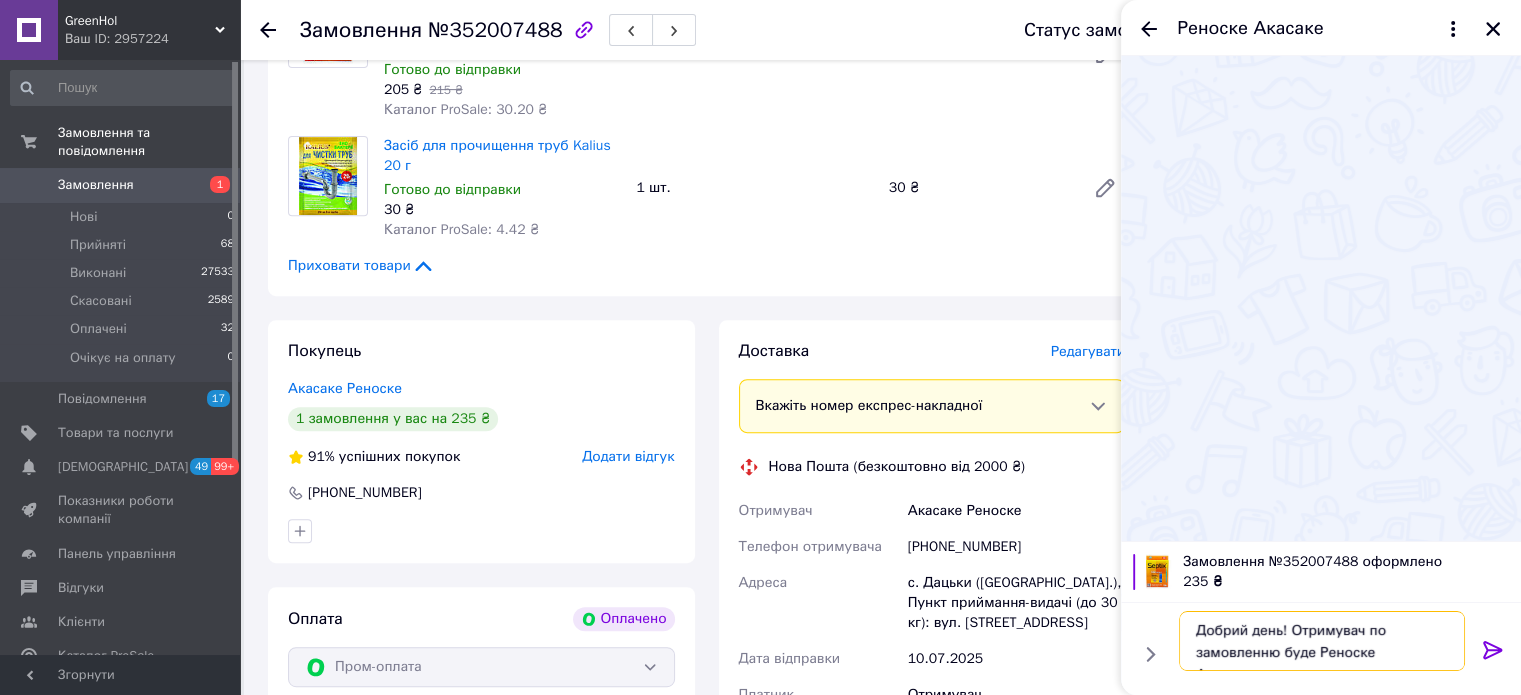 scroll, scrollTop: 13, scrollLeft: 0, axis: vertical 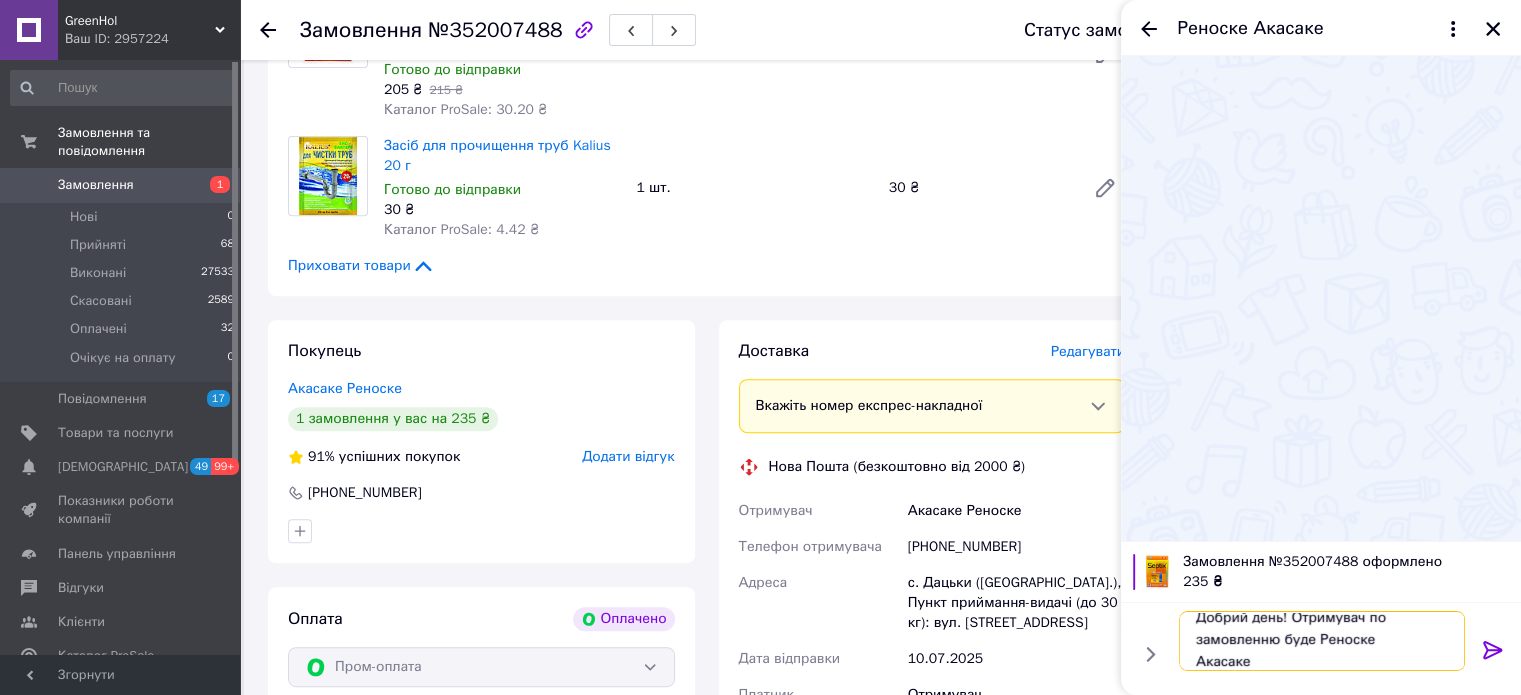 type on "Добрий день! Отримувач по замовленню буде Реноске
Акасаке ?" 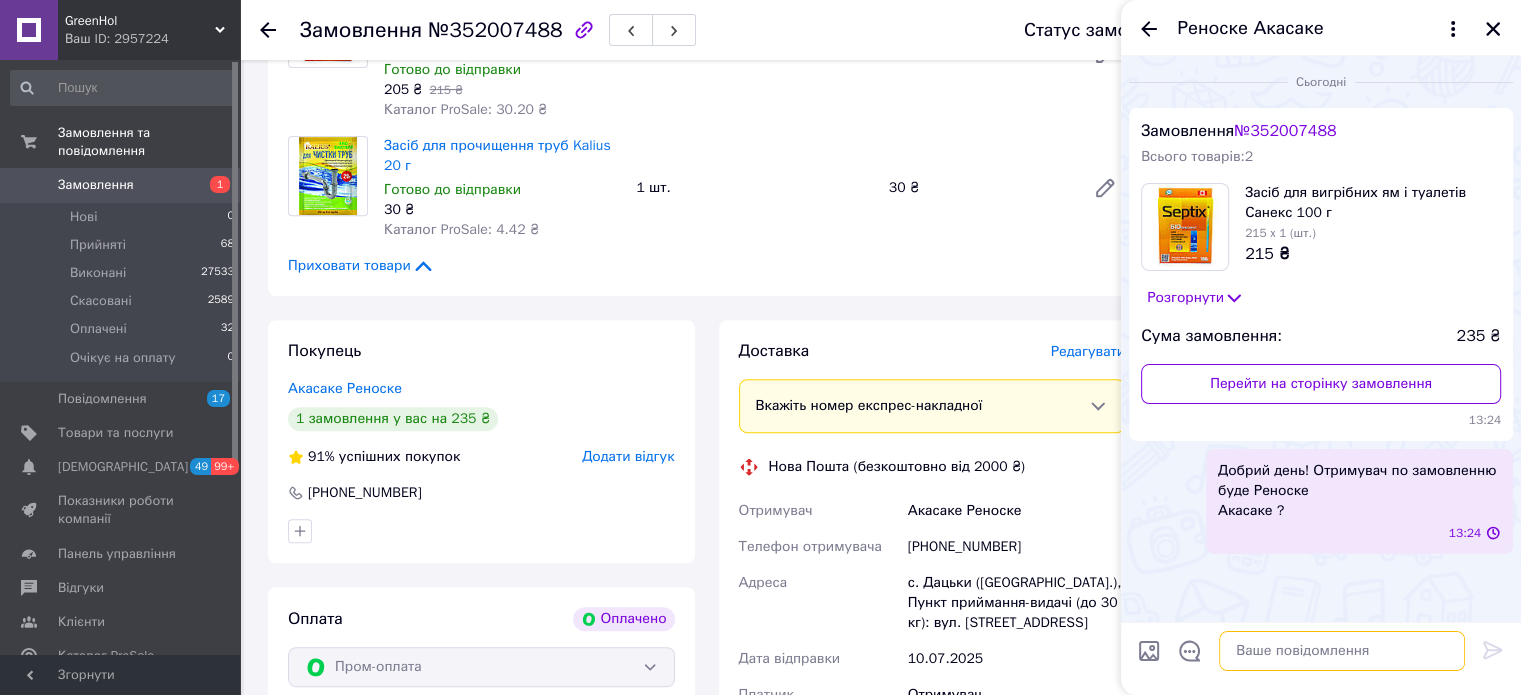 scroll, scrollTop: 0, scrollLeft: 0, axis: both 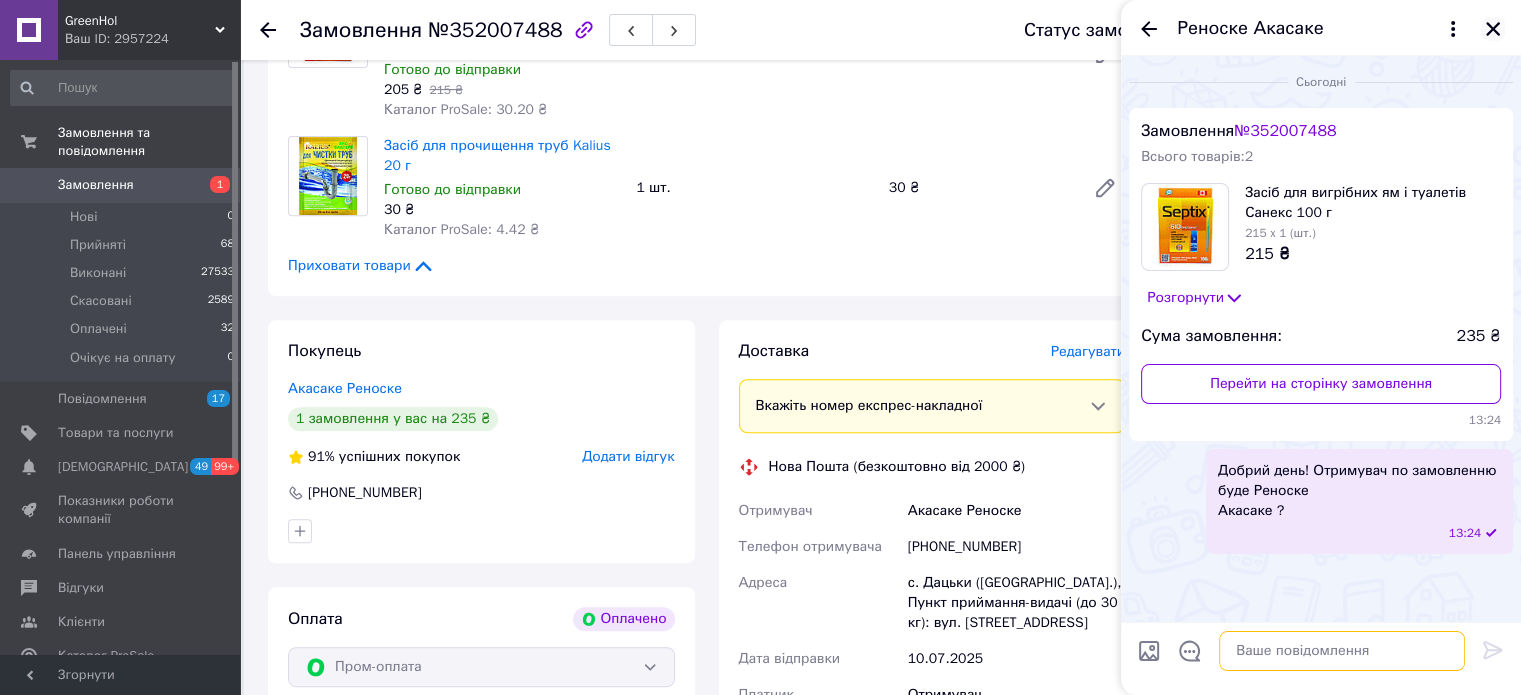 type 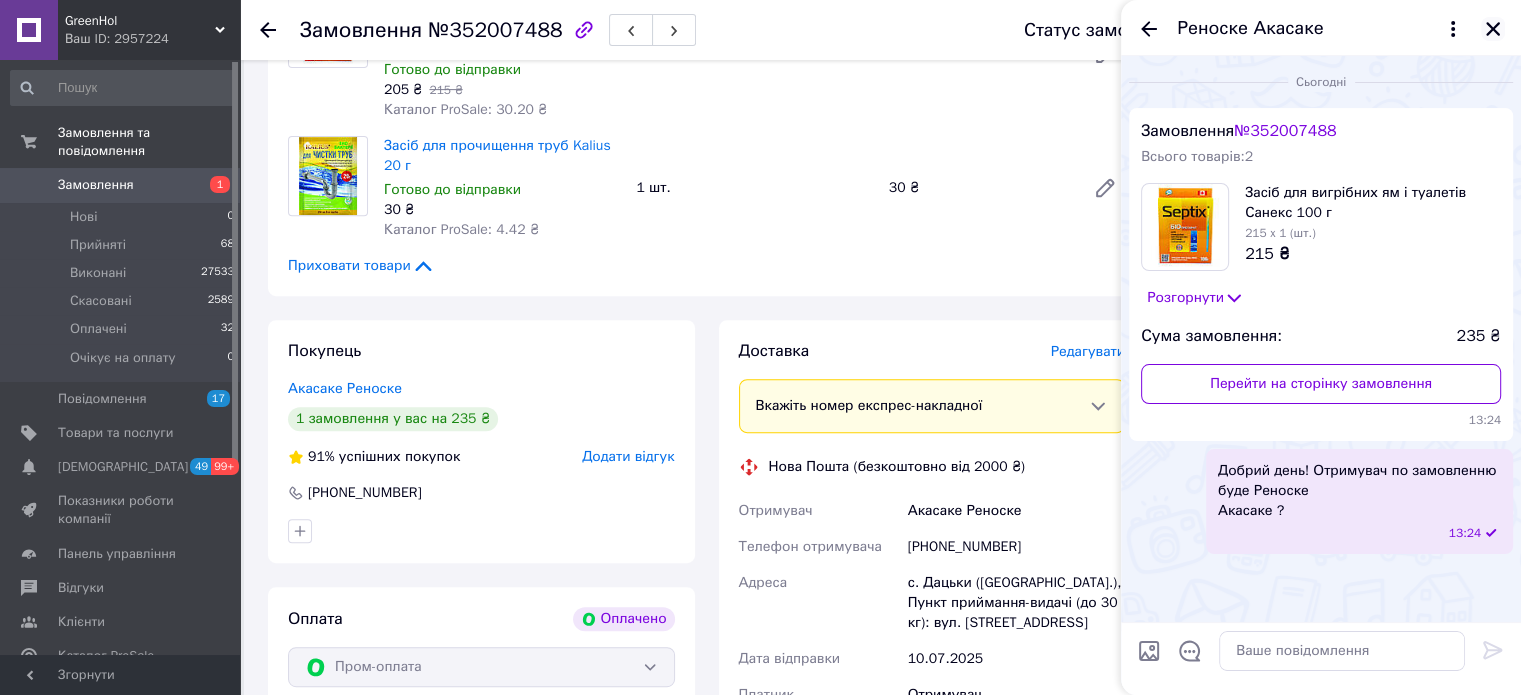click 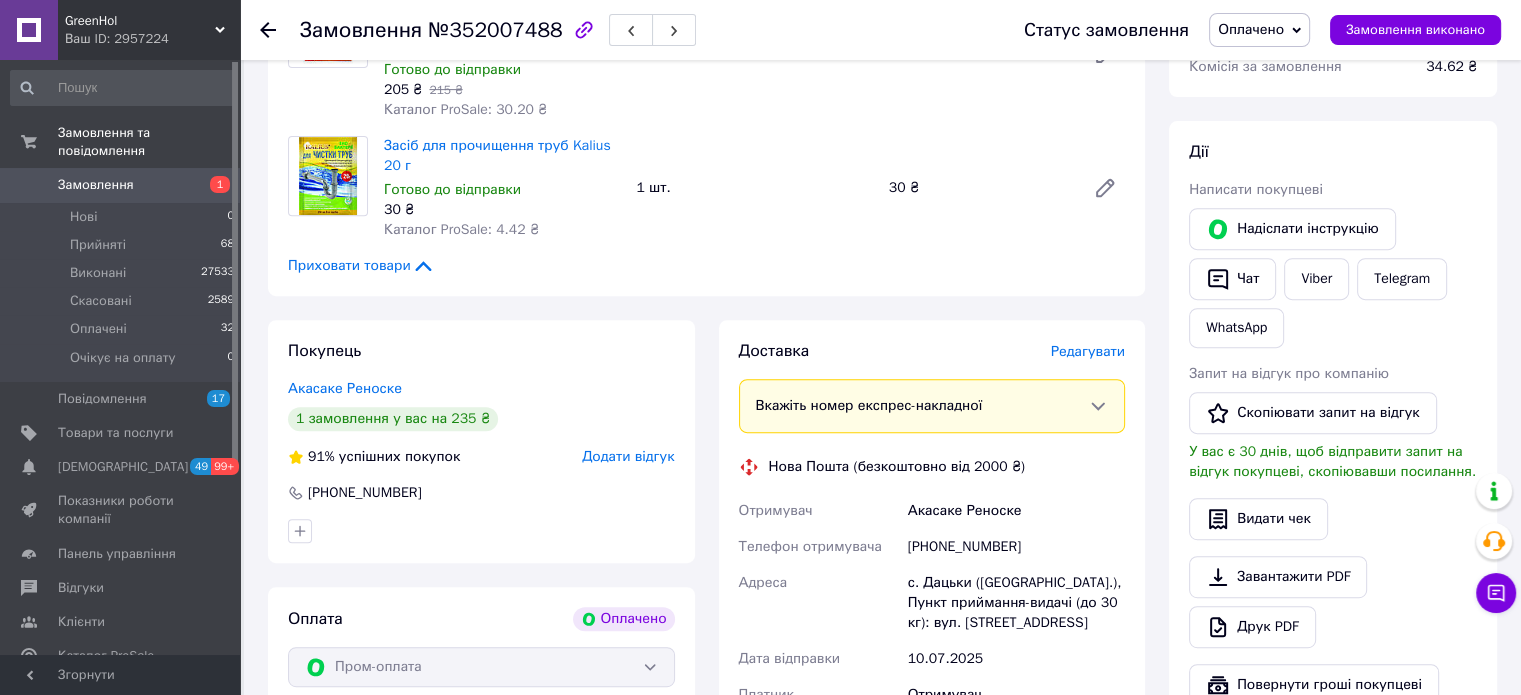 click on "Замовлення" at bounding box center (96, 185) 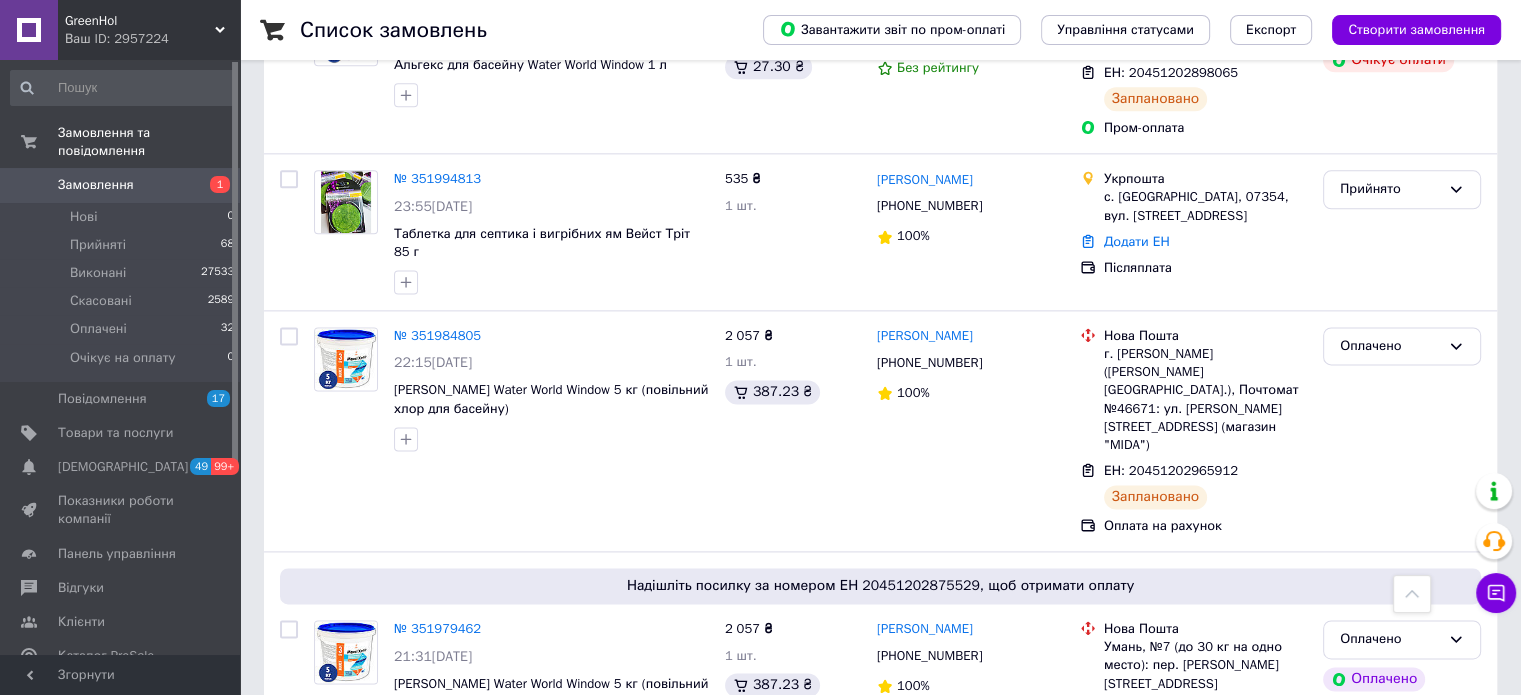 scroll, scrollTop: 2300, scrollLeft: 0, axis: vertical 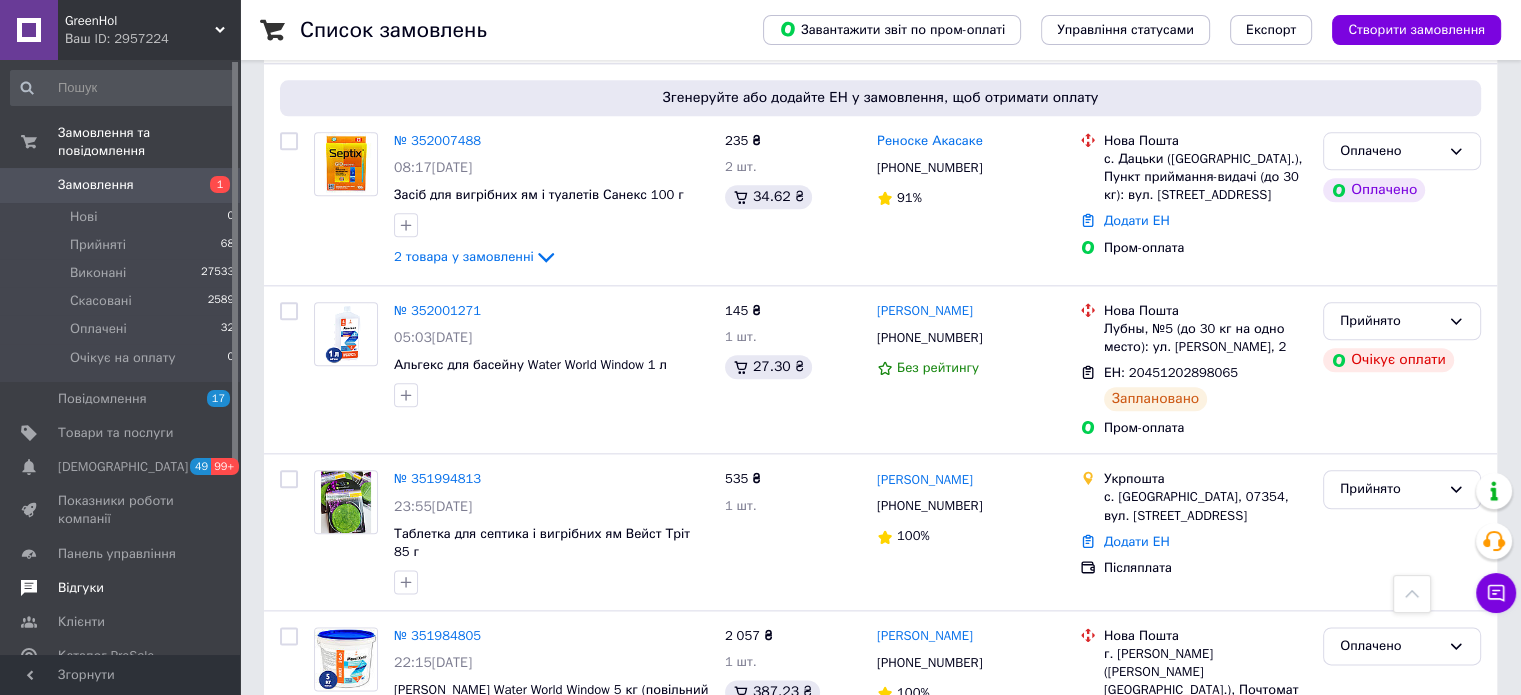 click on "Відгуки" at bounding box center [81, 588] 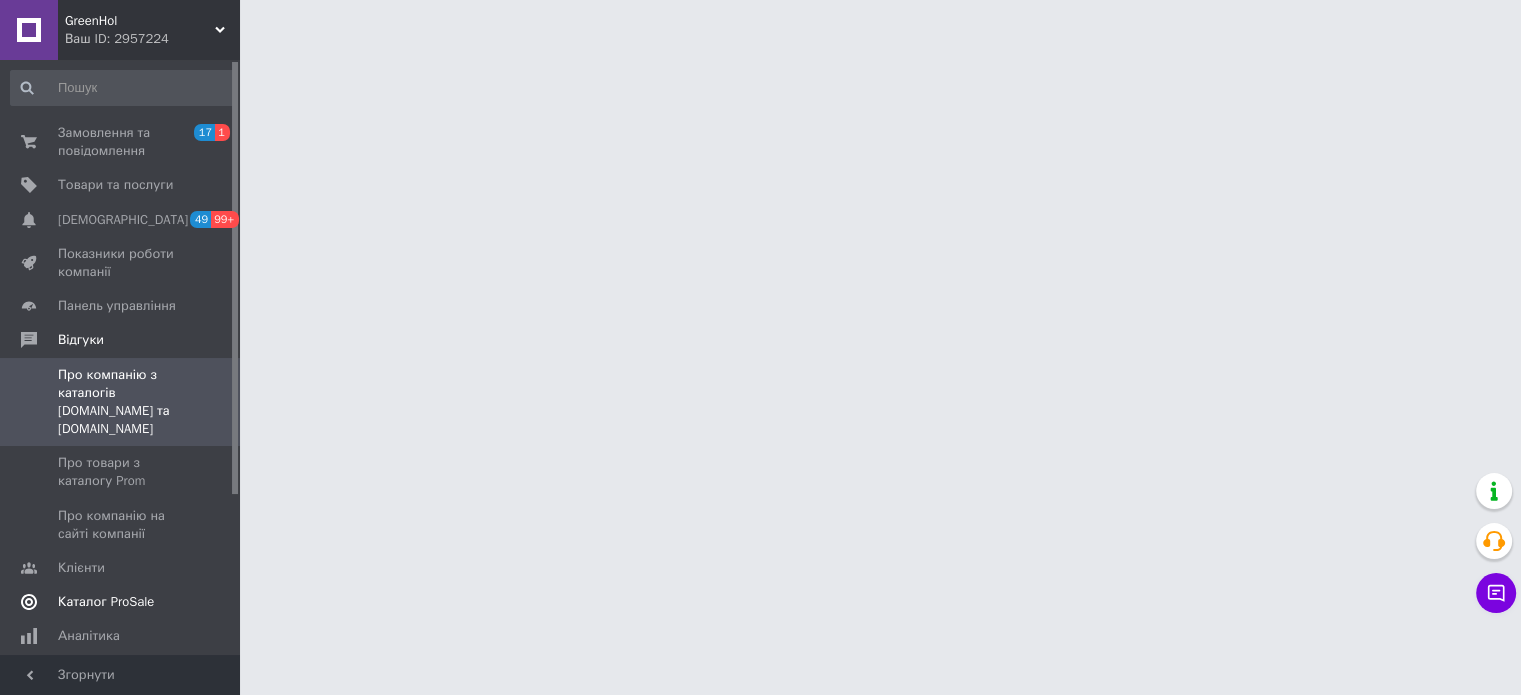 scroll, scrollTop: 0, scrollLeft: 0, axis: both 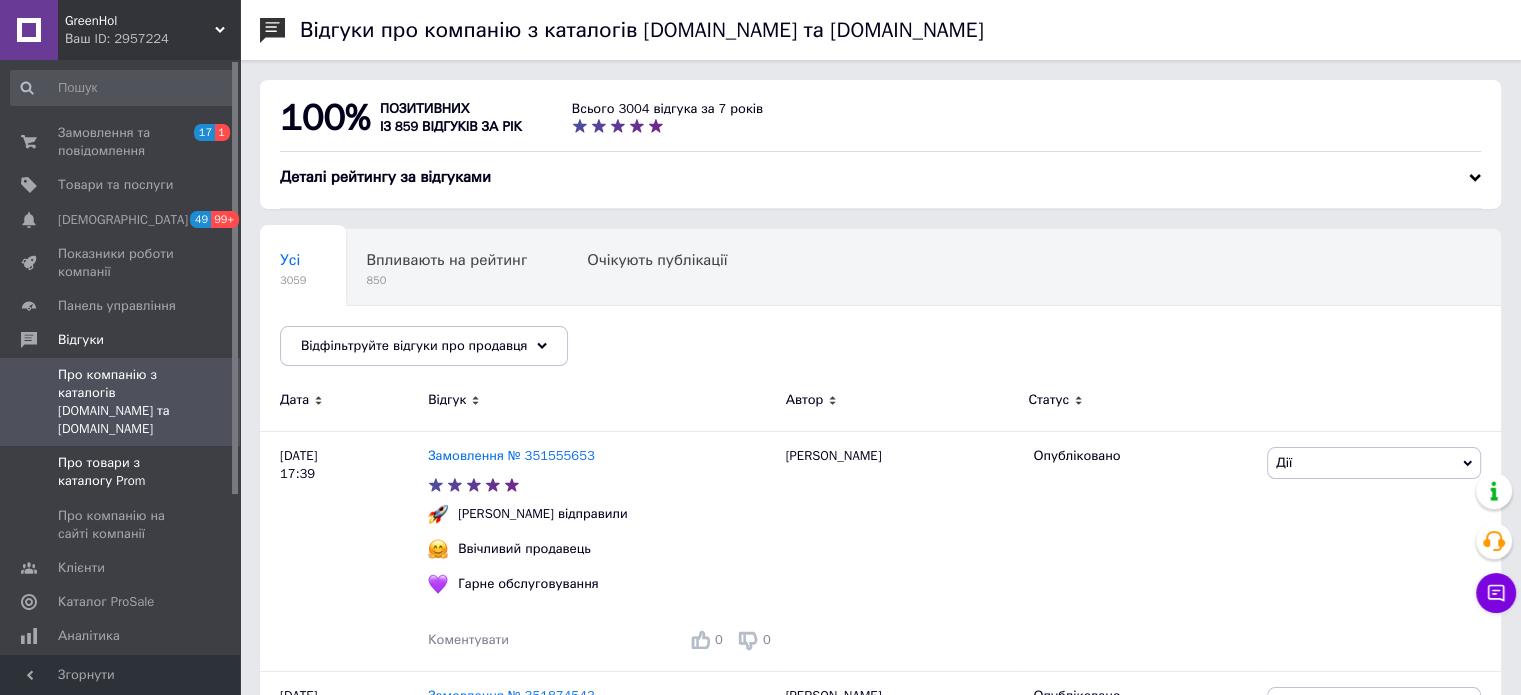click on "Про товари з каталогу Prom" at bounding box center [121, 472] 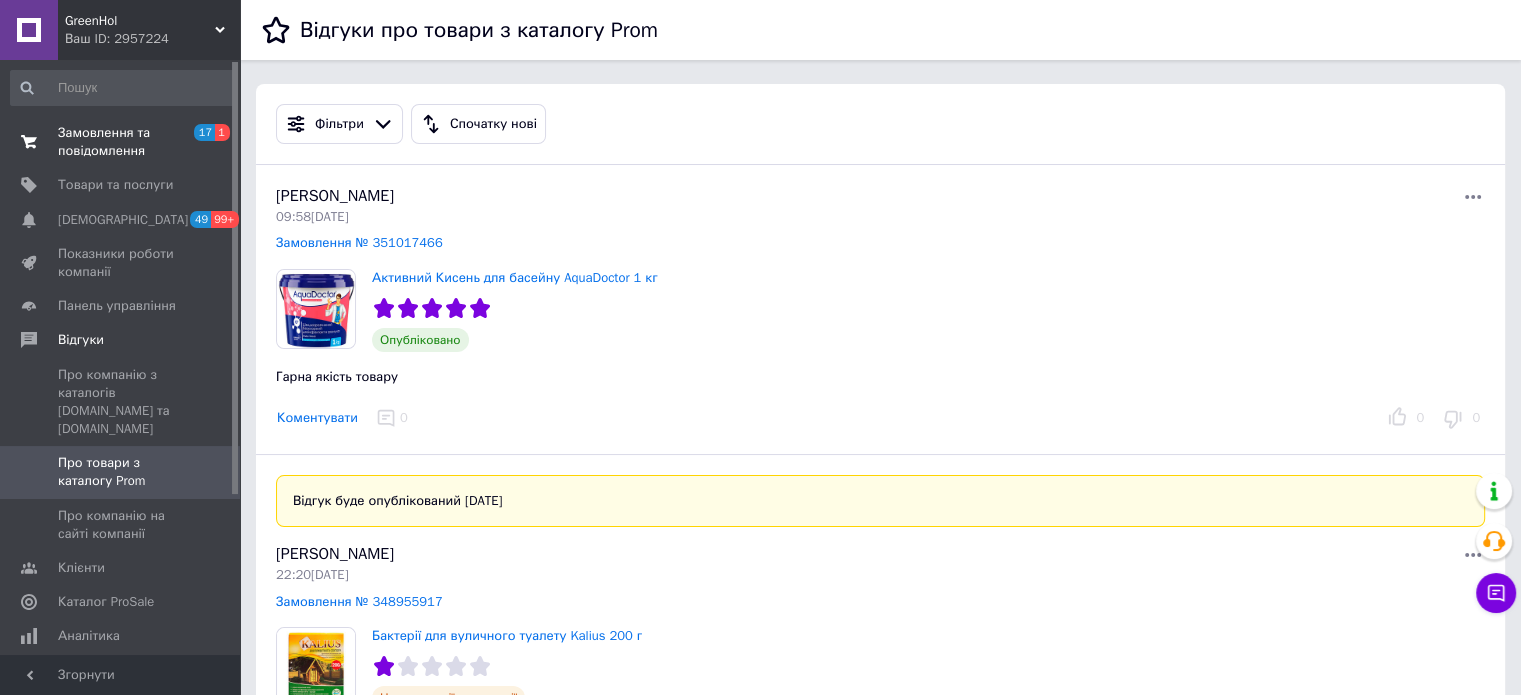click on "Замовлення та повідомлення" at bounding box center (121, 142) 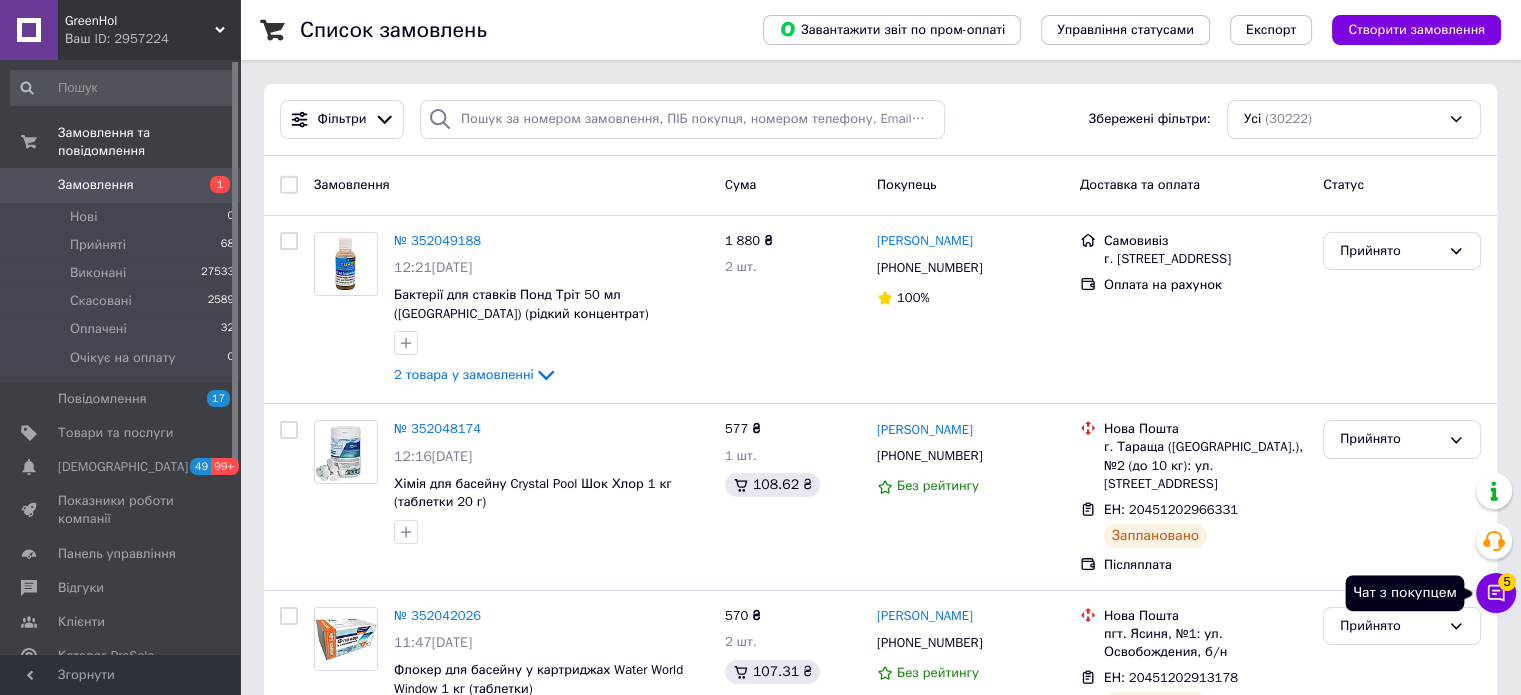 click 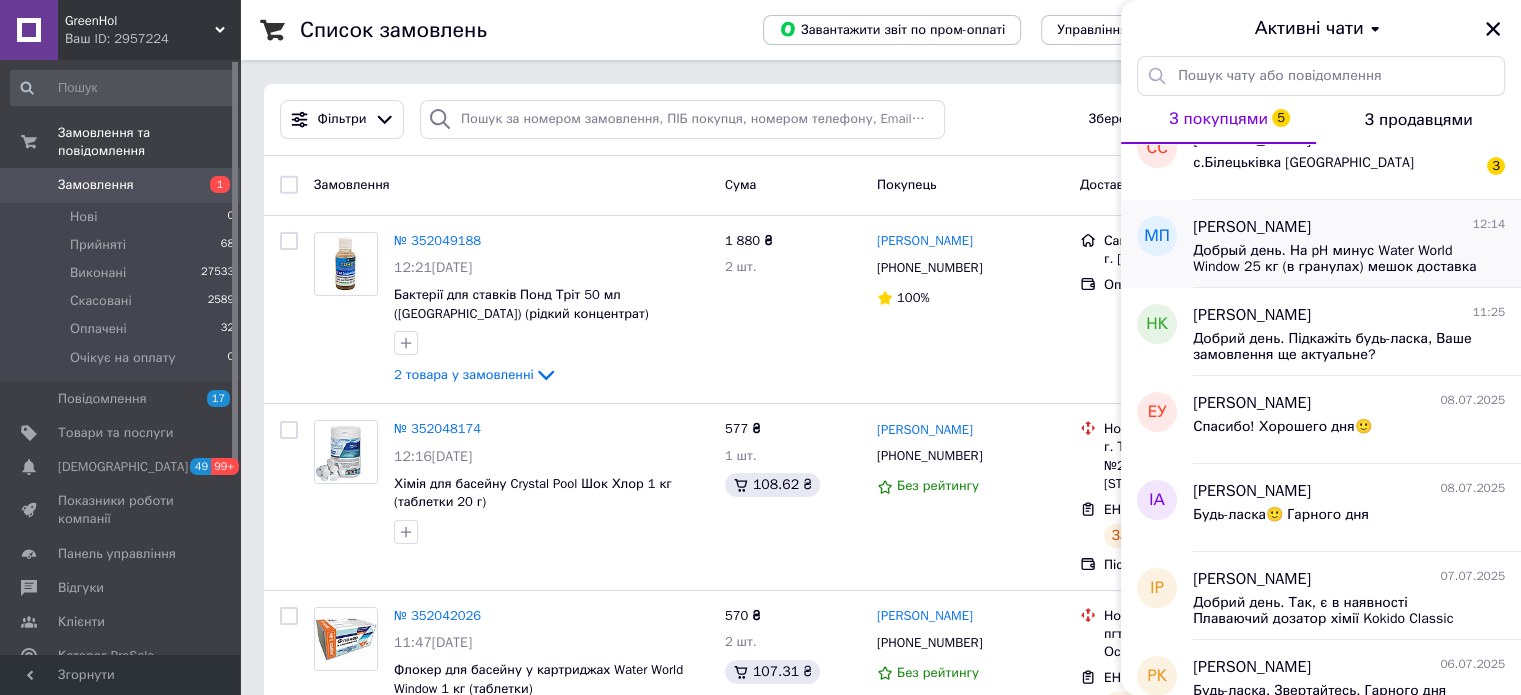 scroll, scrollTop: 0, scrollLeft: 0, axis: both 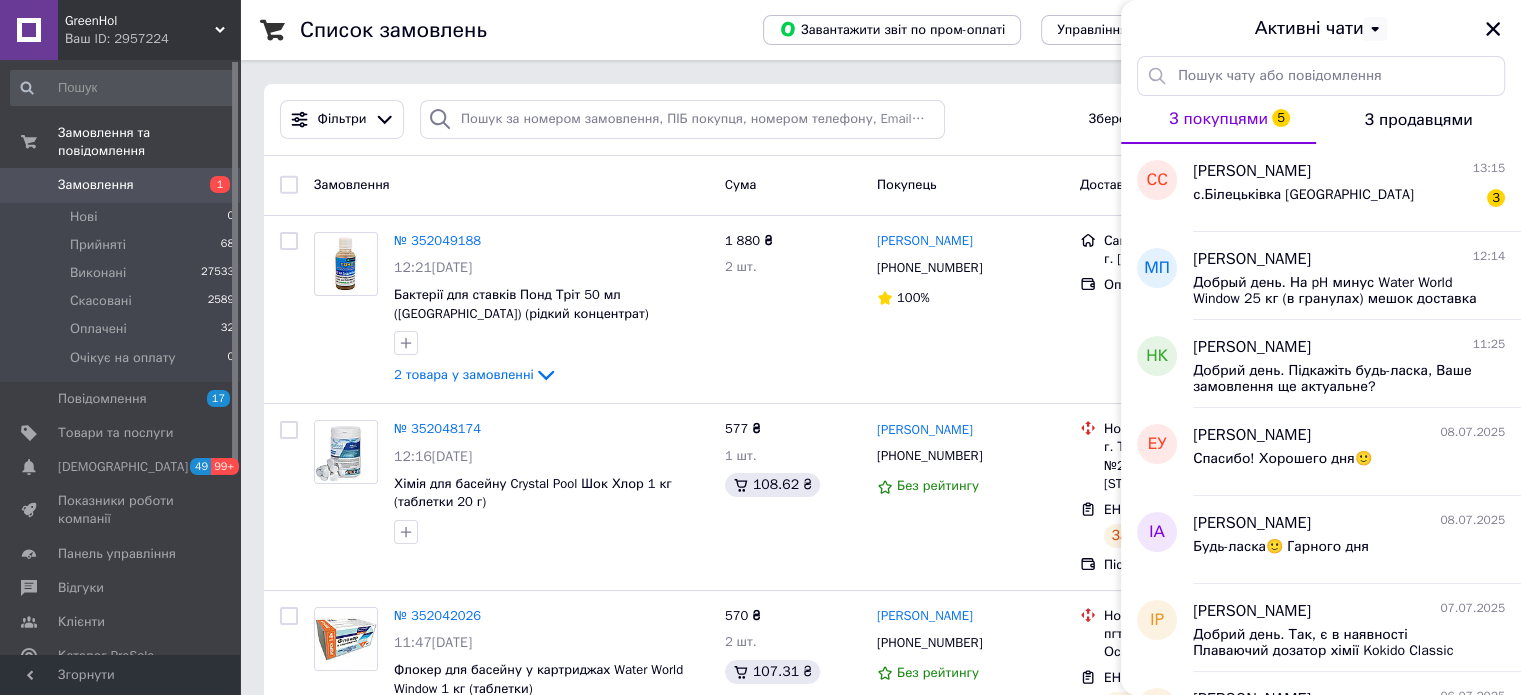 click 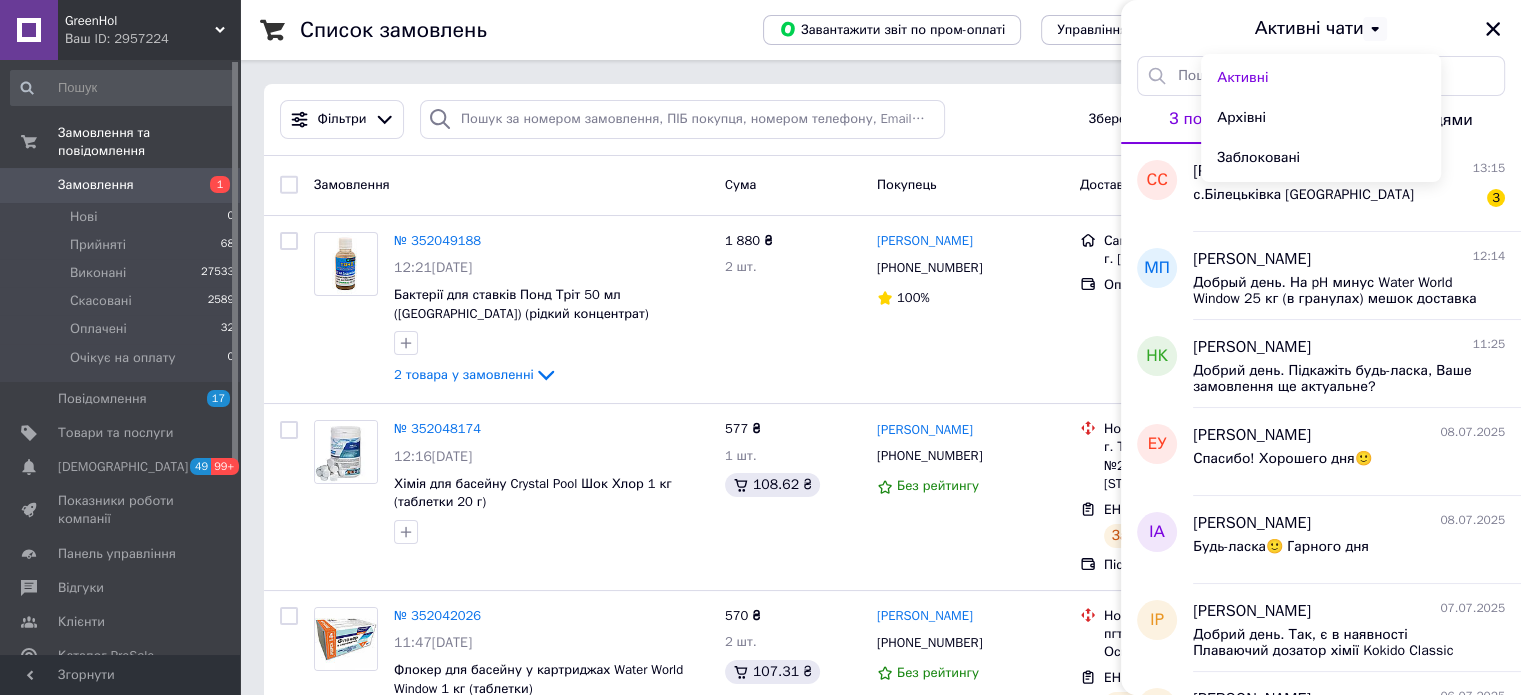 click 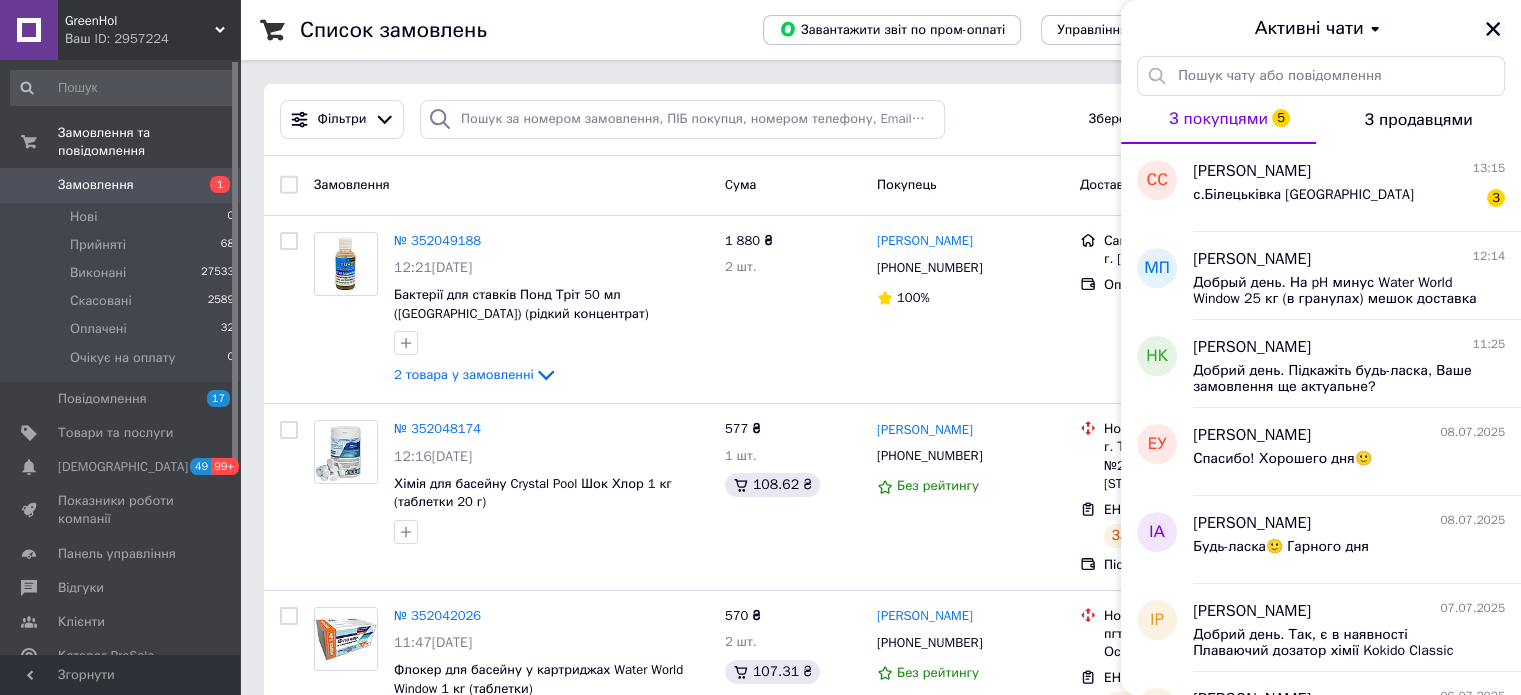 click 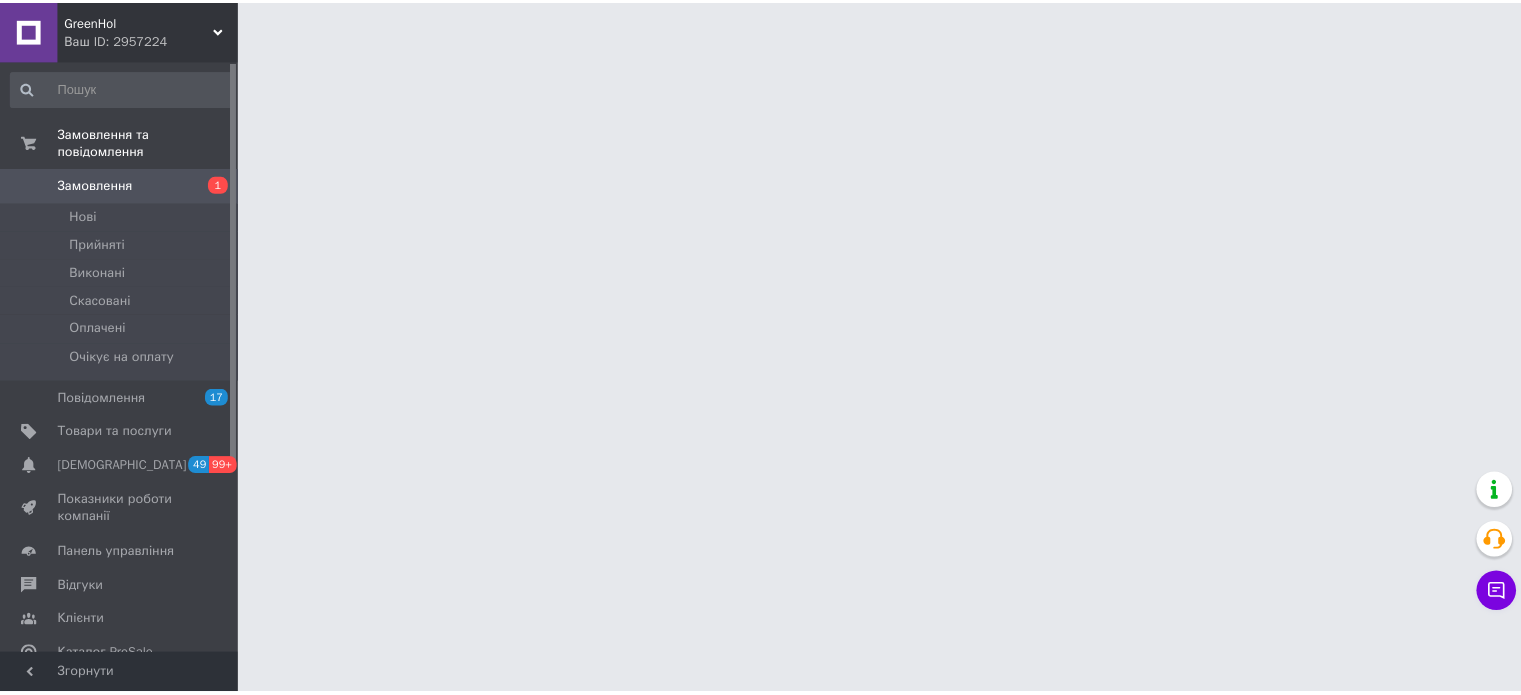 scroll, scrollTop: 0, scrollLeft: 0, axis: both 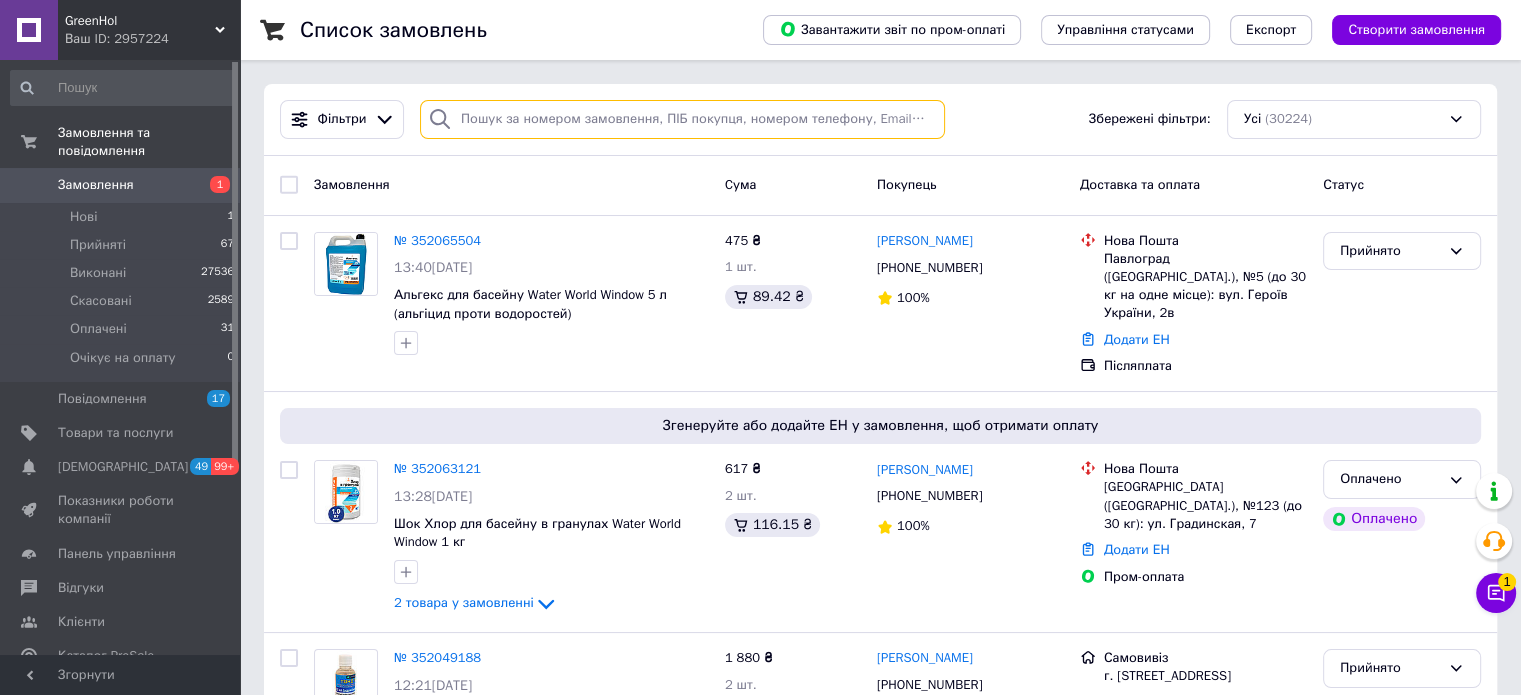 click at bounding box center (682, 119) 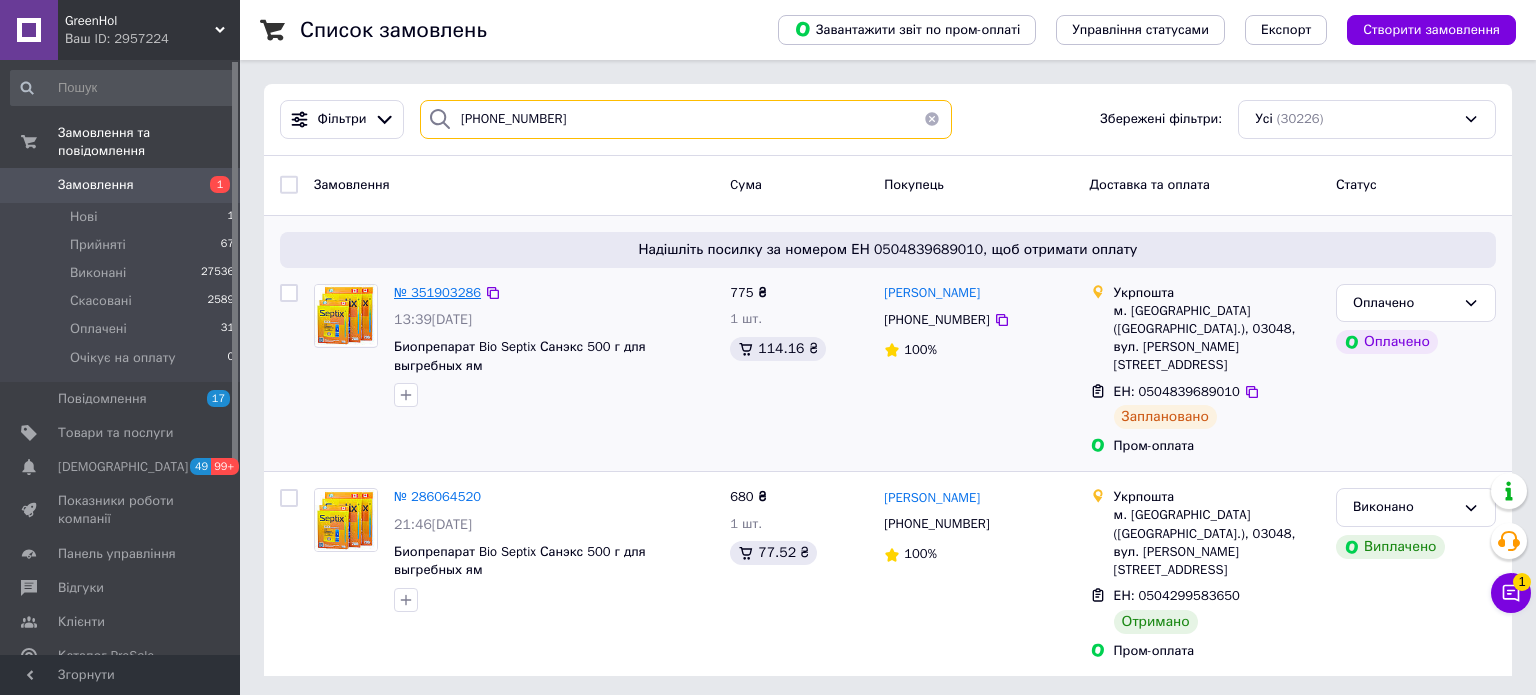 type on "[PHONE_NUMBER]" 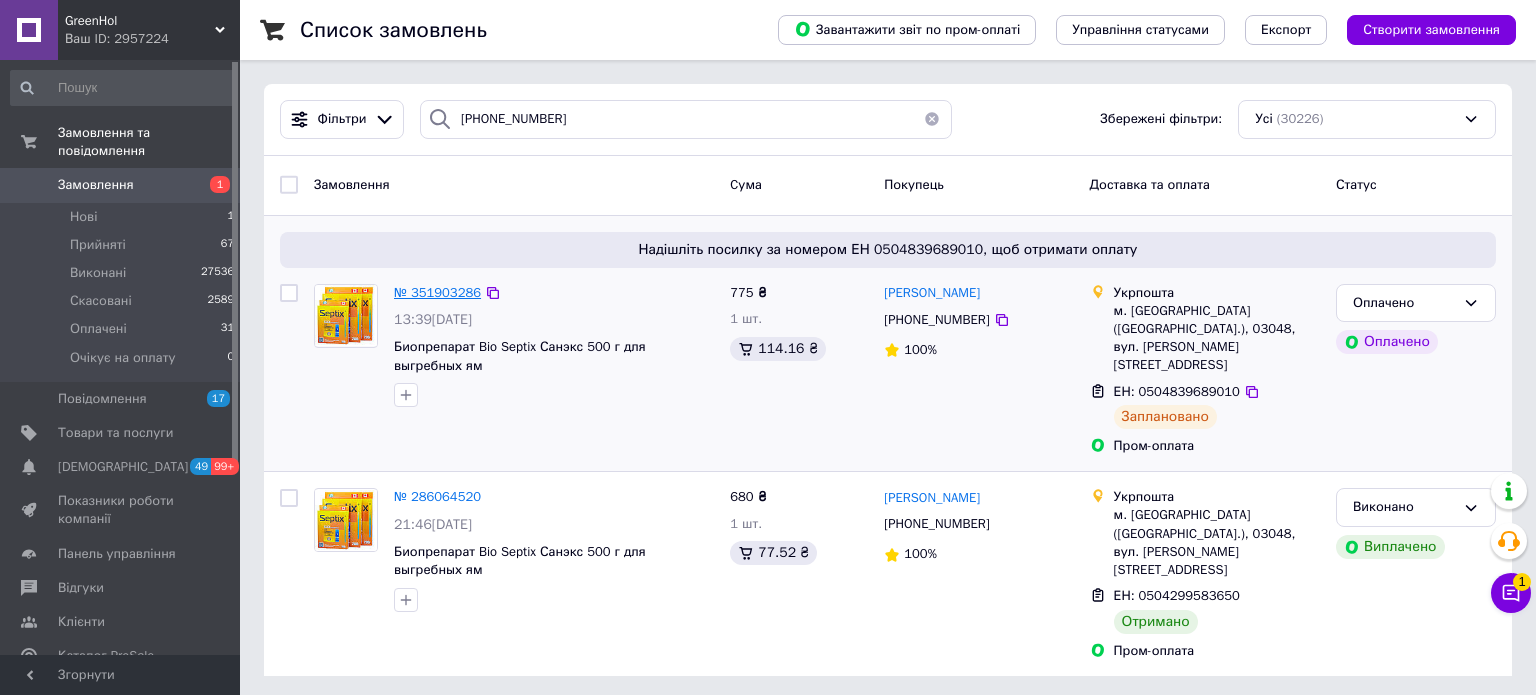 click on "№ 351903286" at bounding box center [437, 292] 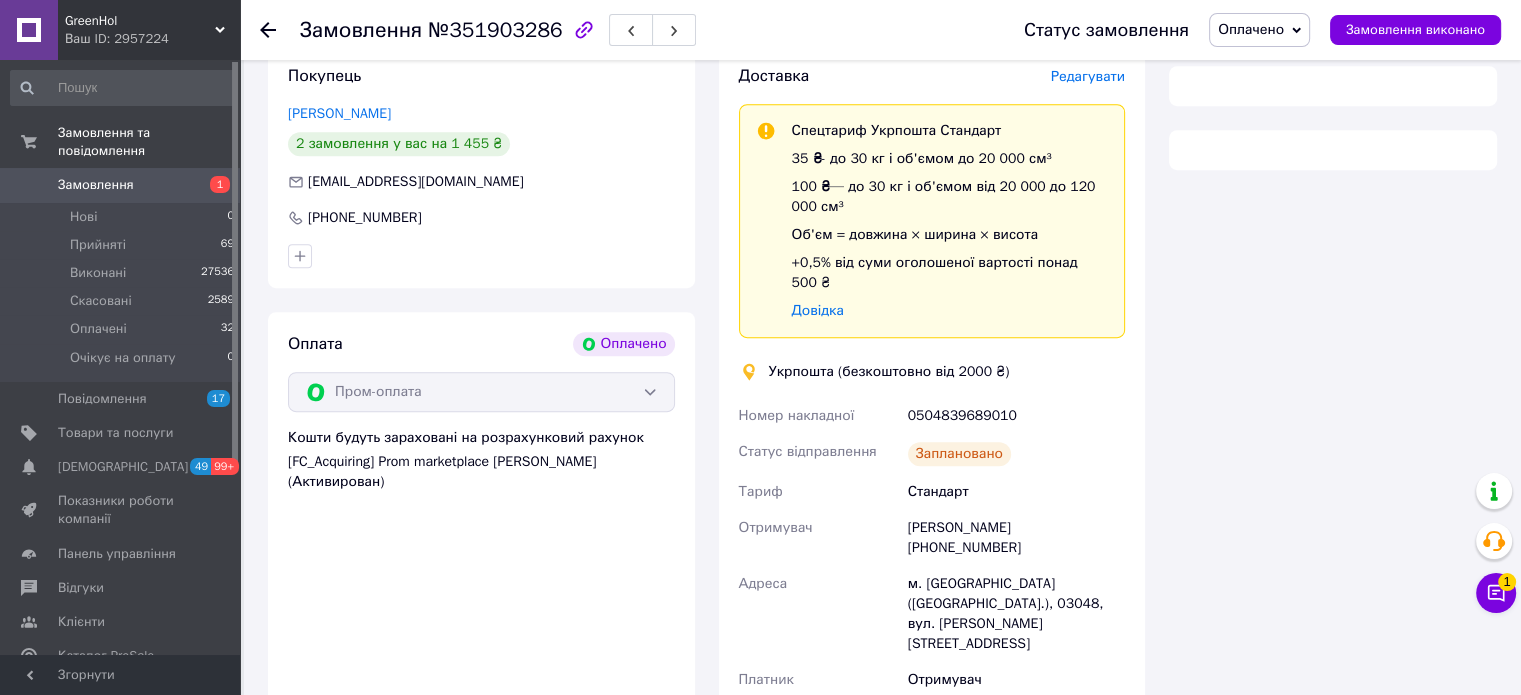 scroll, scrollTop: 1116, scrollLeft: 0, axis: vertical 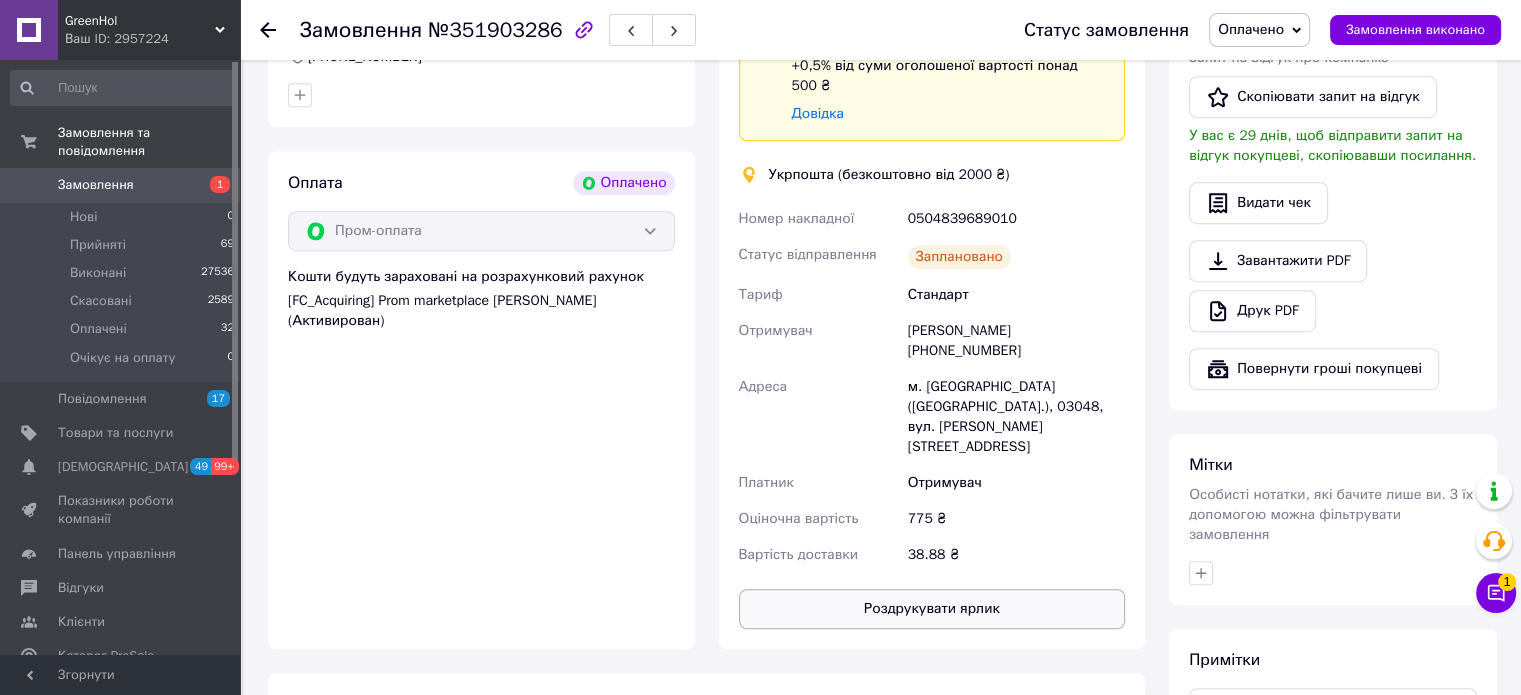 click on "Роздрукувати ярлик" at bounding box center (932, 609) 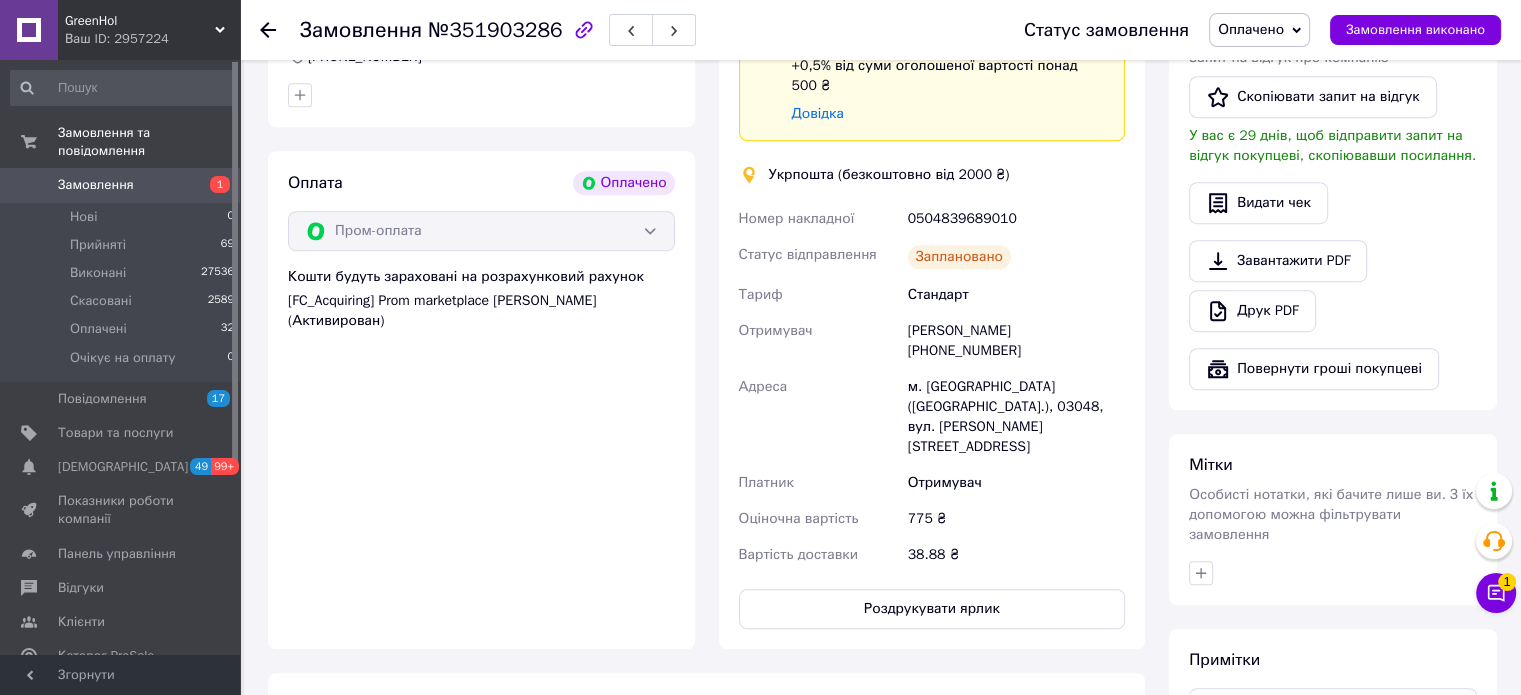 click on "Замовлення" at bounding box center [121, 185] 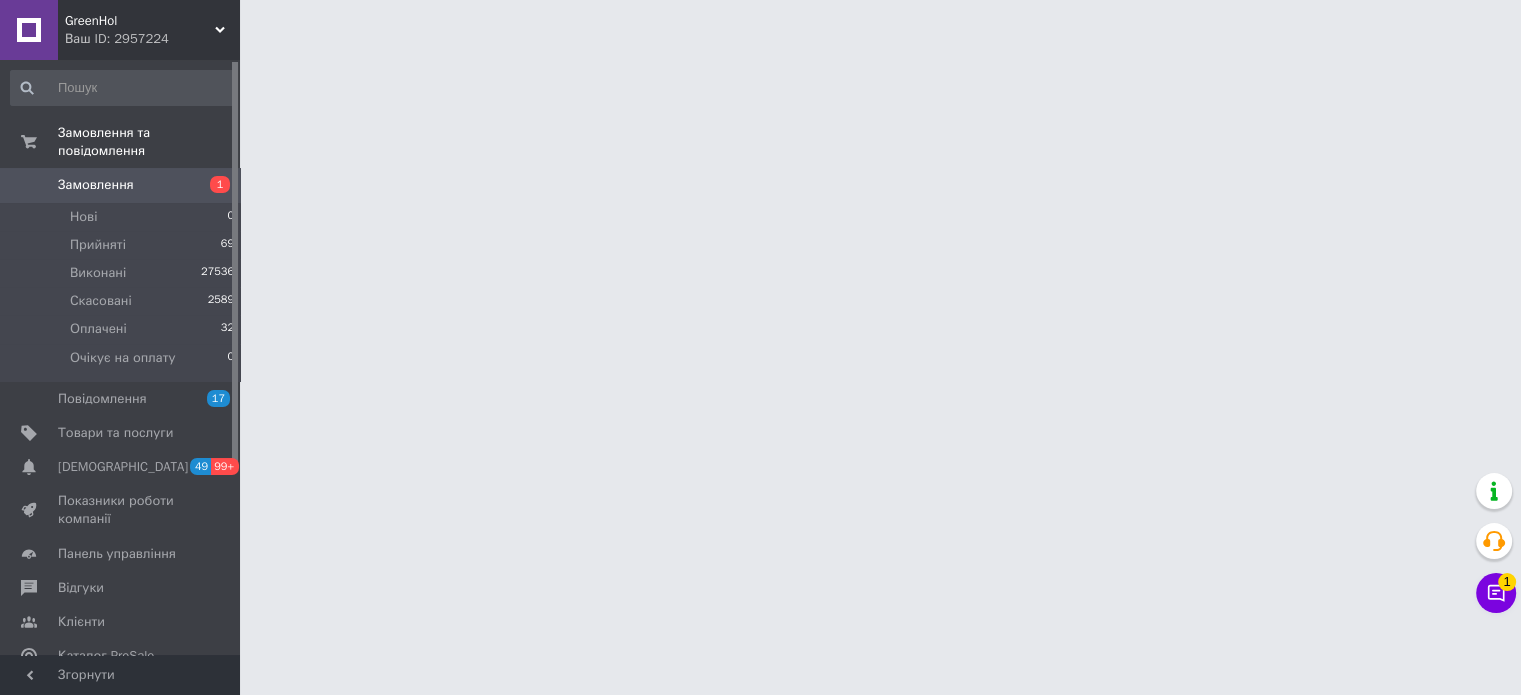 scroll, scrollTop: 0, scrollLeft: 0, axis: both 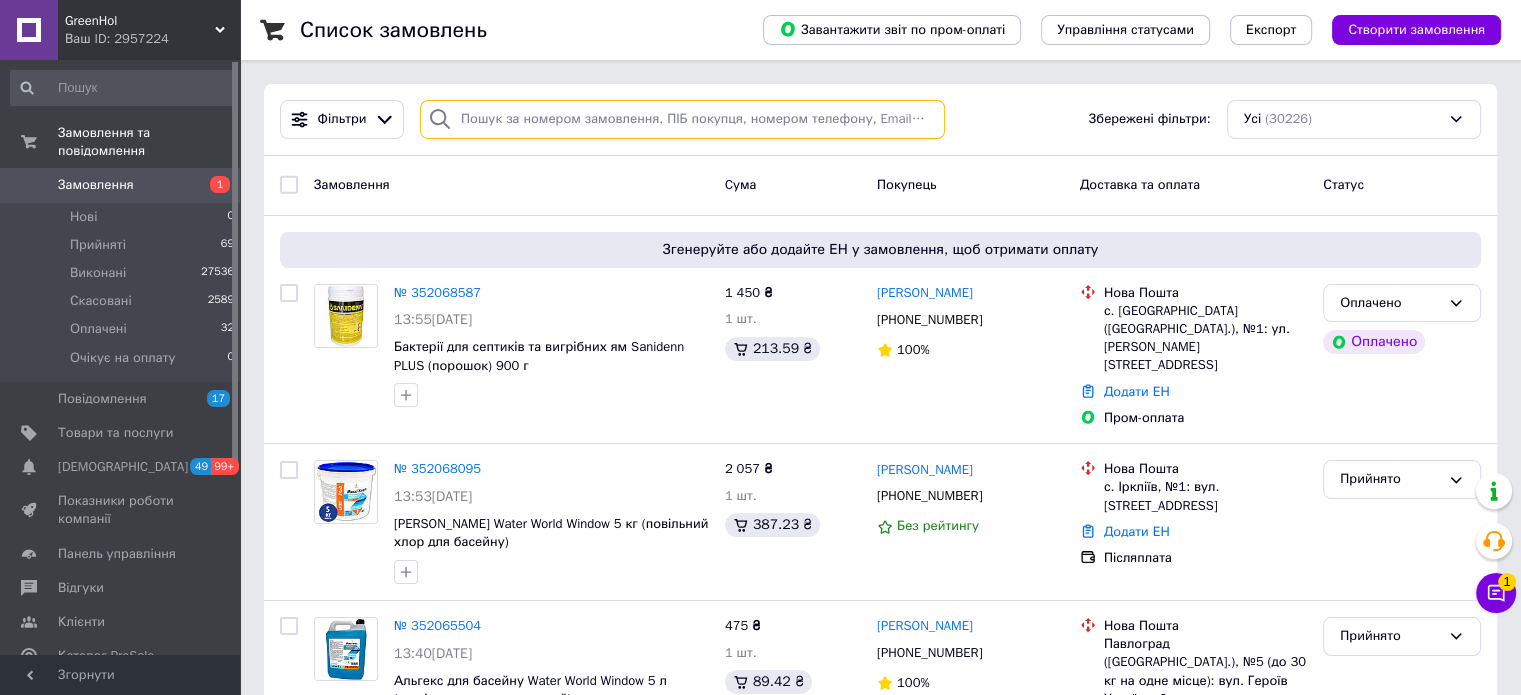 click at bounding box center [682, 119] 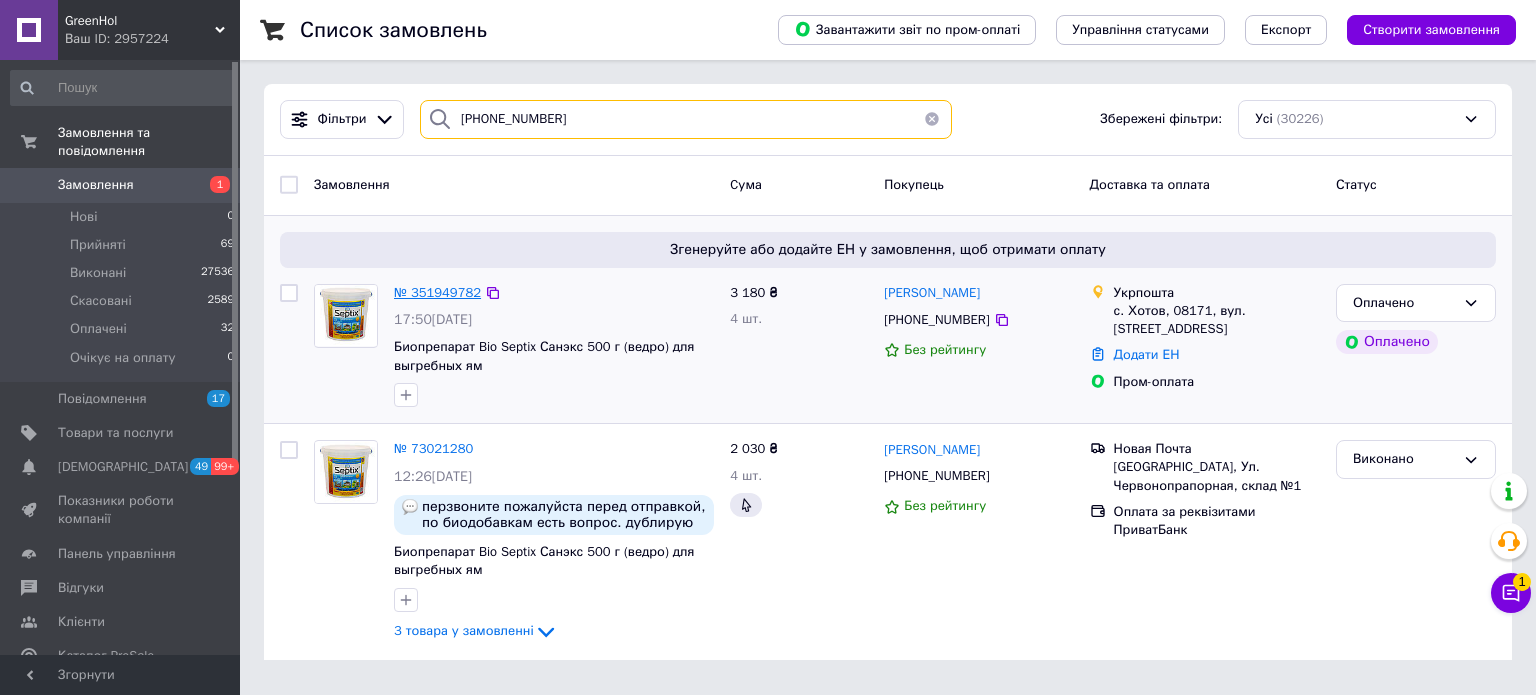 type on "(050) 387-24-87" 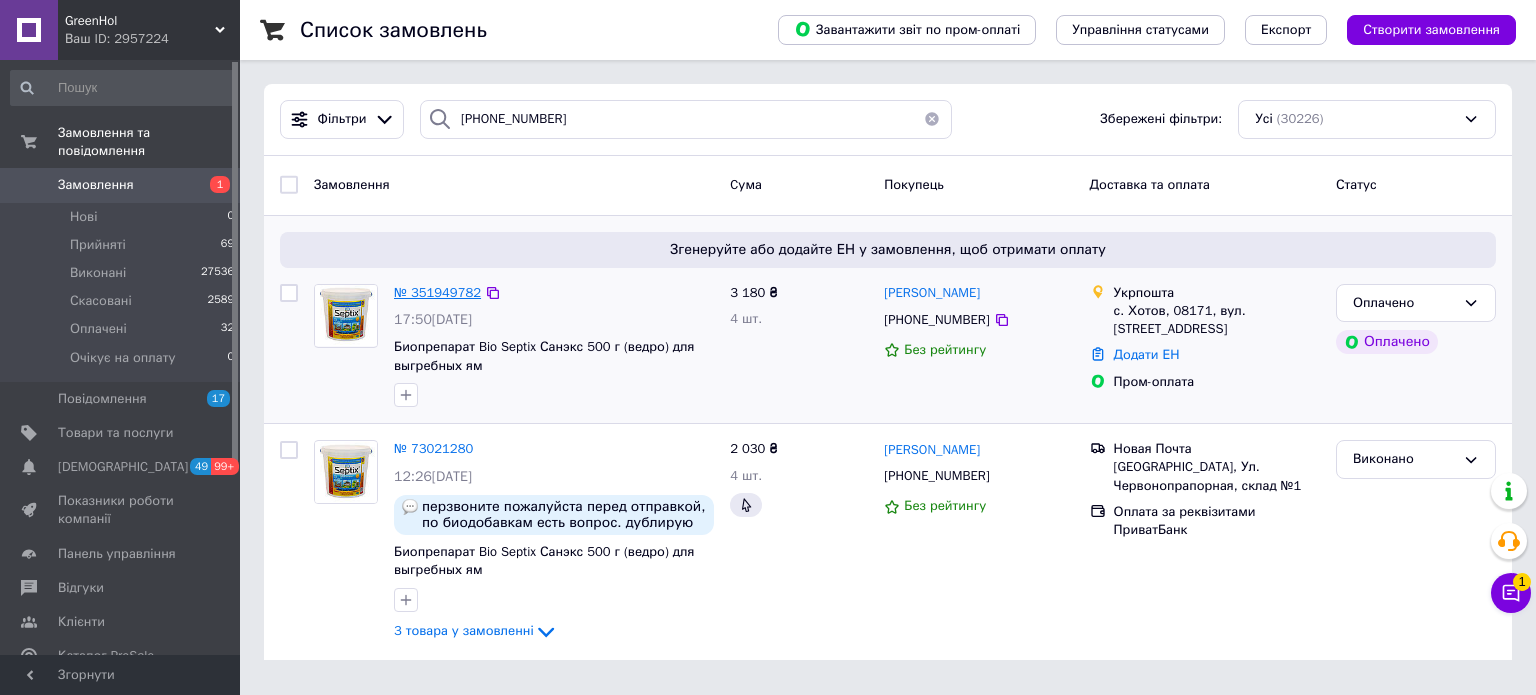 click on "№ 351949782" at bounding box center (437, 292) 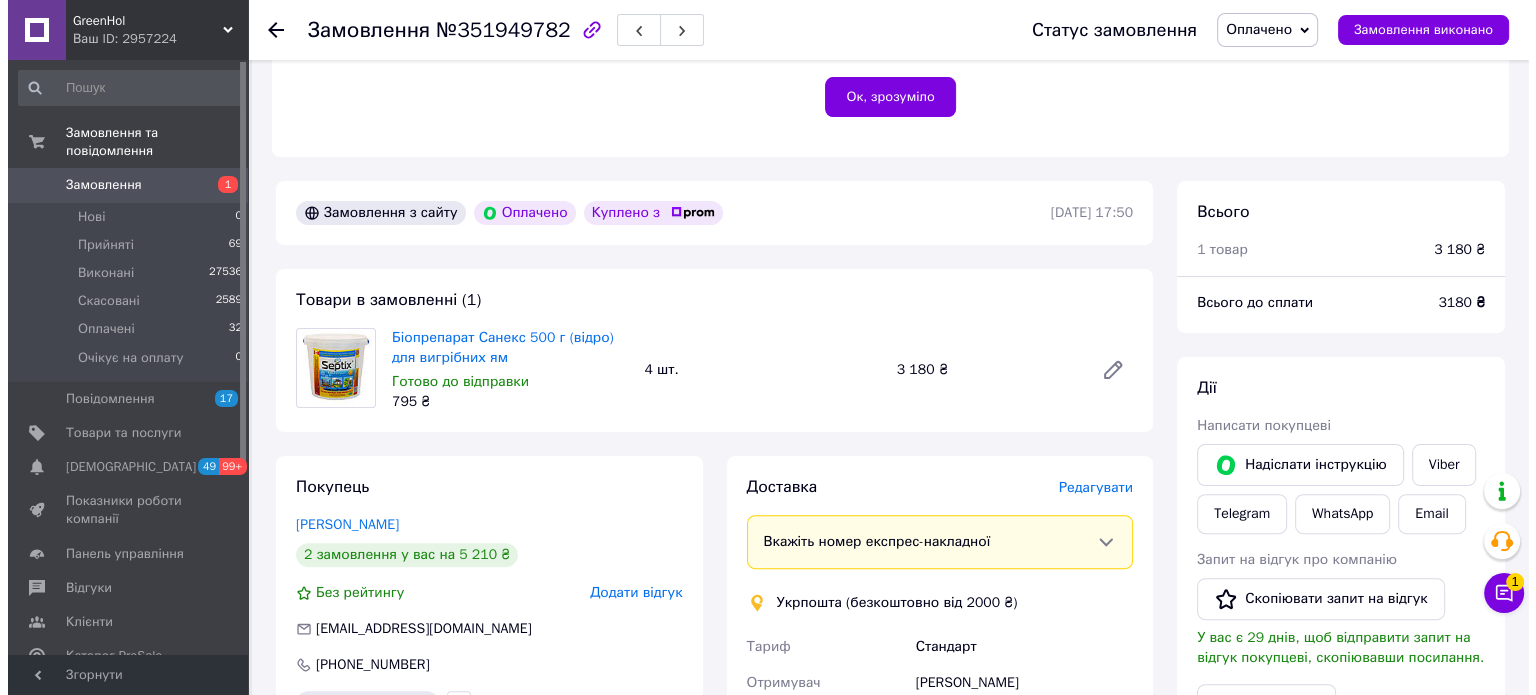 scroll, scrollTop: 600, scrollLeft: 0, axis: vertical 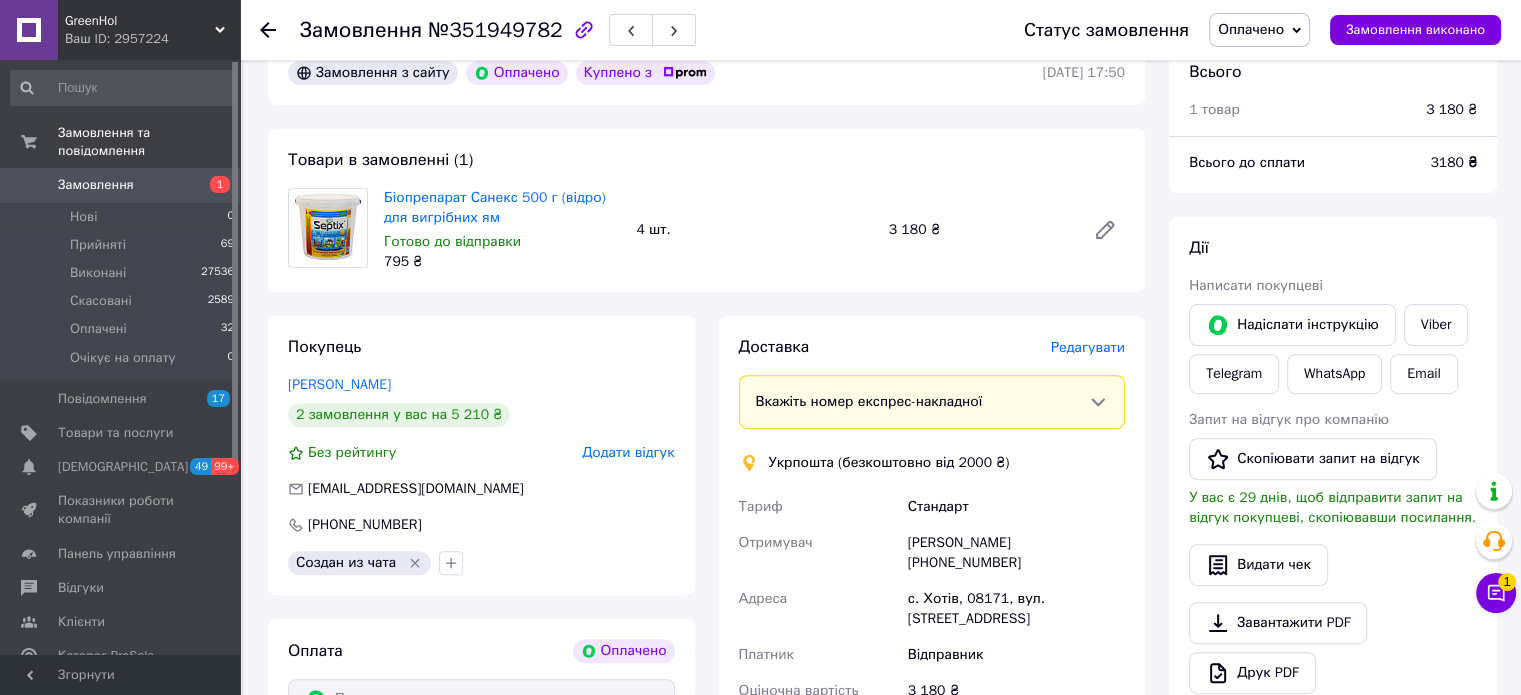 click on "Редагувати" at bounding box center (1088, 347) 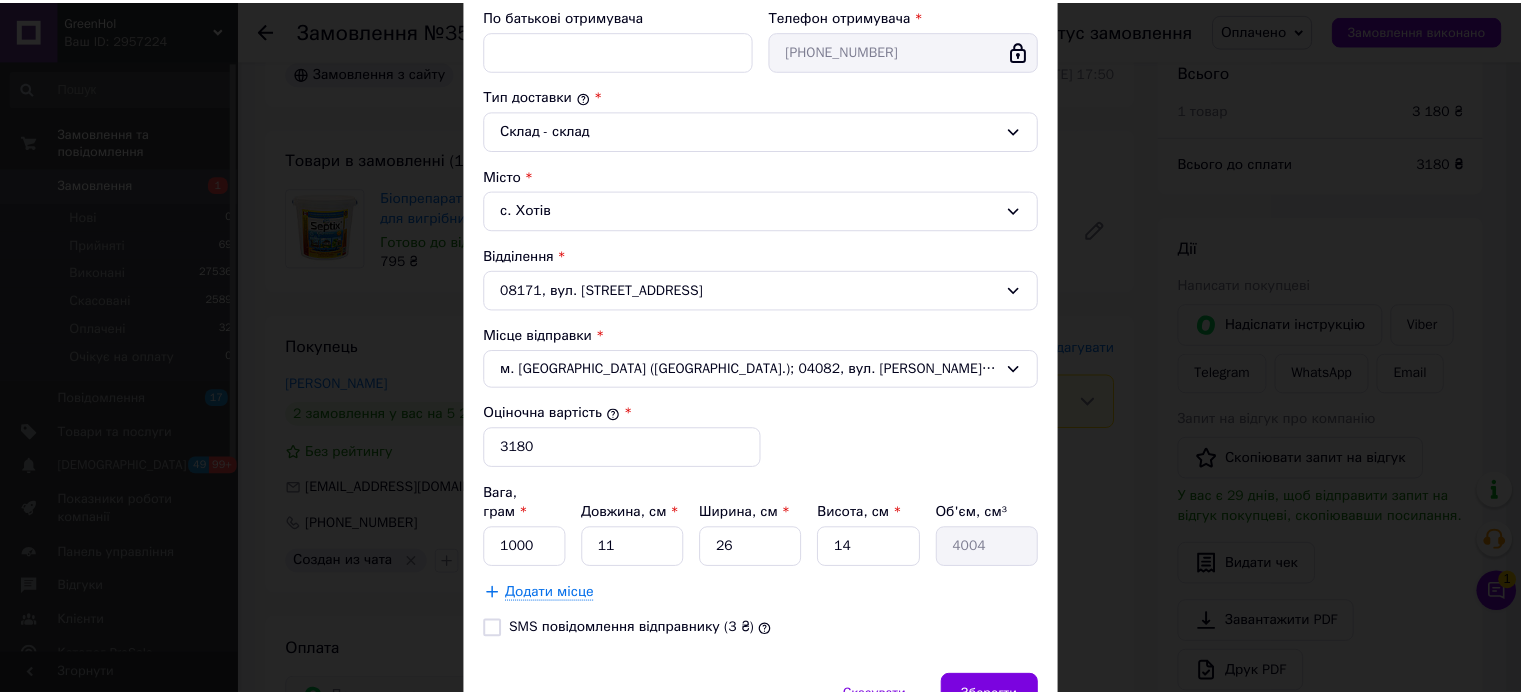 scroll, scrollTop: 500, scrollLeft: 0, axis: vertical 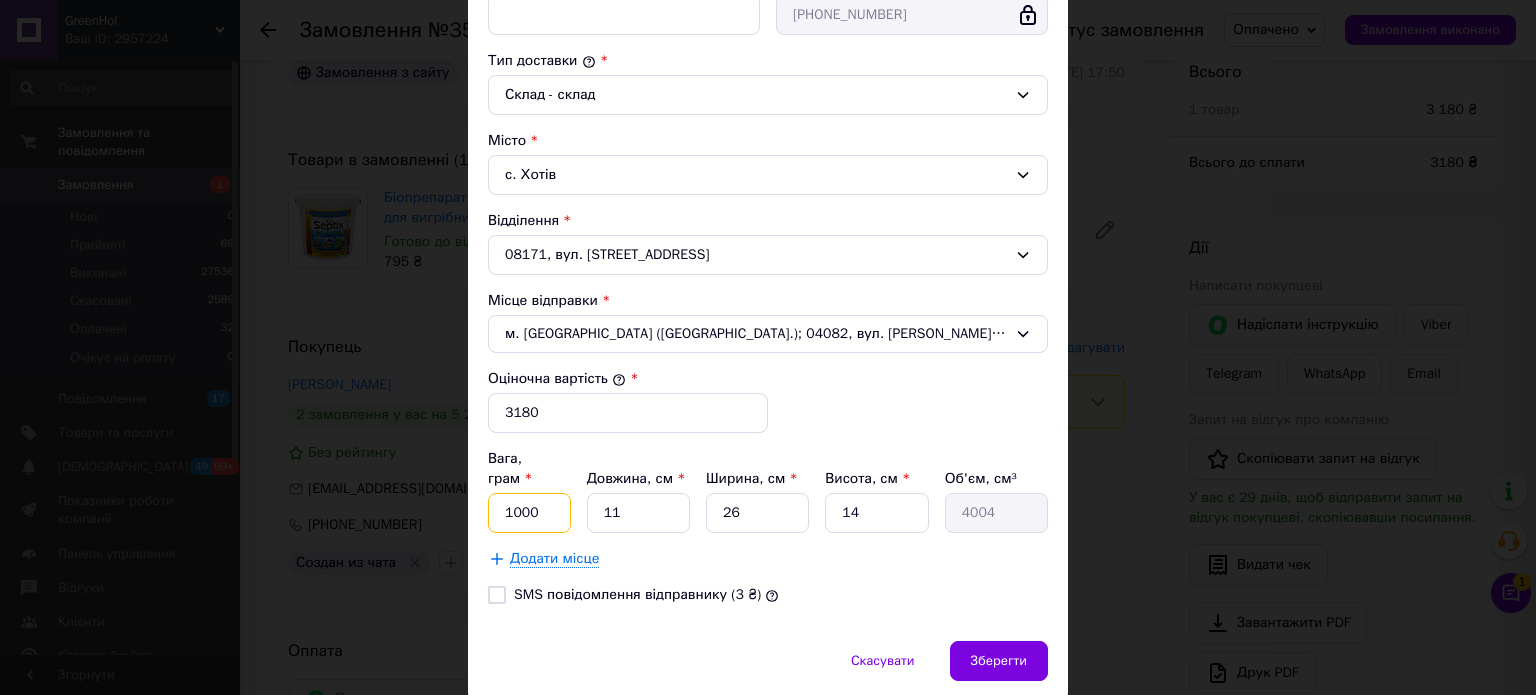 drag, startPoint x: 528, startPoint y: 491, endPoint x: 484, endPoint y: 495, distance: 44.181442 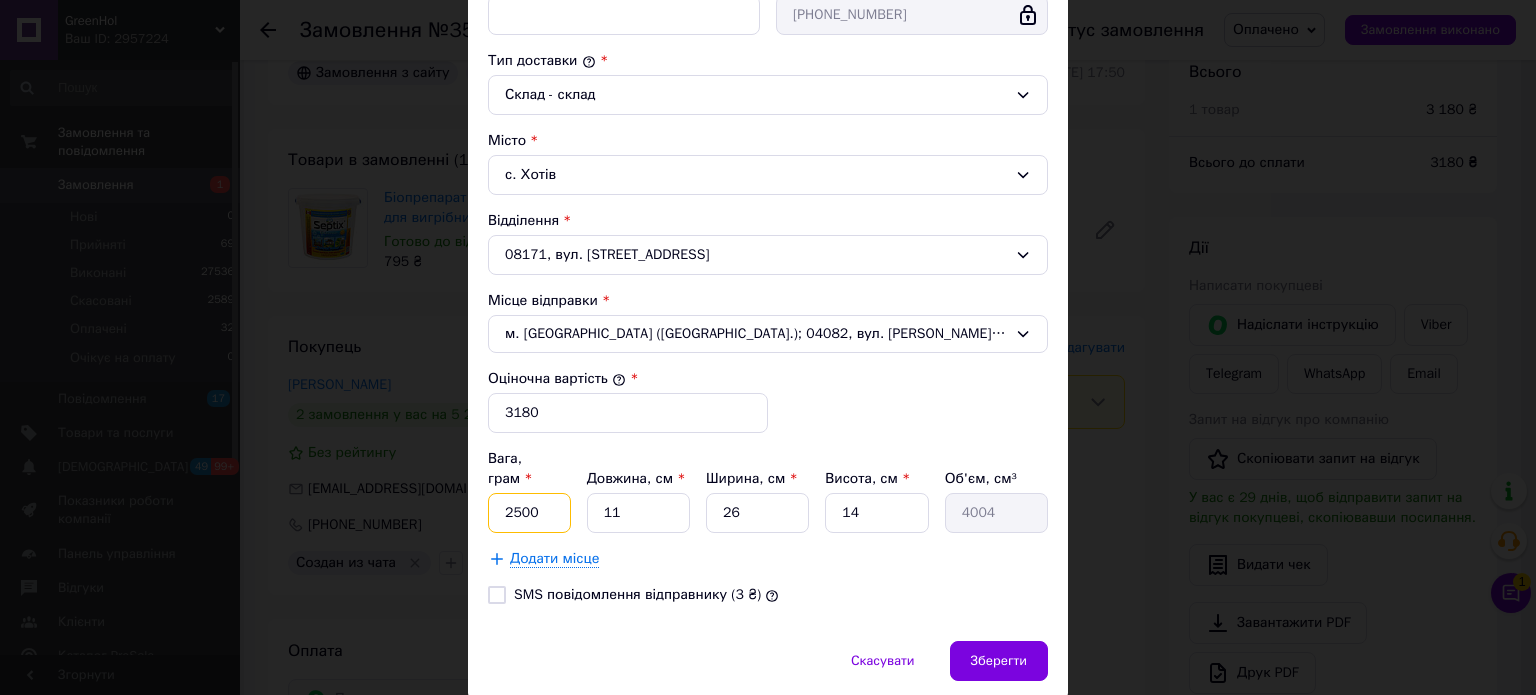 type on "2500" 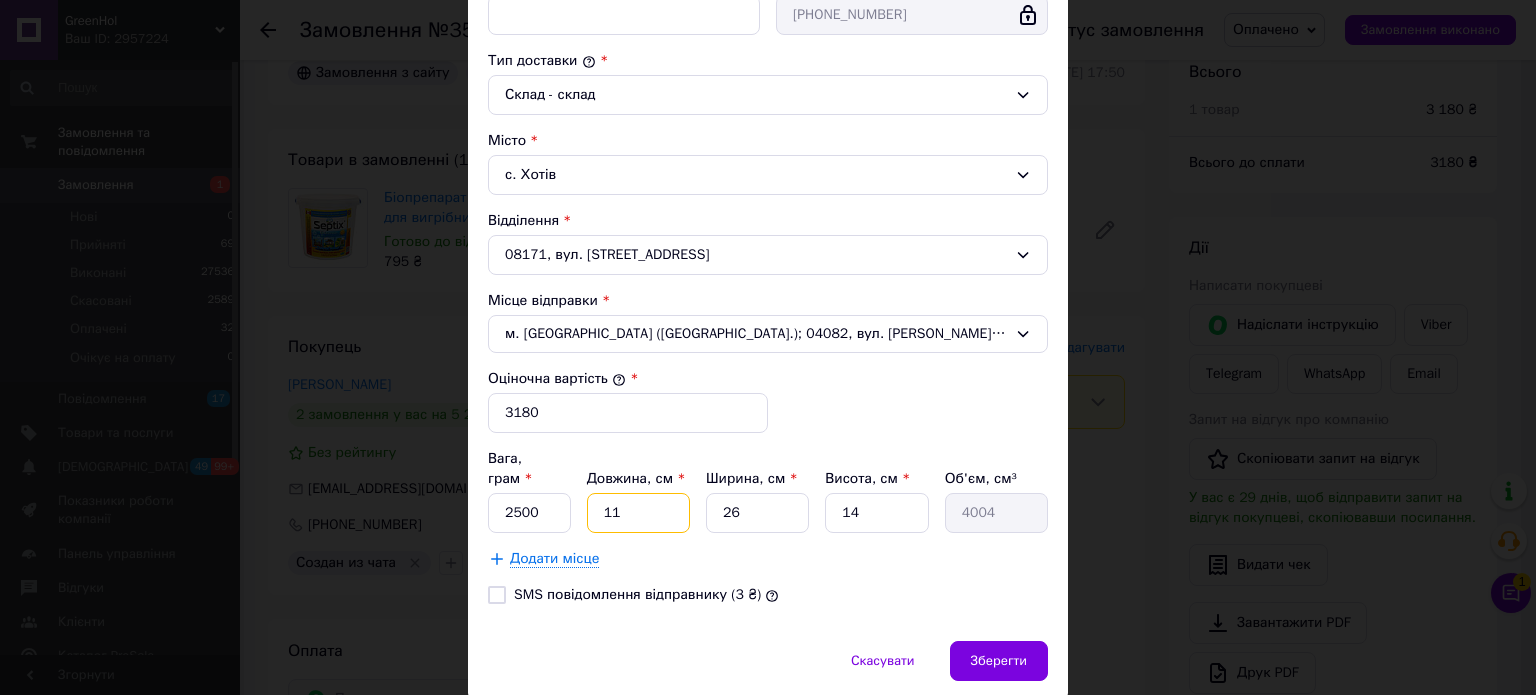 drag, startPoint x: 632, startPoint y: 490, endPoint x: 580, endPoint y: 495, distance: 52.23983 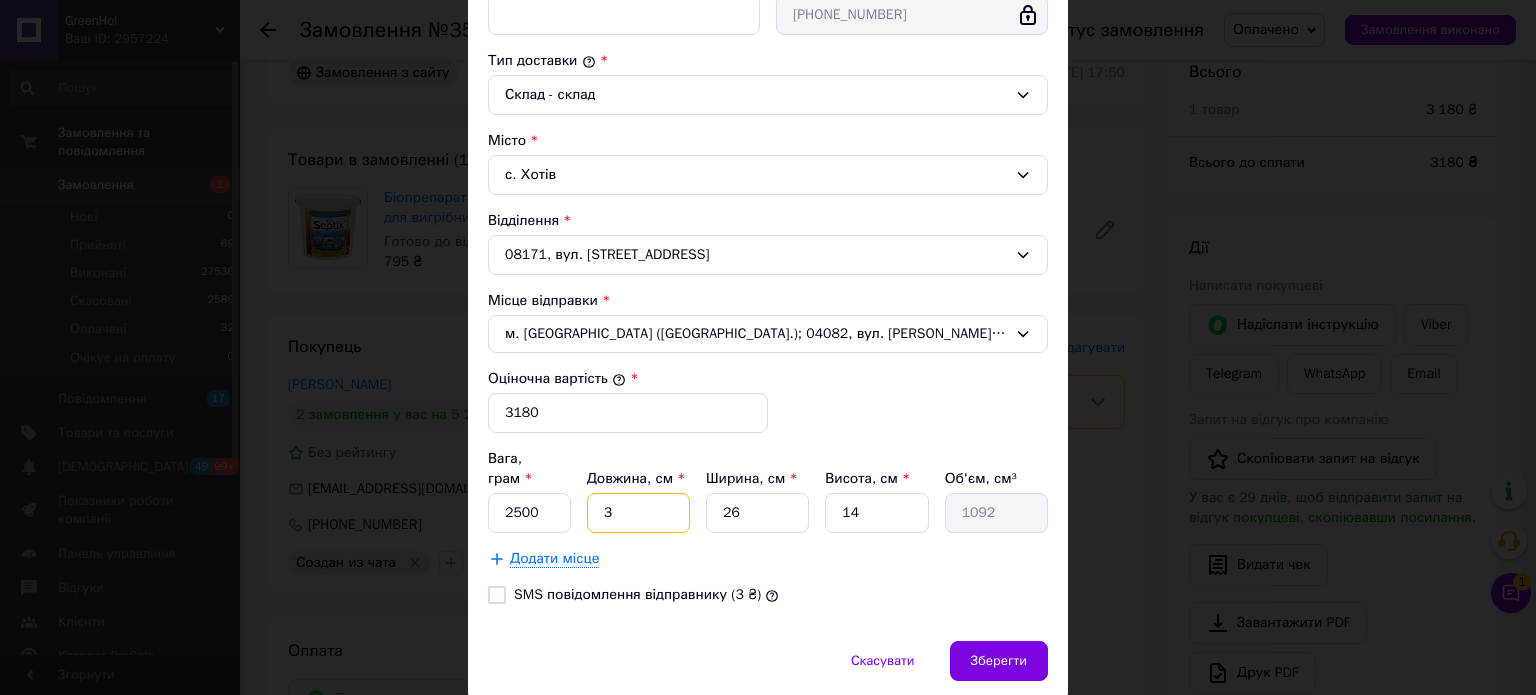 type on "34" 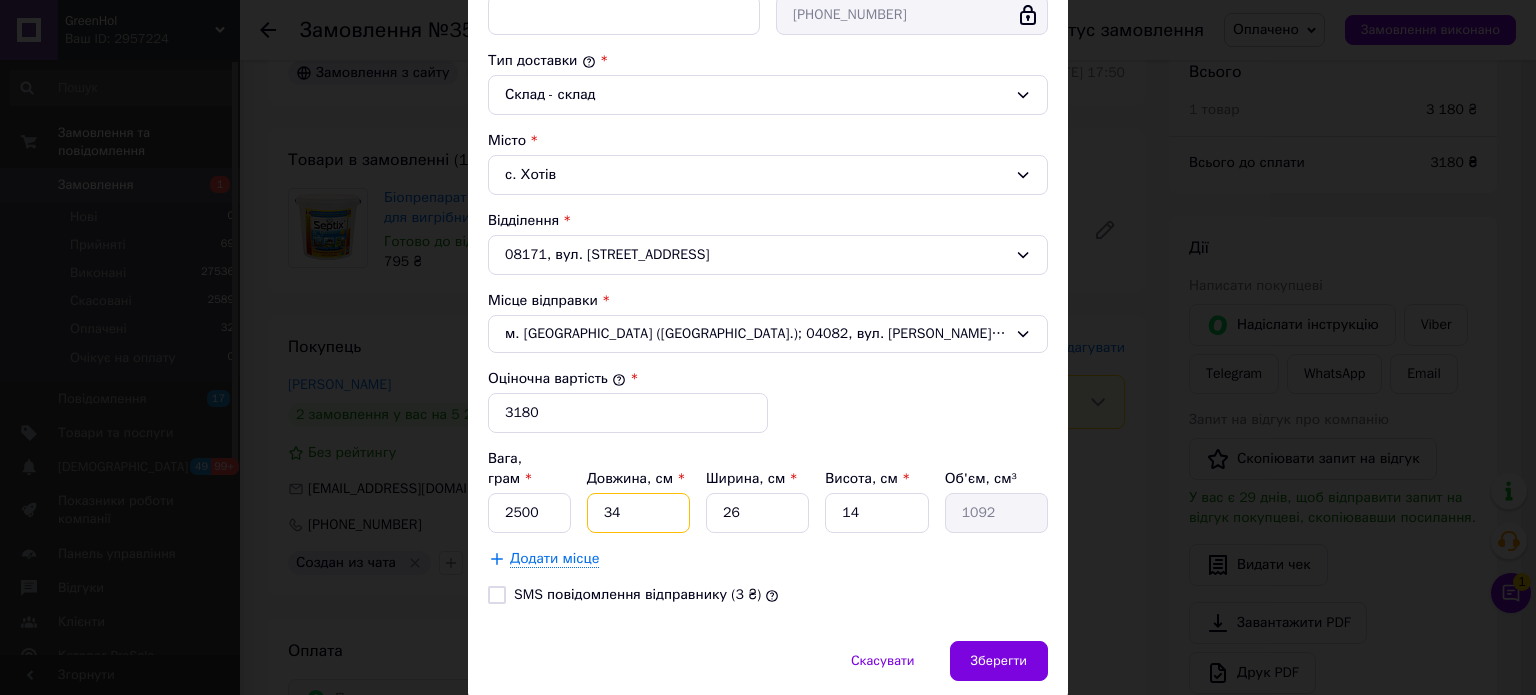 type on "12376" 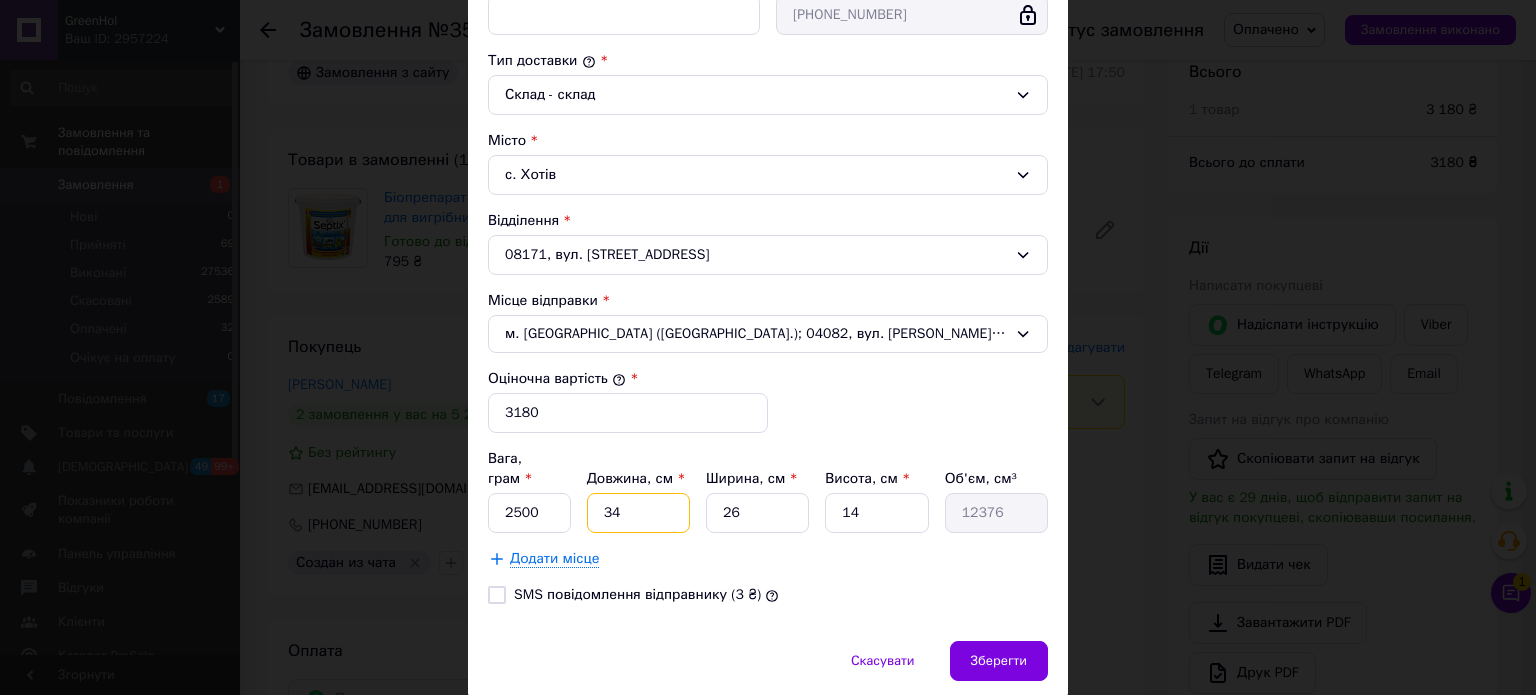 type on "34" 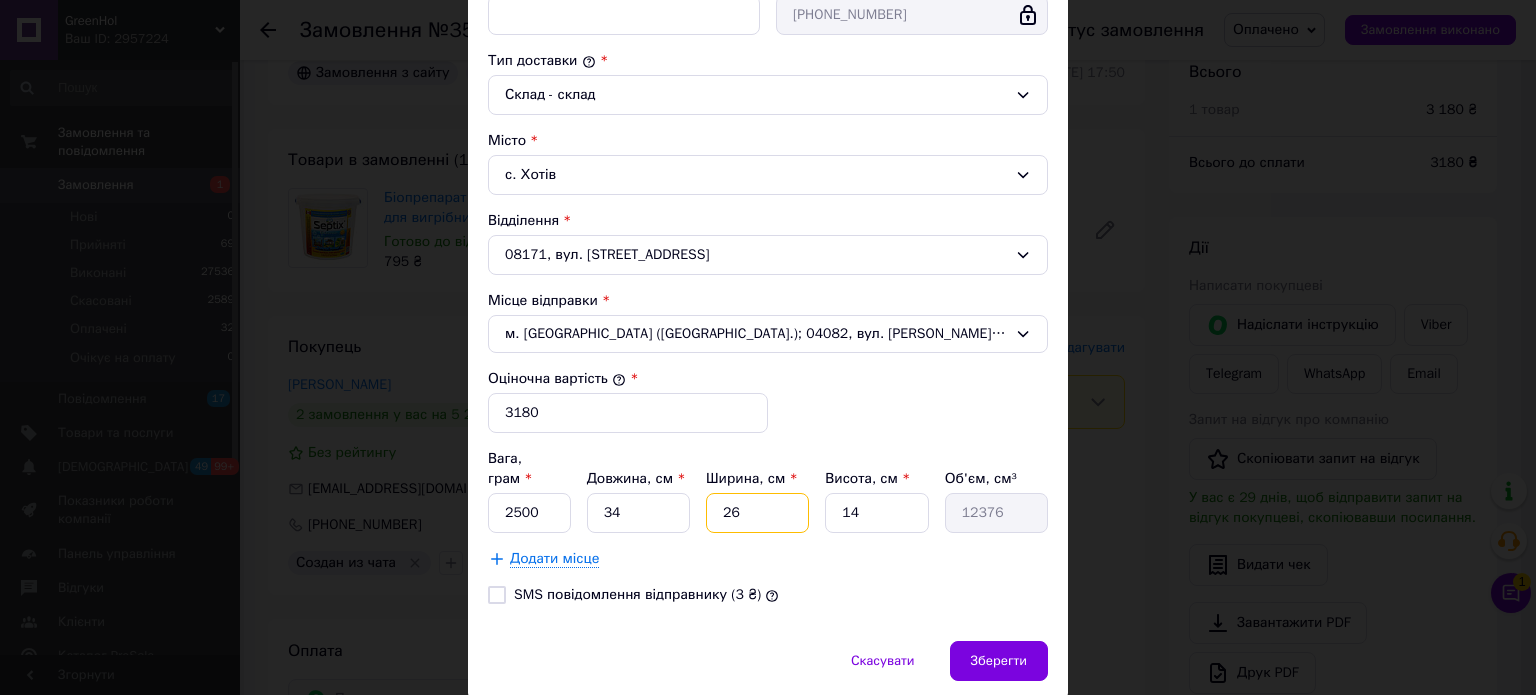 drag, startPoint x: 773, startPoint y: 490, endPoint x: 680, endPoint y: 487, distance: 93.04838 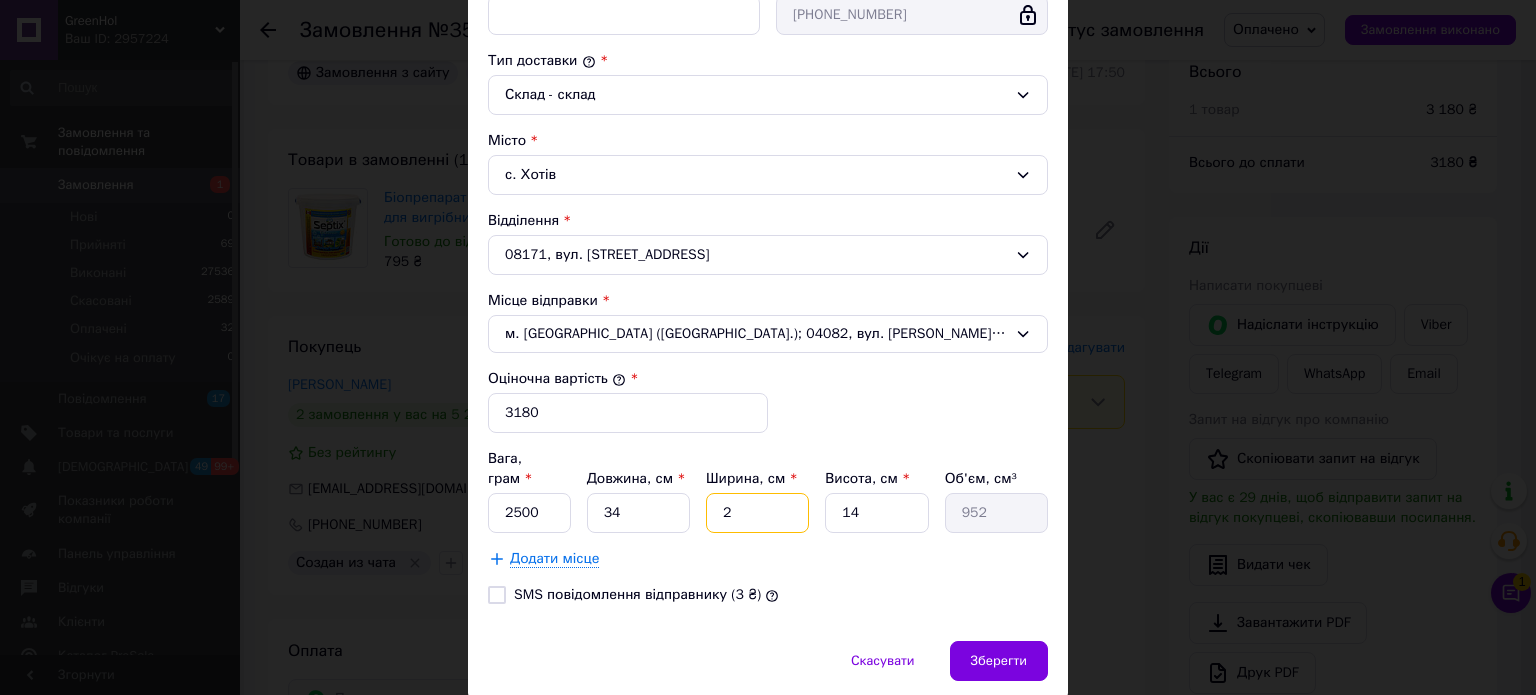 type on "28" 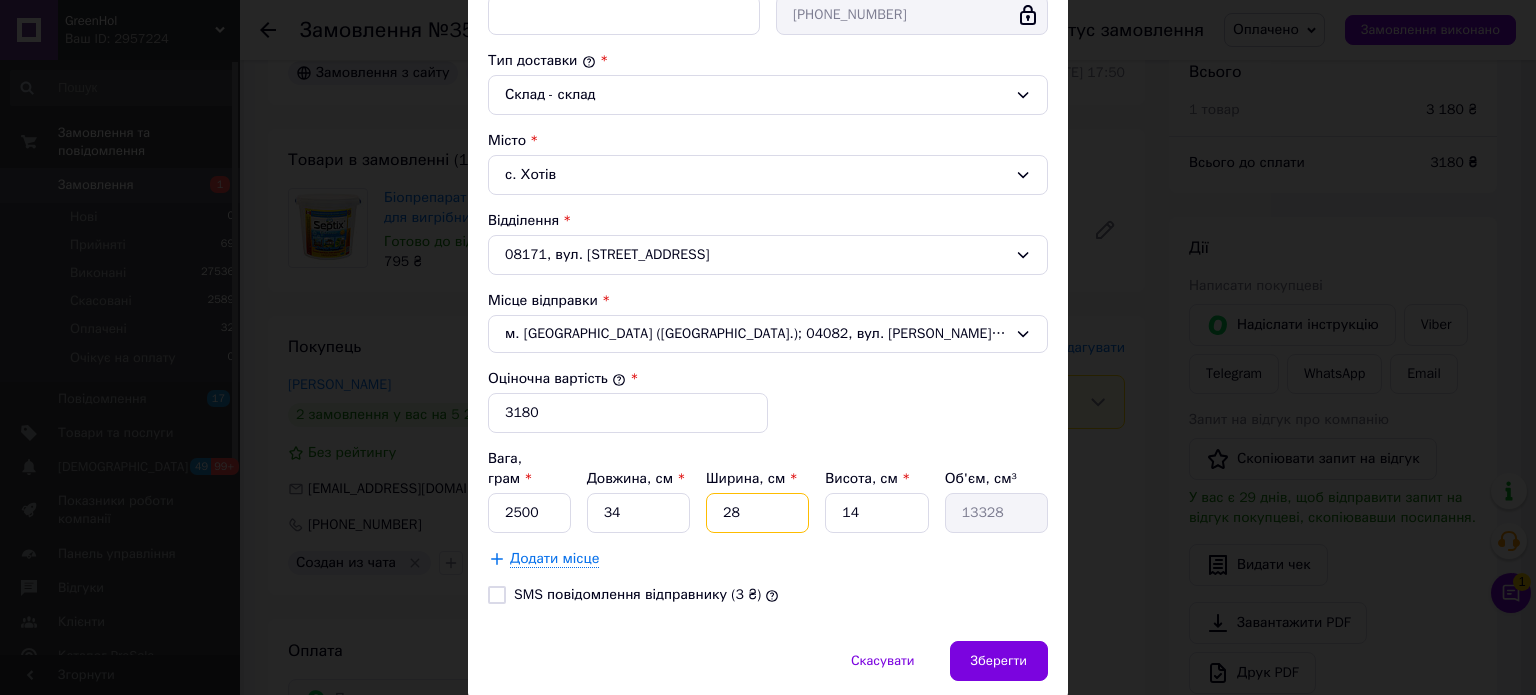 type on "28" 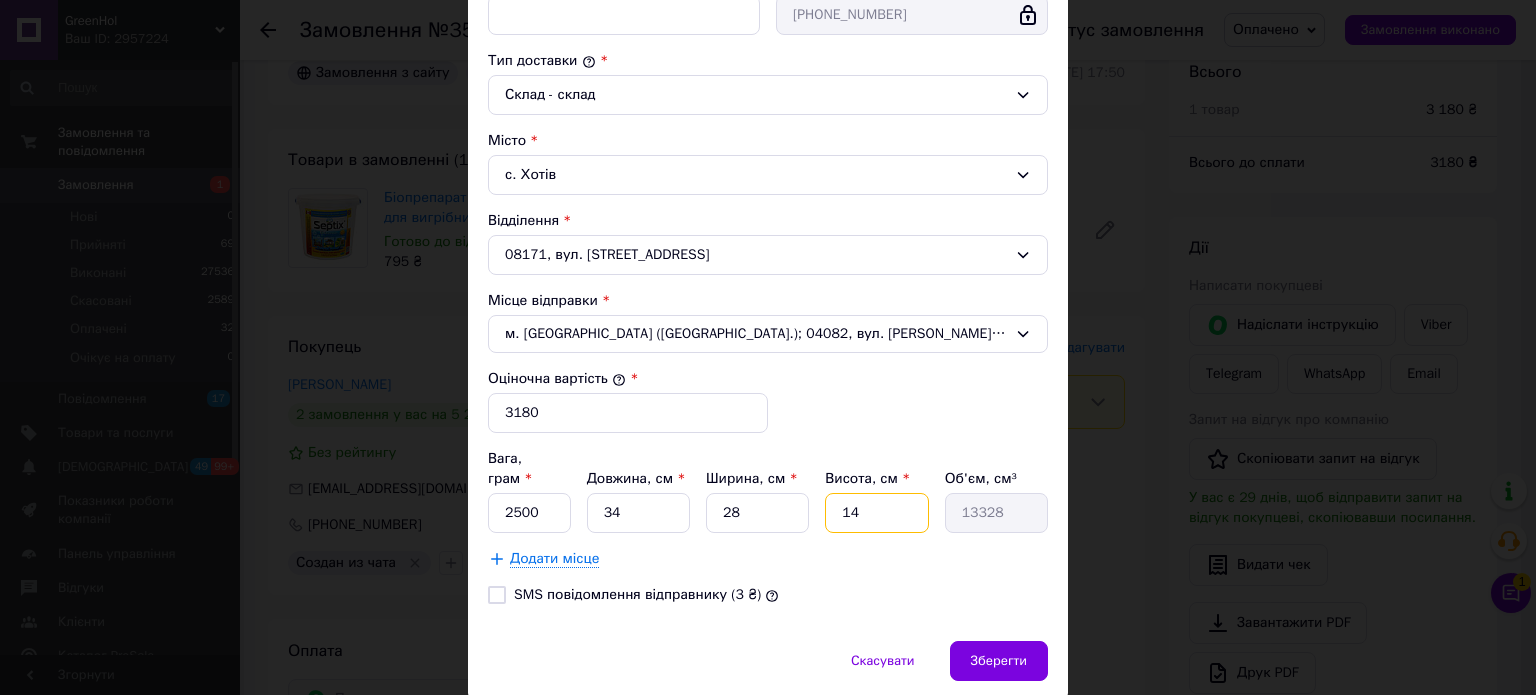 drag, startPoint x: 859, startPoint y: 491, endPoint x: 832, endPoint y: 495, distance: 27.294687 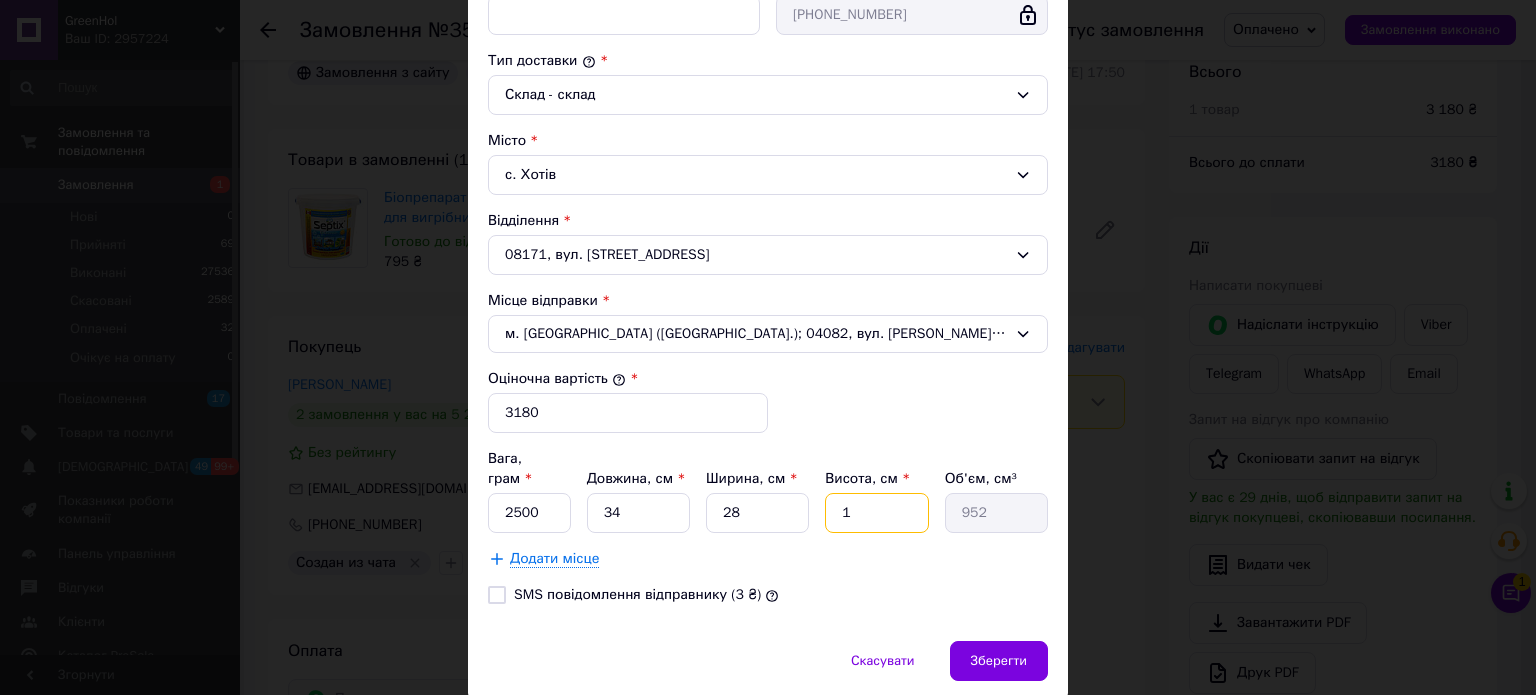 type on "19" 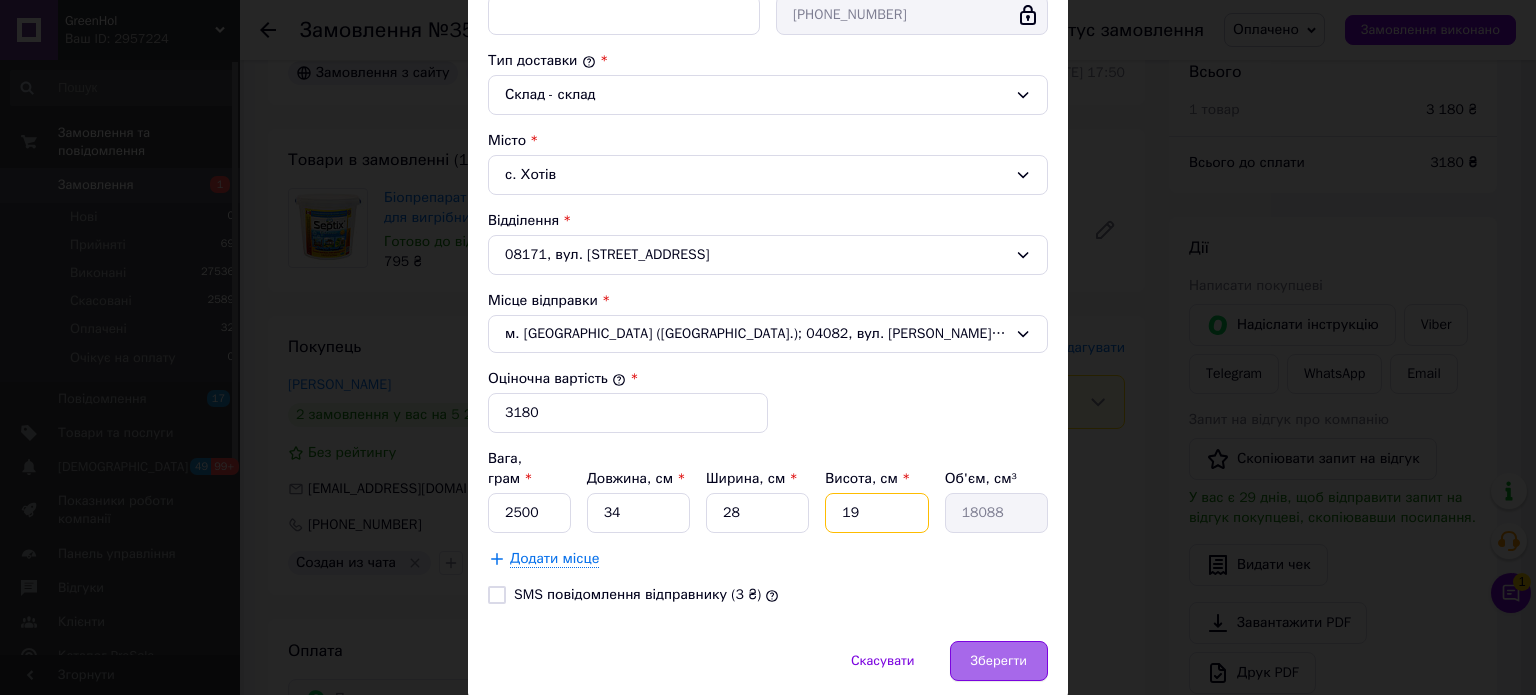 type on "19" 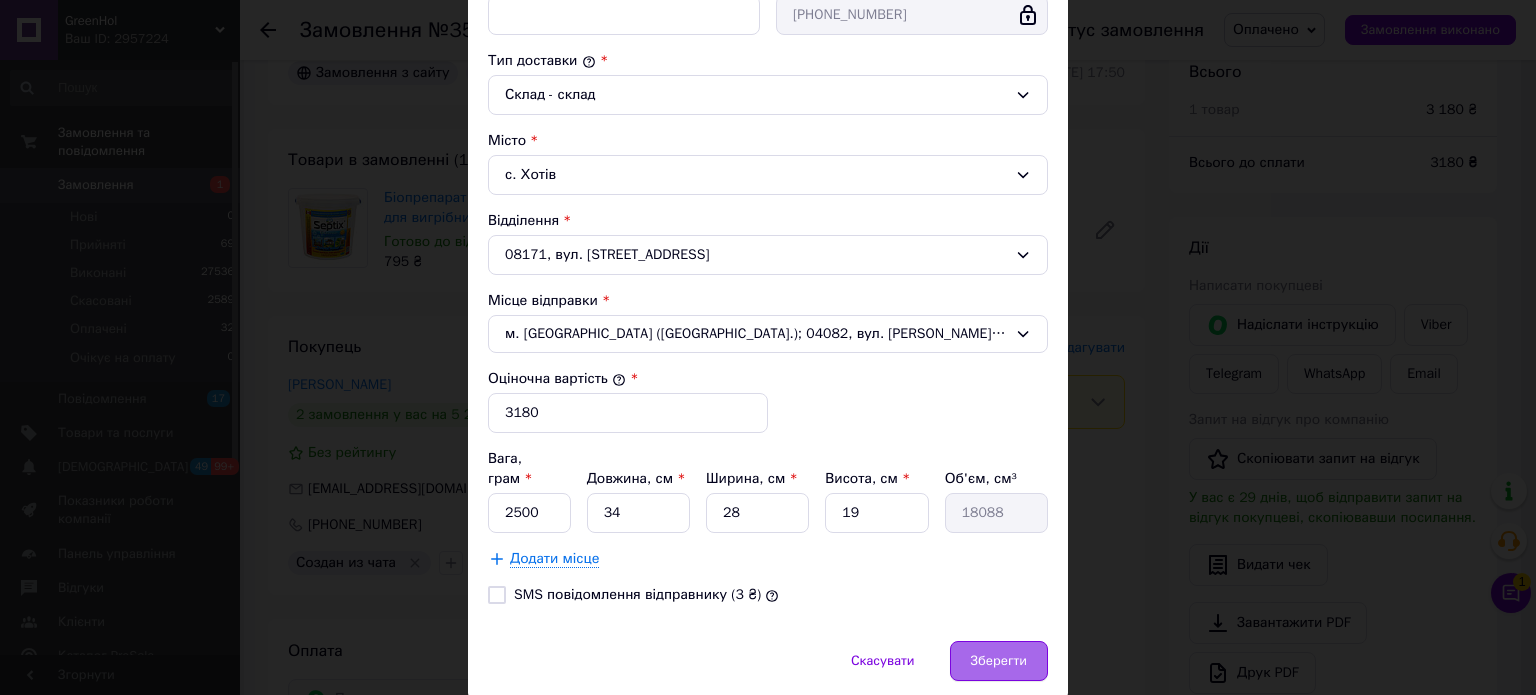 click on "Зберегти" at bounding box center [999, 661] 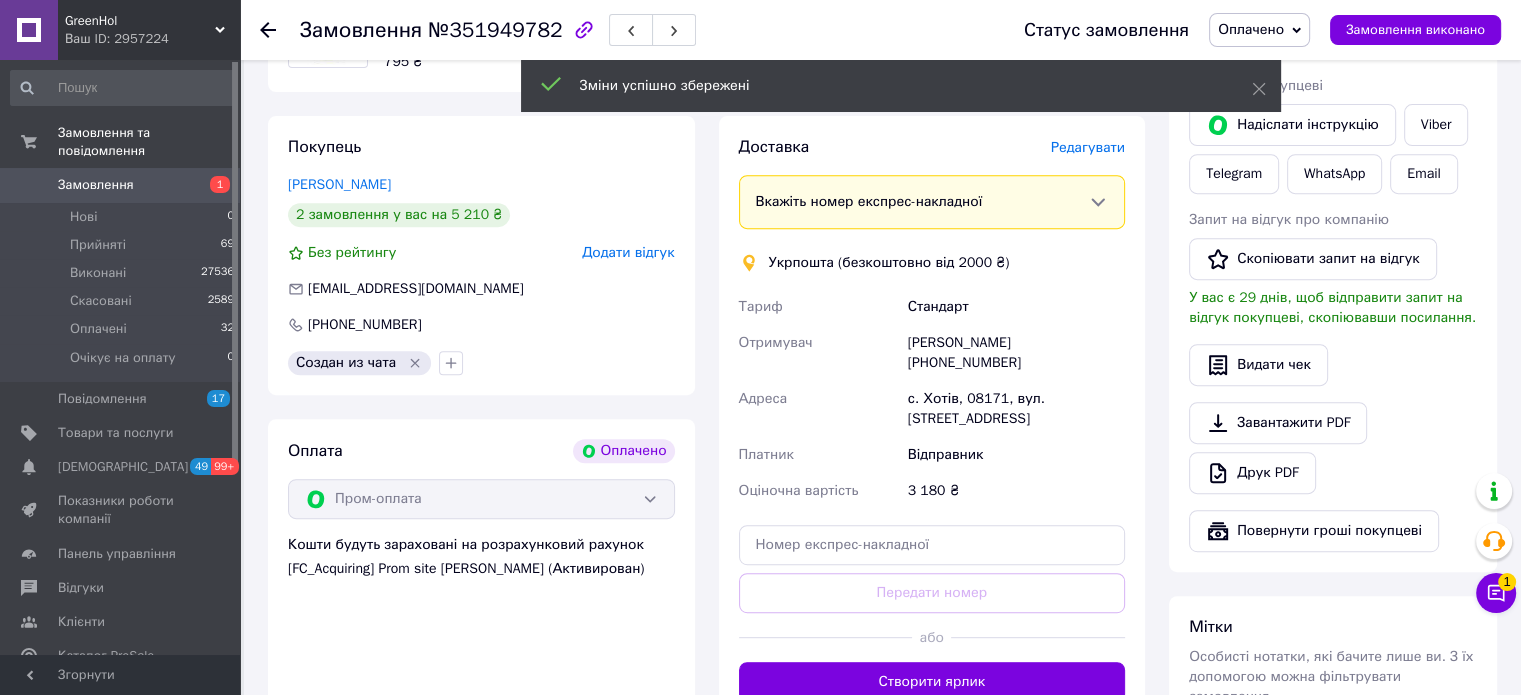 scroll, scrollTop: 900, scrollLeft: 0, axis: vertical 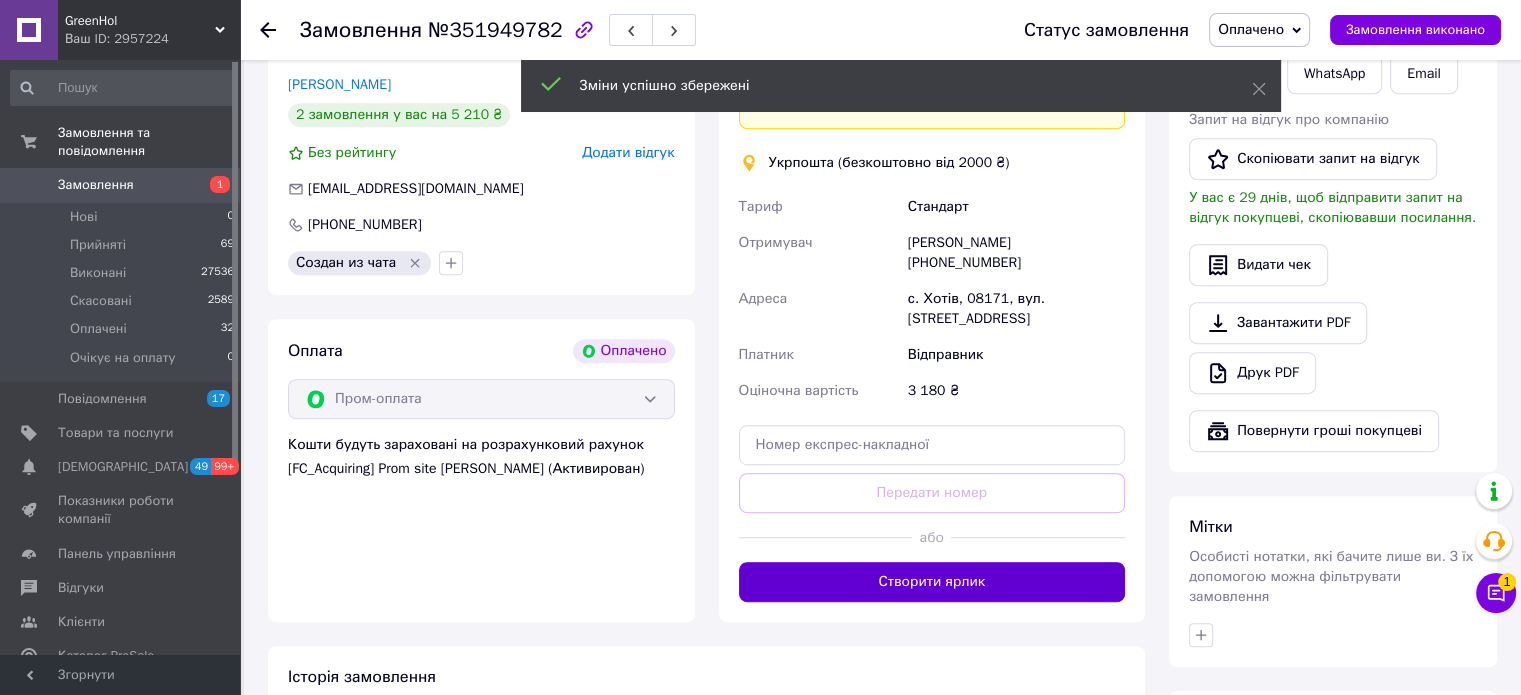 click on "Створити ярлик" at bounding box center (932, 582) 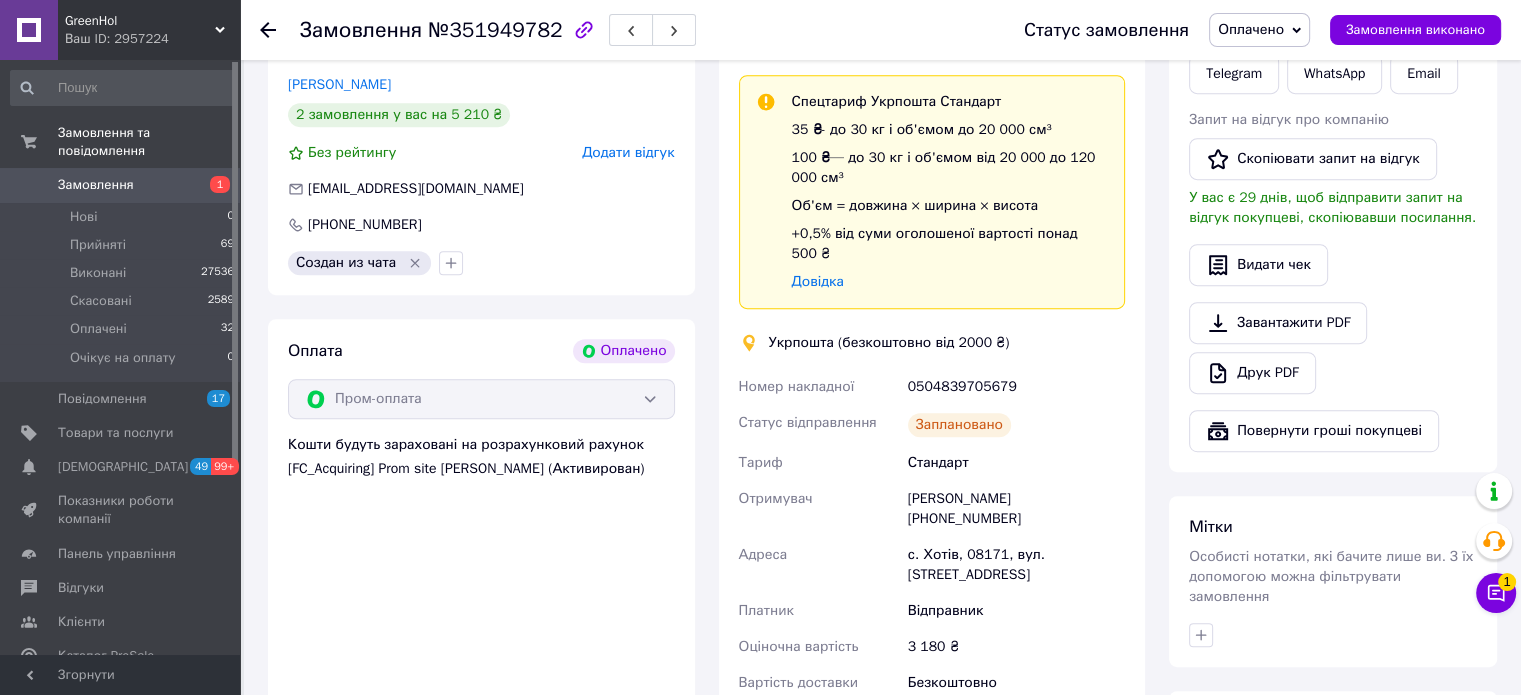 click on "0504839705679" at bounding box center [1016, 387] 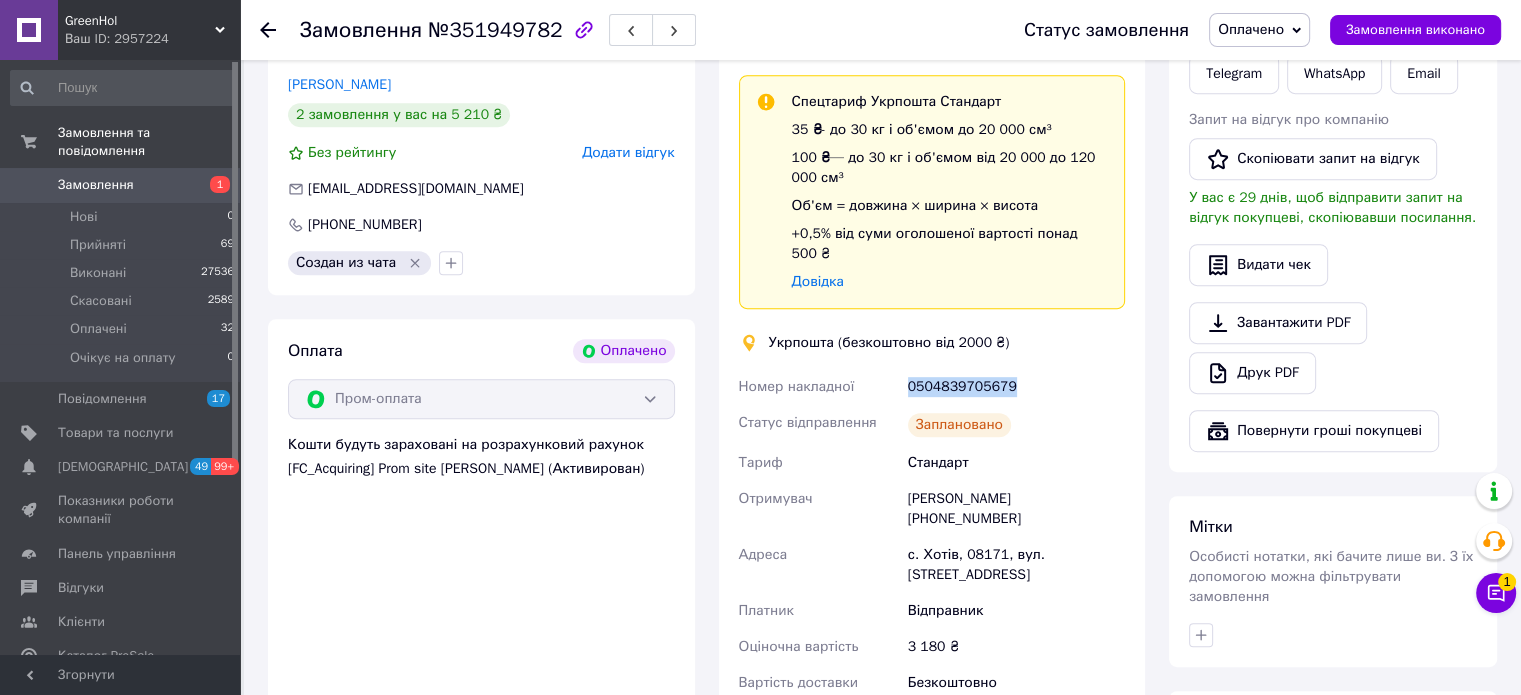 click on "0504839705679" at bounding box center (1016, 387) 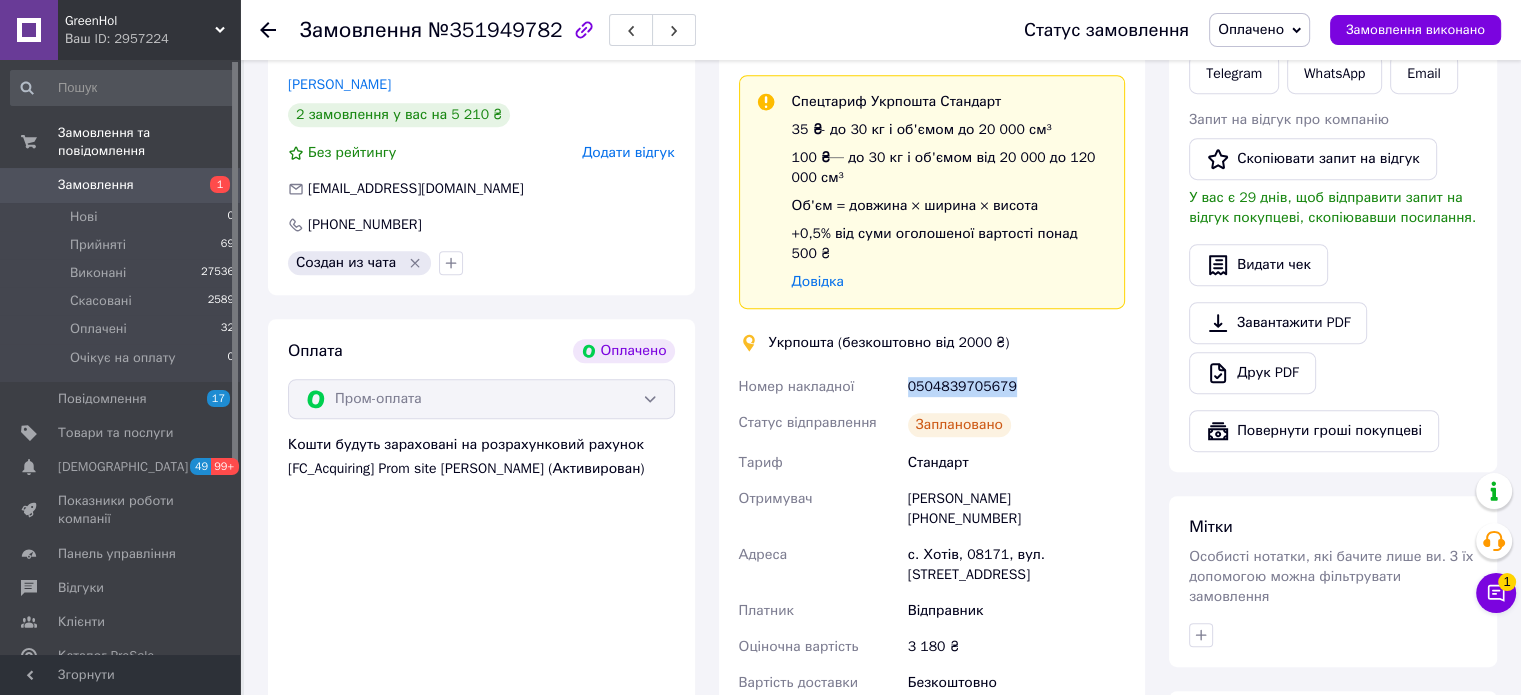 scroll, scrollTop: 1100, scrollLeft: 0, axis: vertical 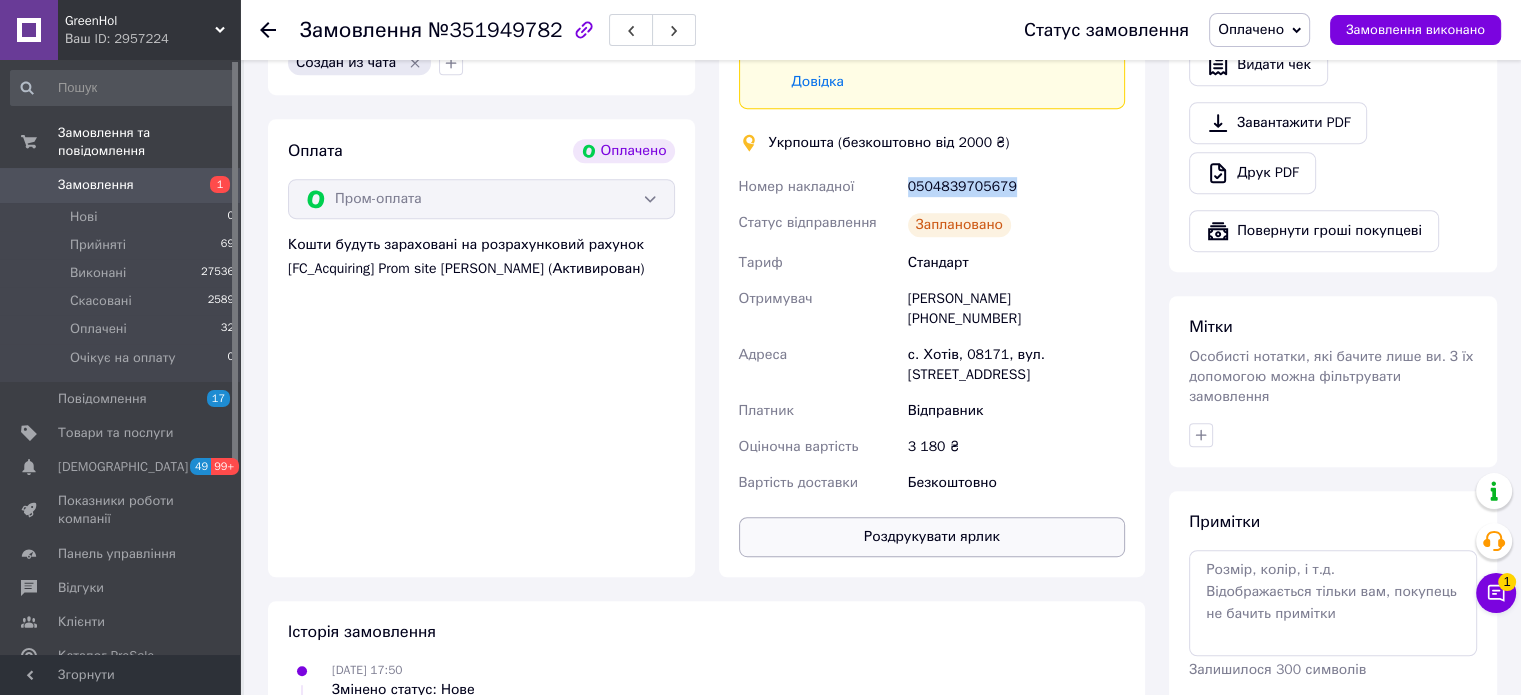 click on "Роздрукувати ярлик" at bounding box center [932, 537] 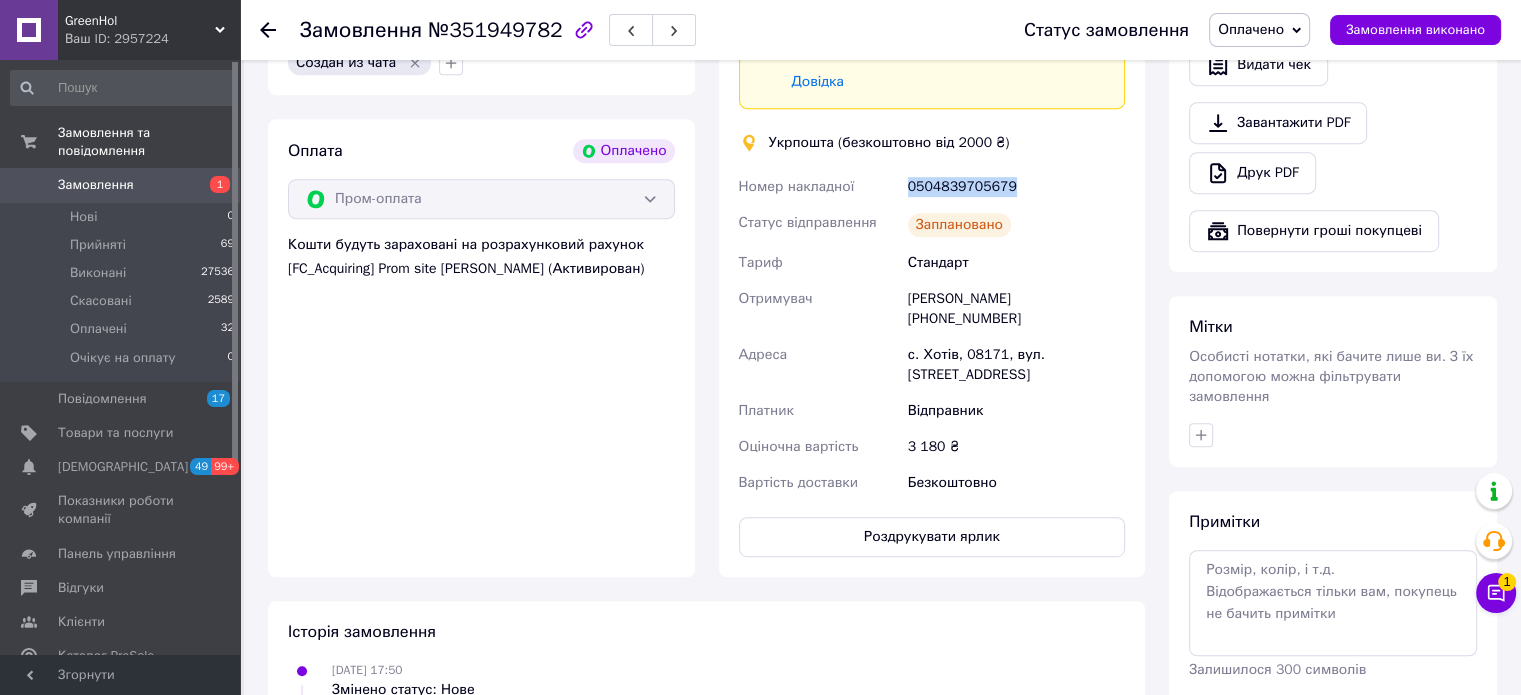 click on "Замовлення" at bounding box center [96, 185] 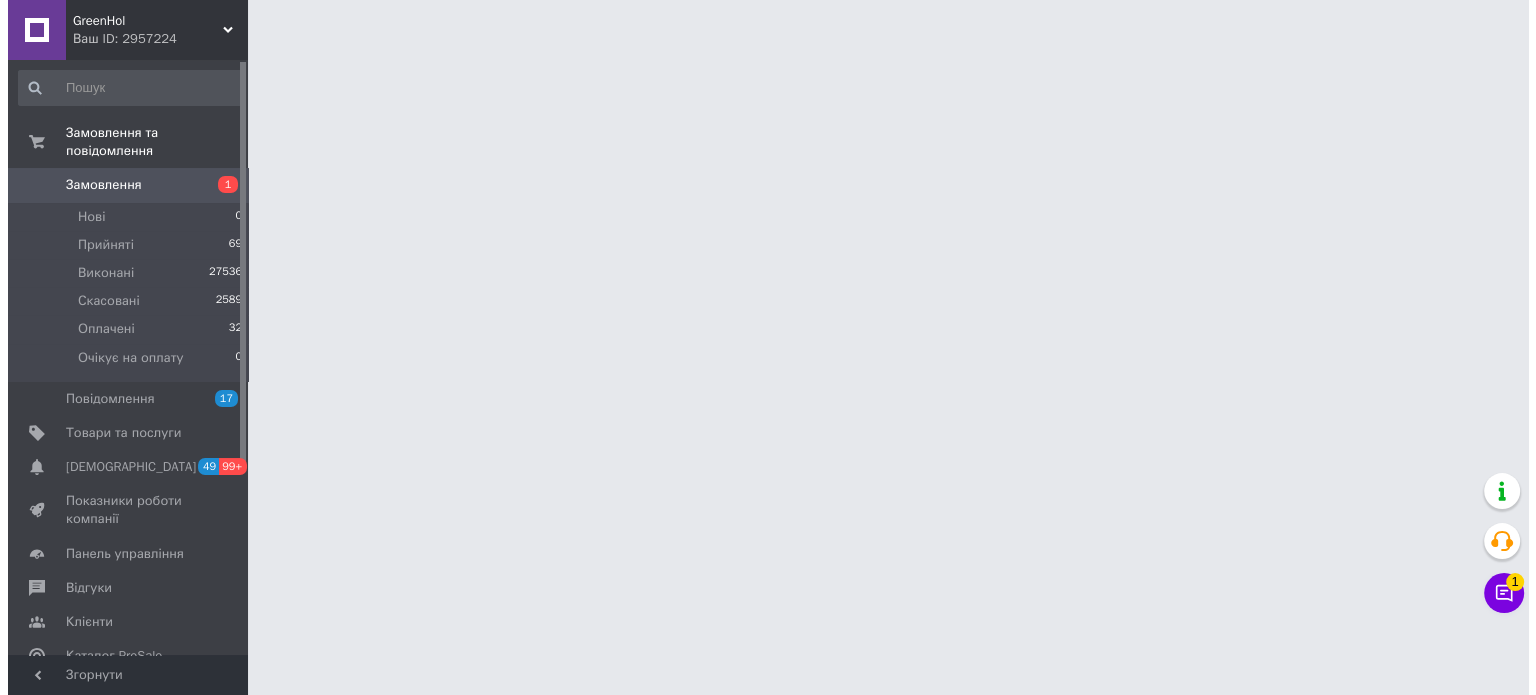 scroll, scrollTop: 0, scrollLeft: 0, axis: both 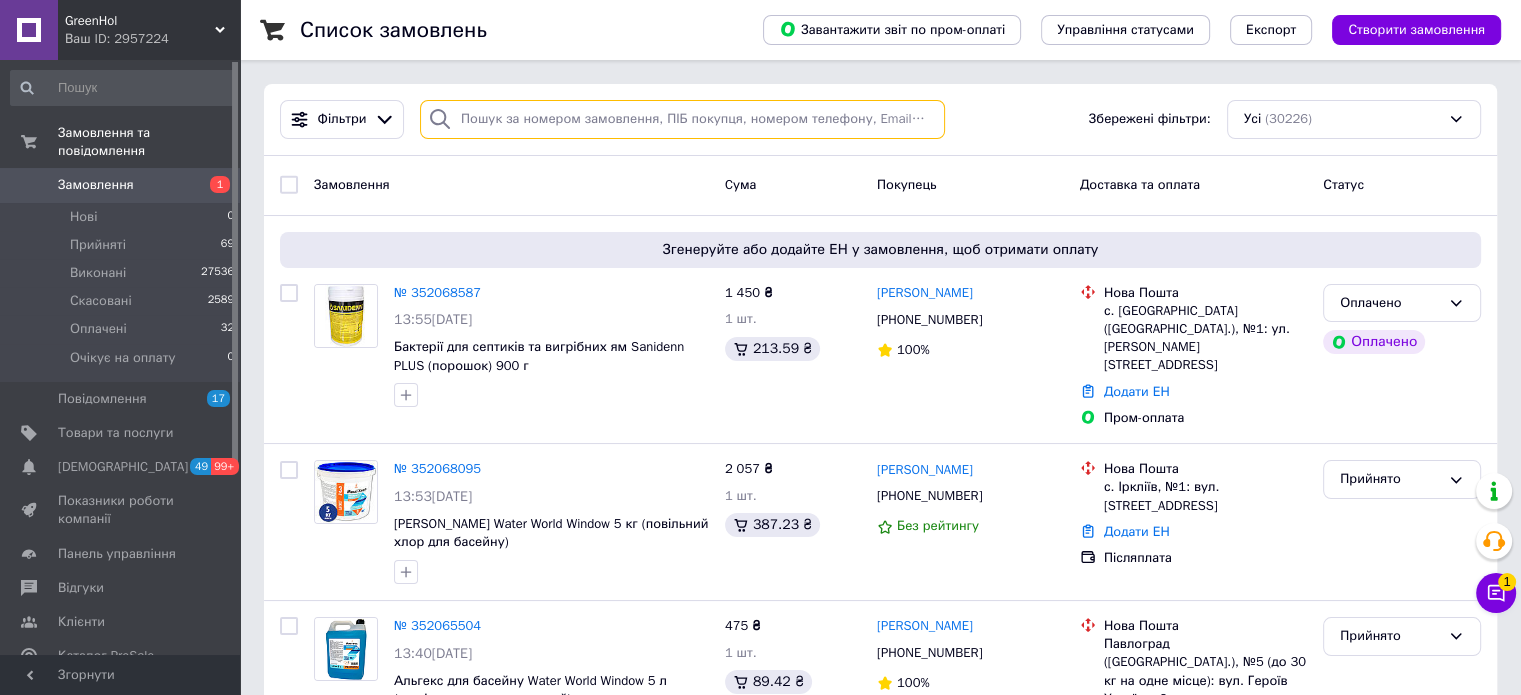 click at bounding box center [682, 119] 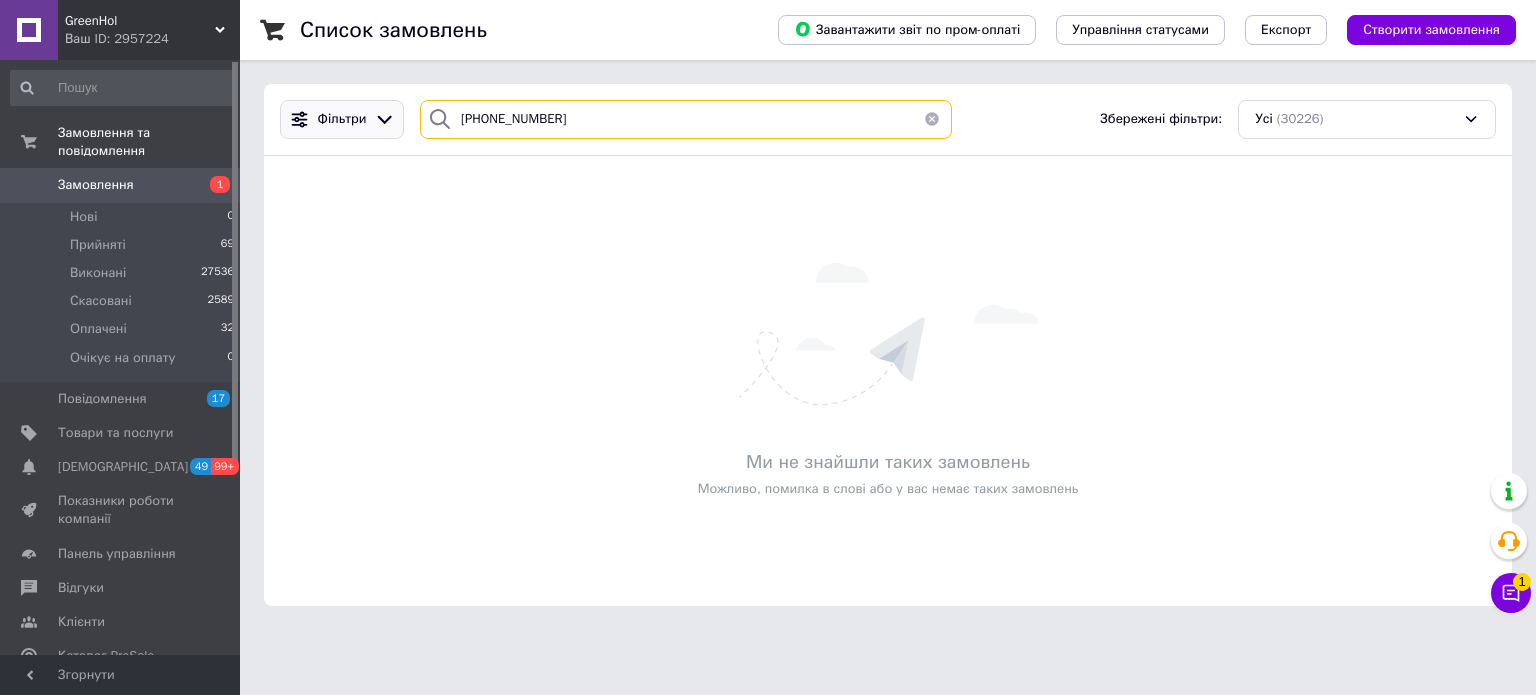 drag, startPoint x: 563, startPoint y: 110, endPoint x: 391, endPoint y: 112, distance: 172.01163 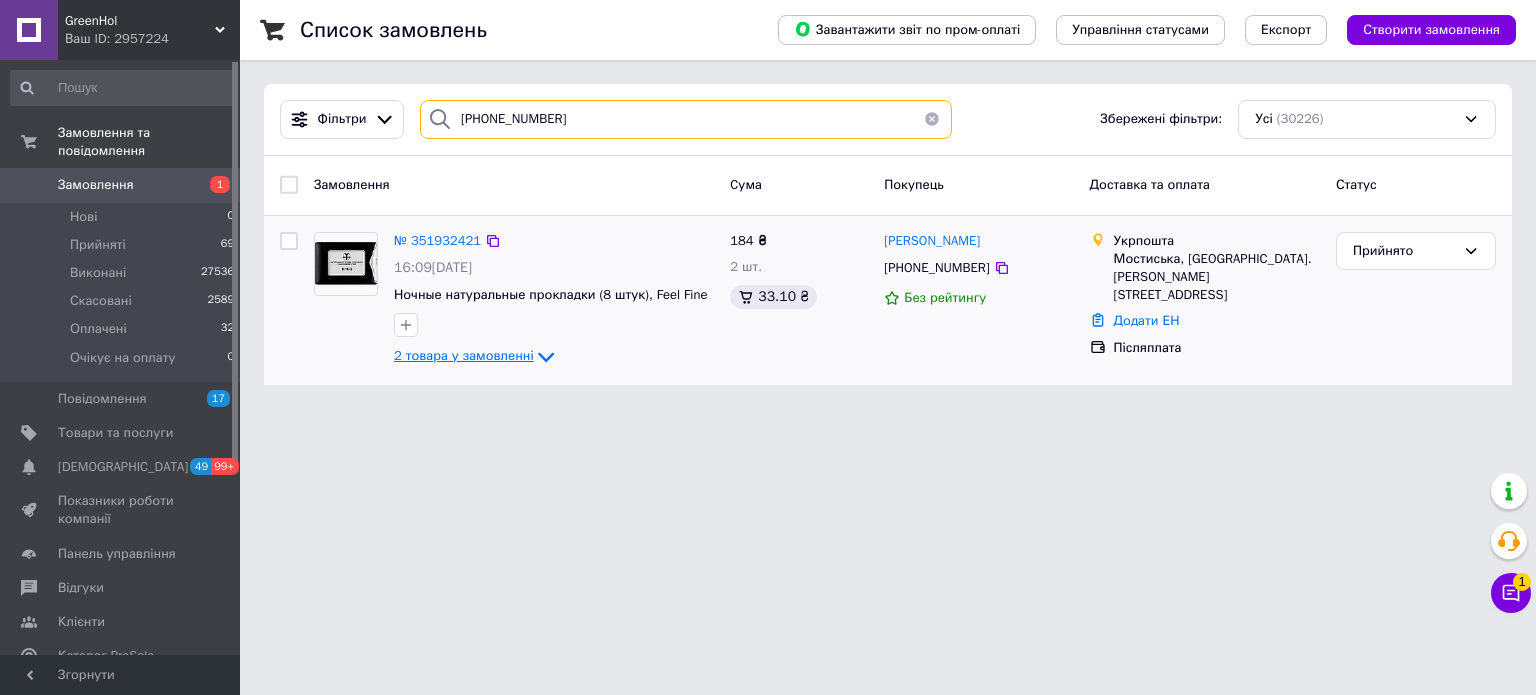 type on "(096) 393-39-72" 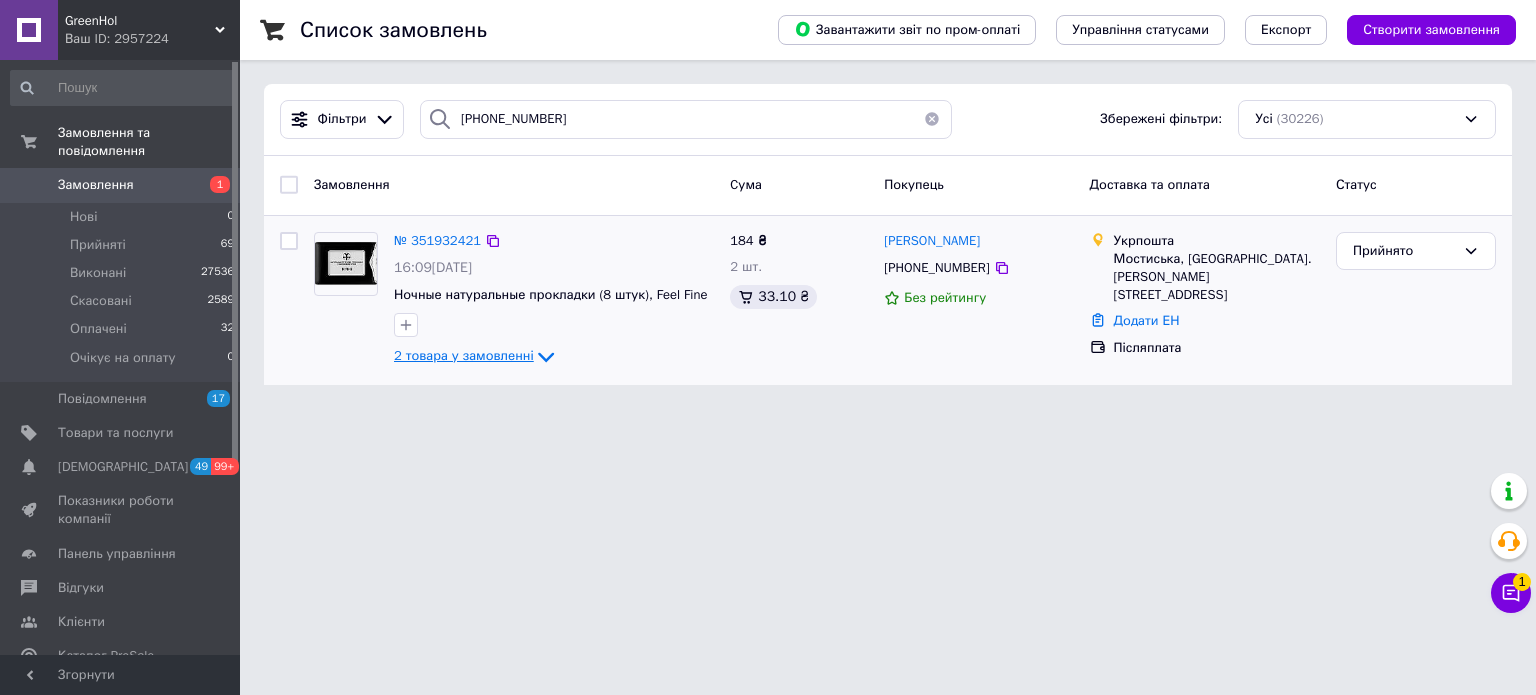 click on "2 товара у замовленні" at bounding box center (464, 355) 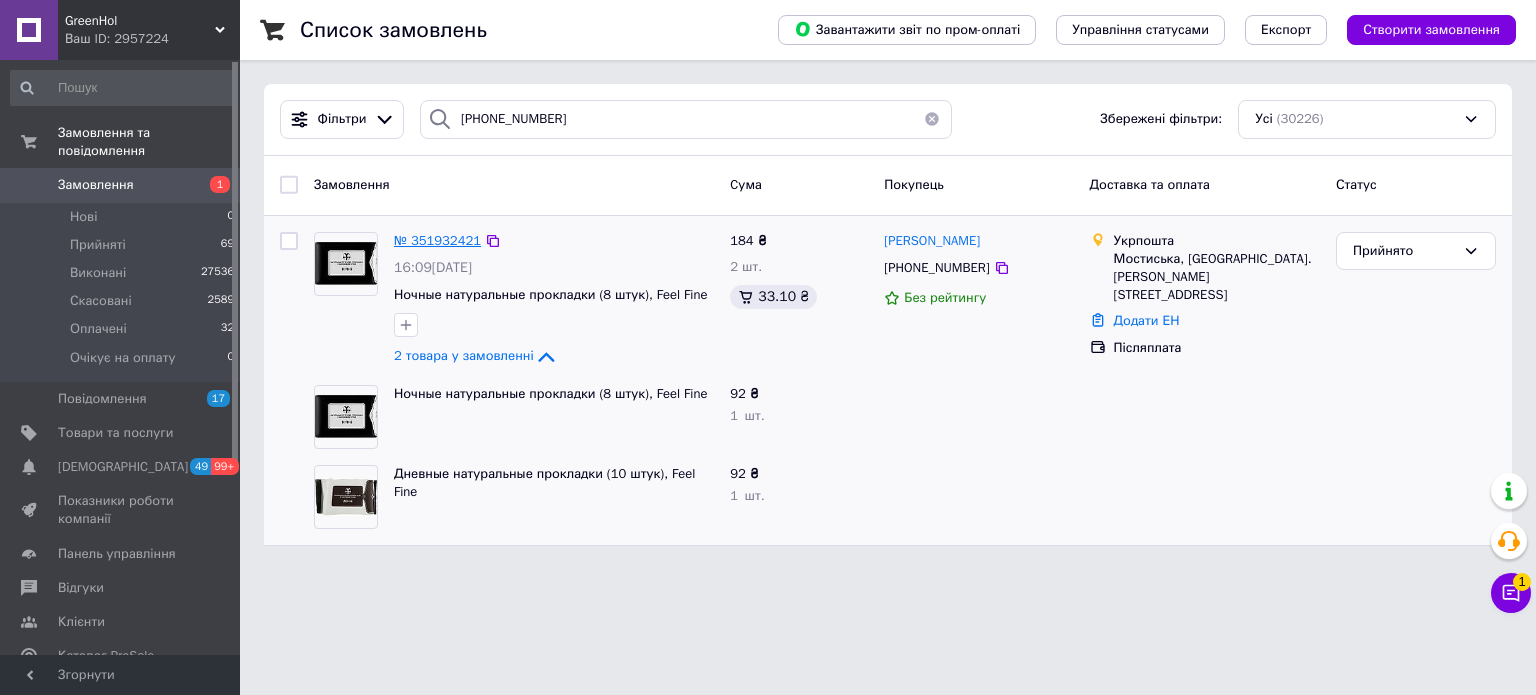 click on "№ 351932421" at bounding box center [437, 240] 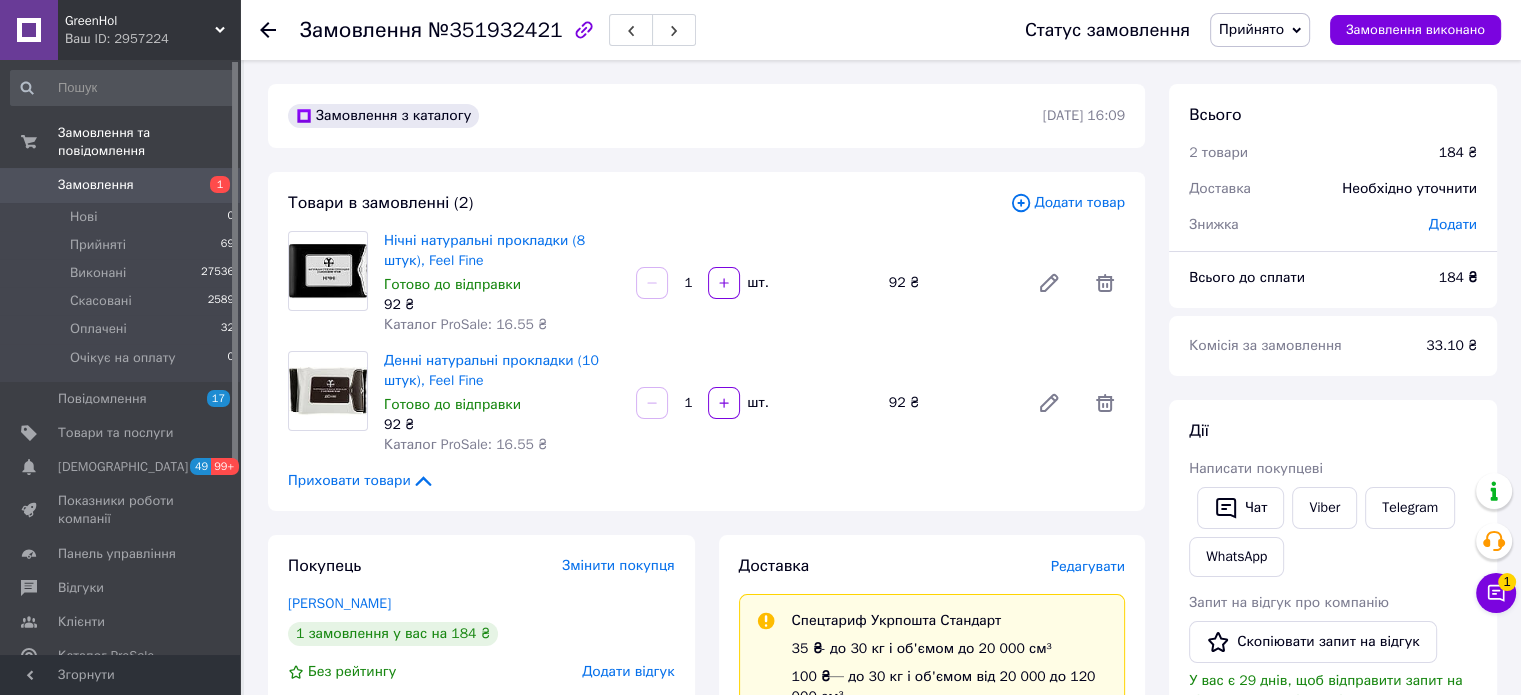 click on "Редагувати" at bounding box center (1088, 566) 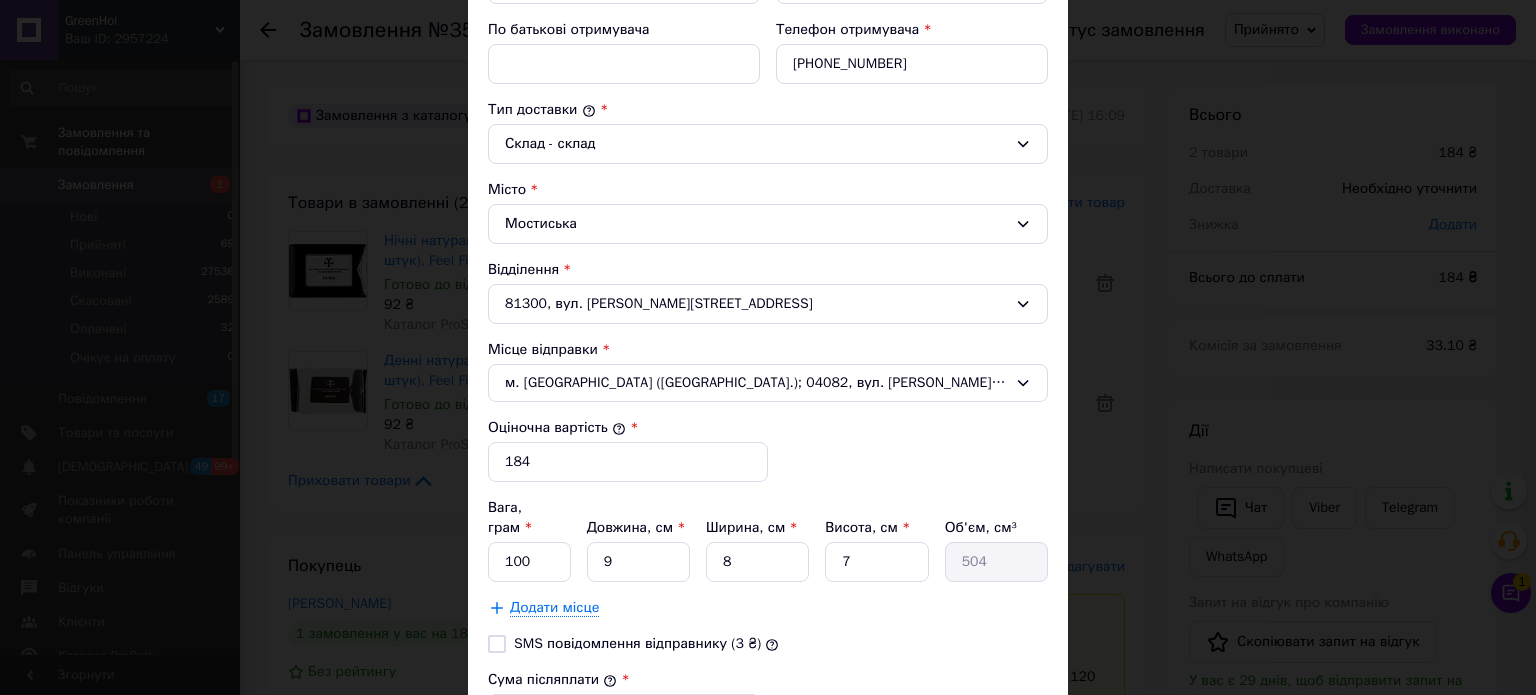scroll, scrollTop: 500, scrollLeft: 0, axis: vertical 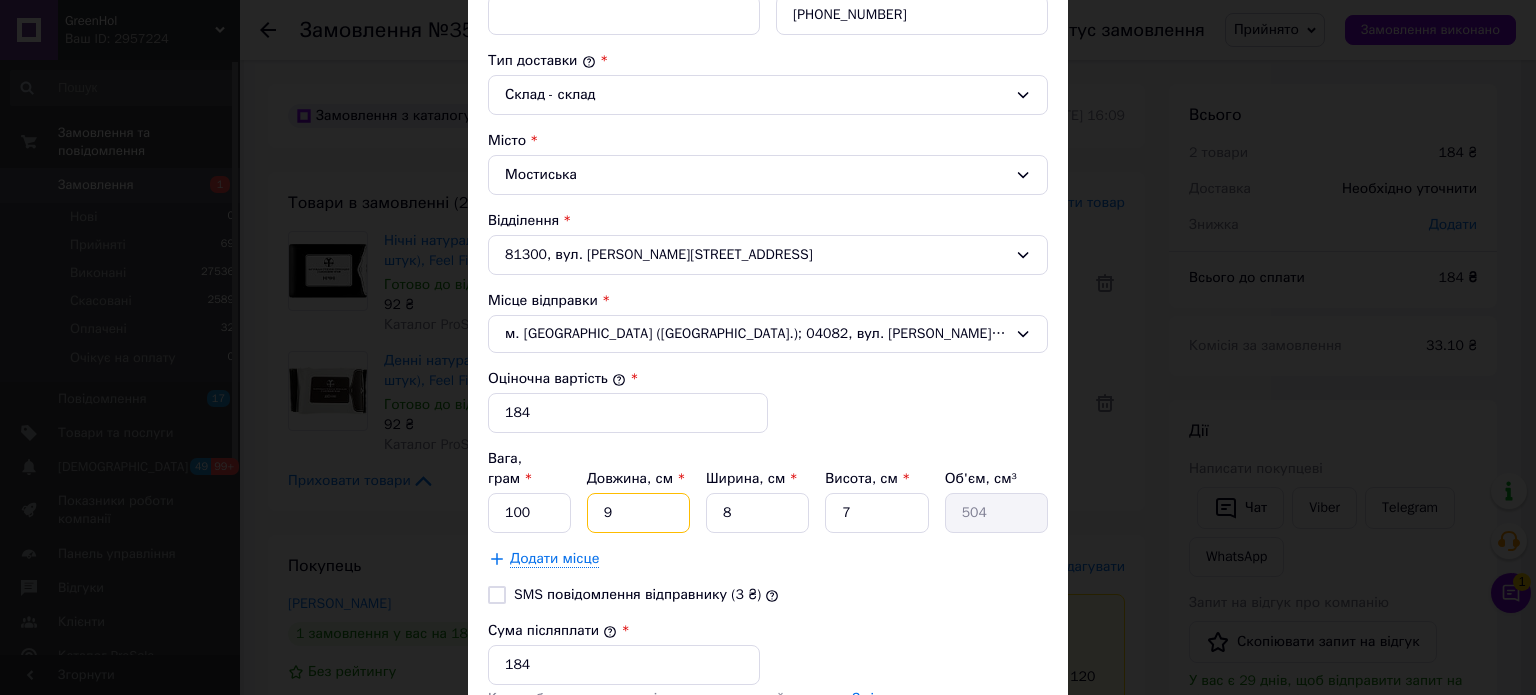 drag, startPoint x: 612, startPoint y: 487, endPoint x: 582, endPoint y: 491, distance: 30.265491 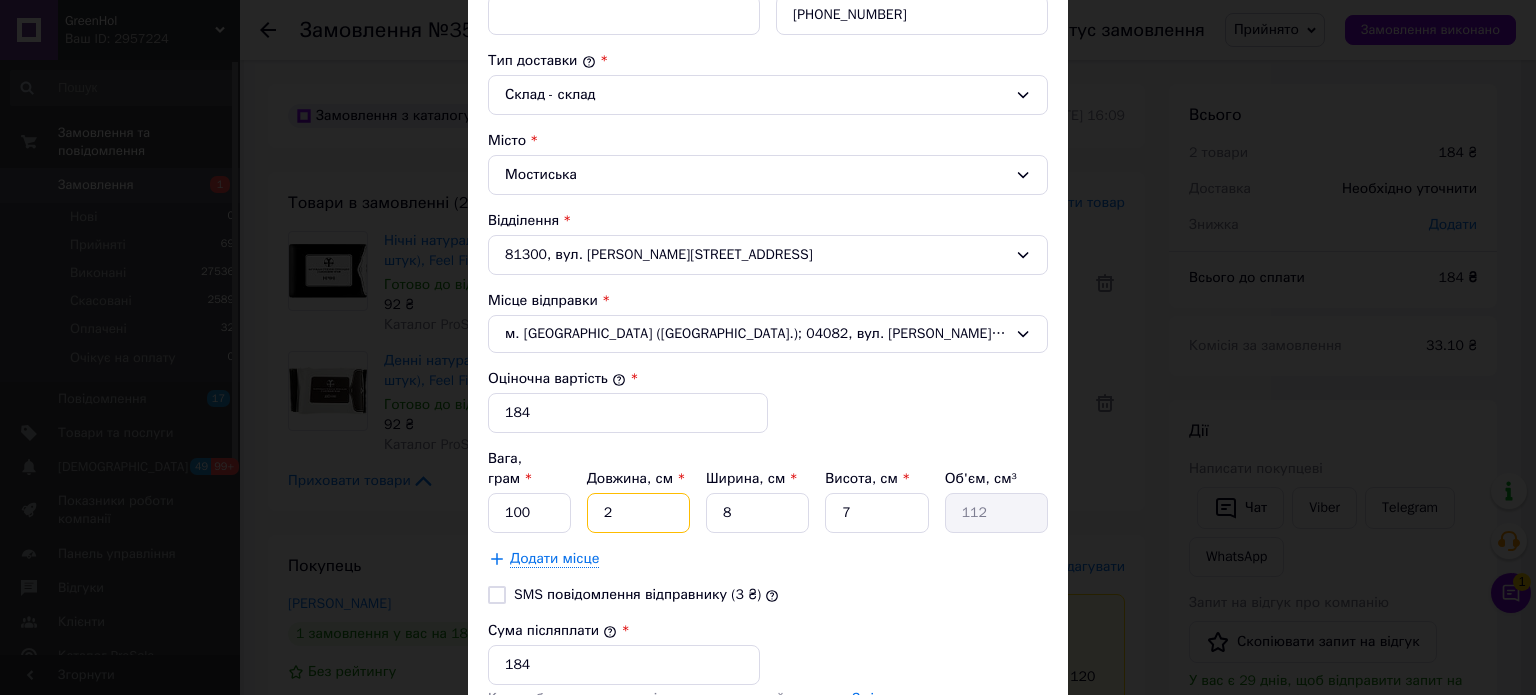 type on "25" 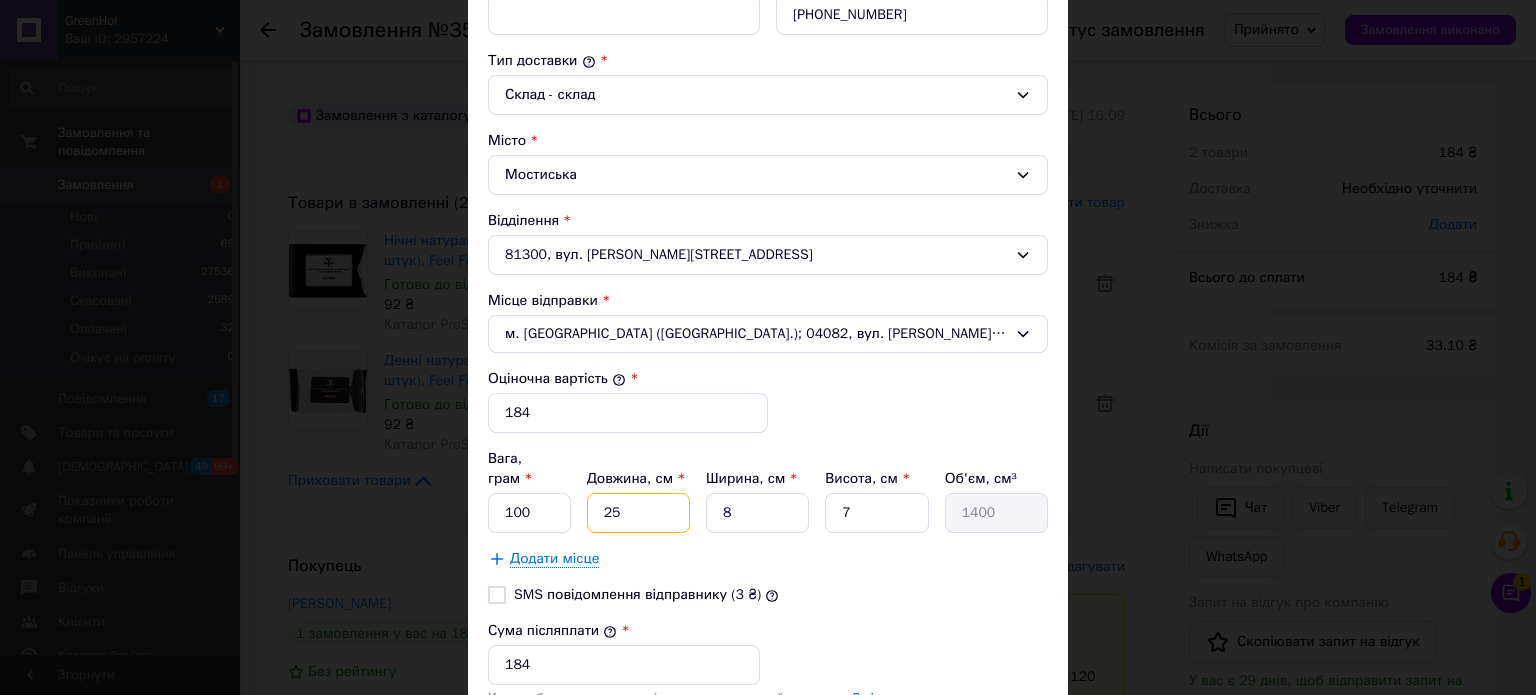 type on "25" 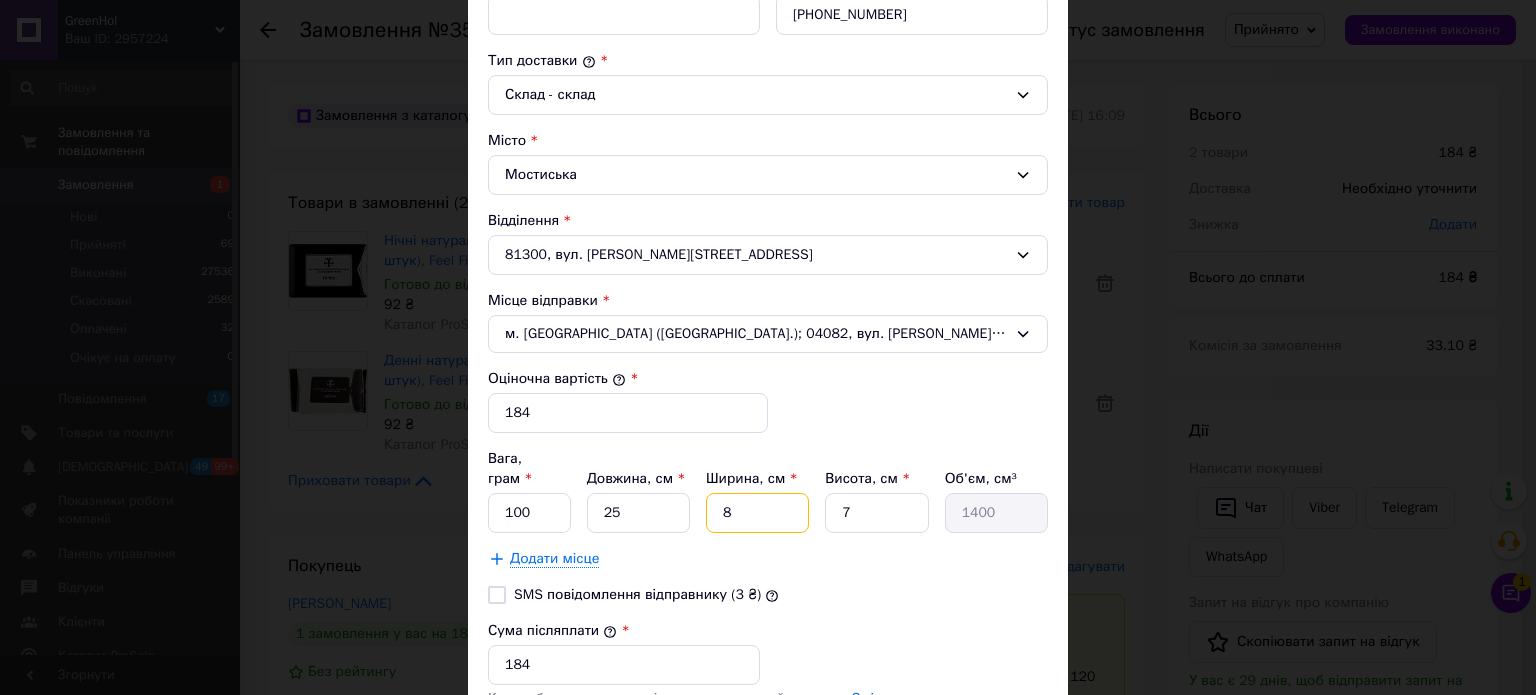 drag, startPoint x: 673, startPoint y: 477, endPoint x: 648, endPoint y: 475, distance: 25.079872 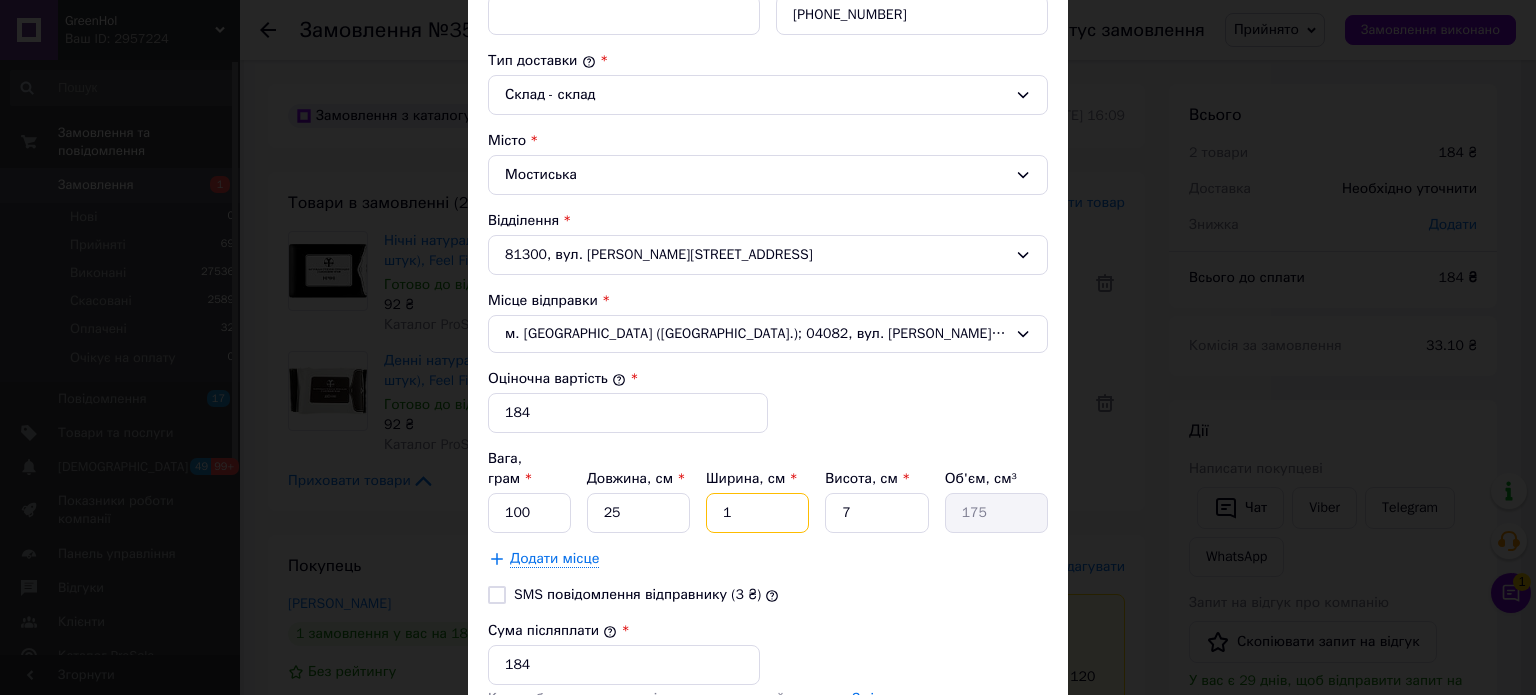 type on "16" 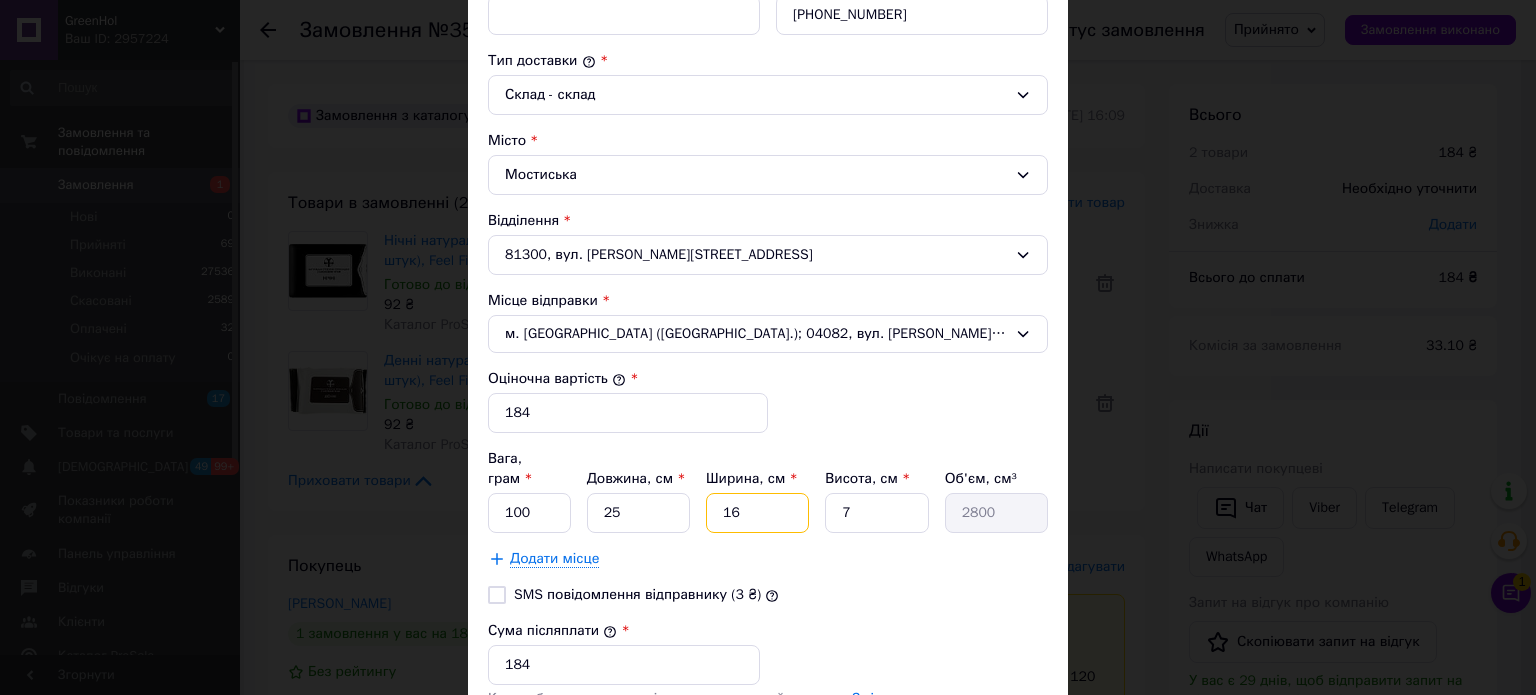 type on "16" 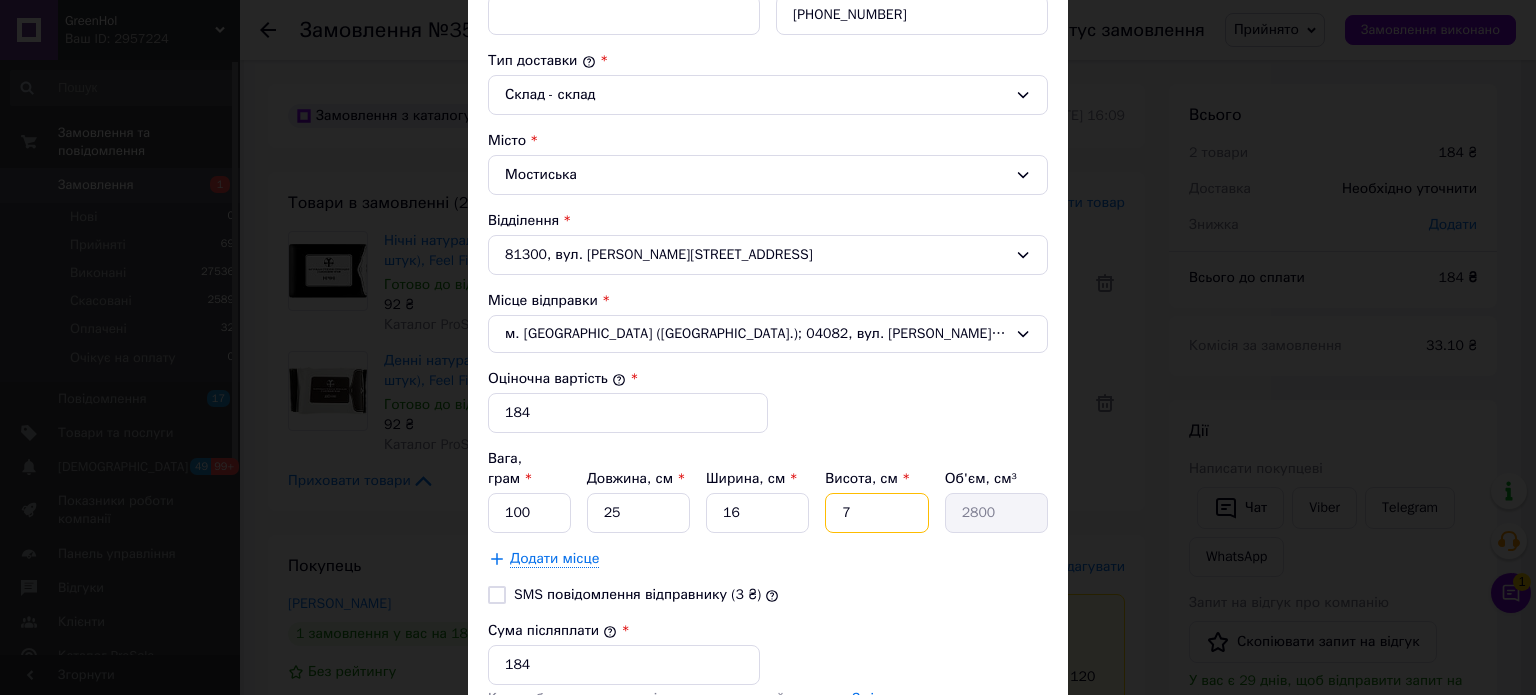 drag, startPoint x: 846, startPoint y: 479, endPoint x: 822, endPoint y: 483, distance: 24.33105 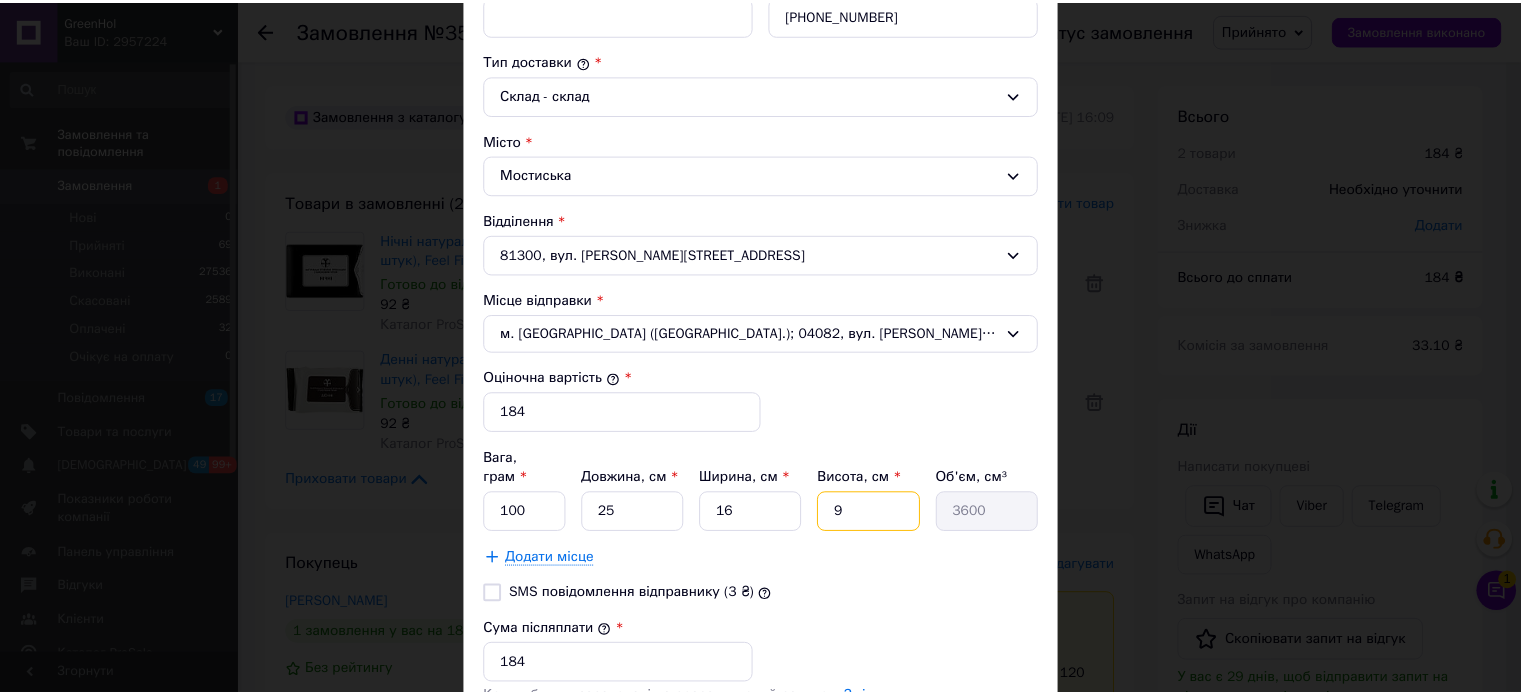 scroll, scrollTop: 700, scrollLeft: 0, axis: vertical 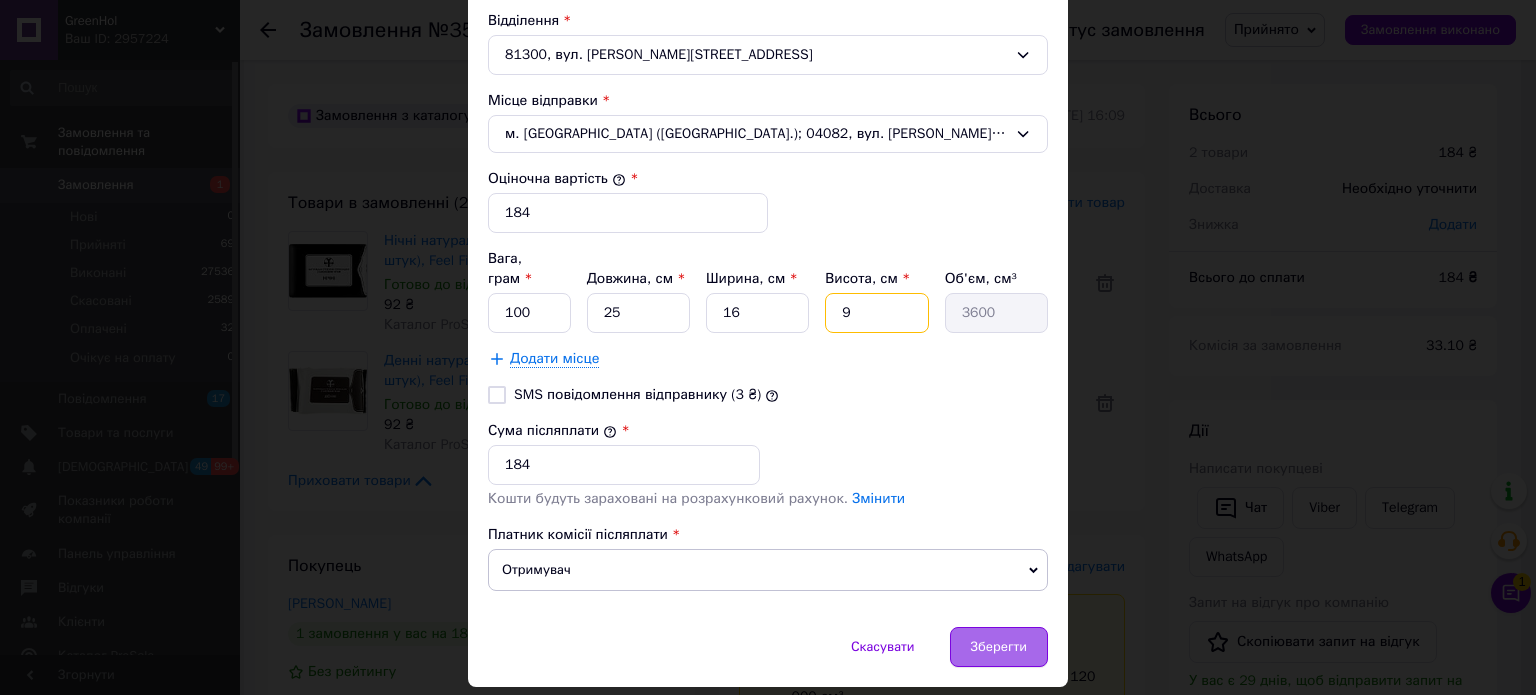 type on "9" 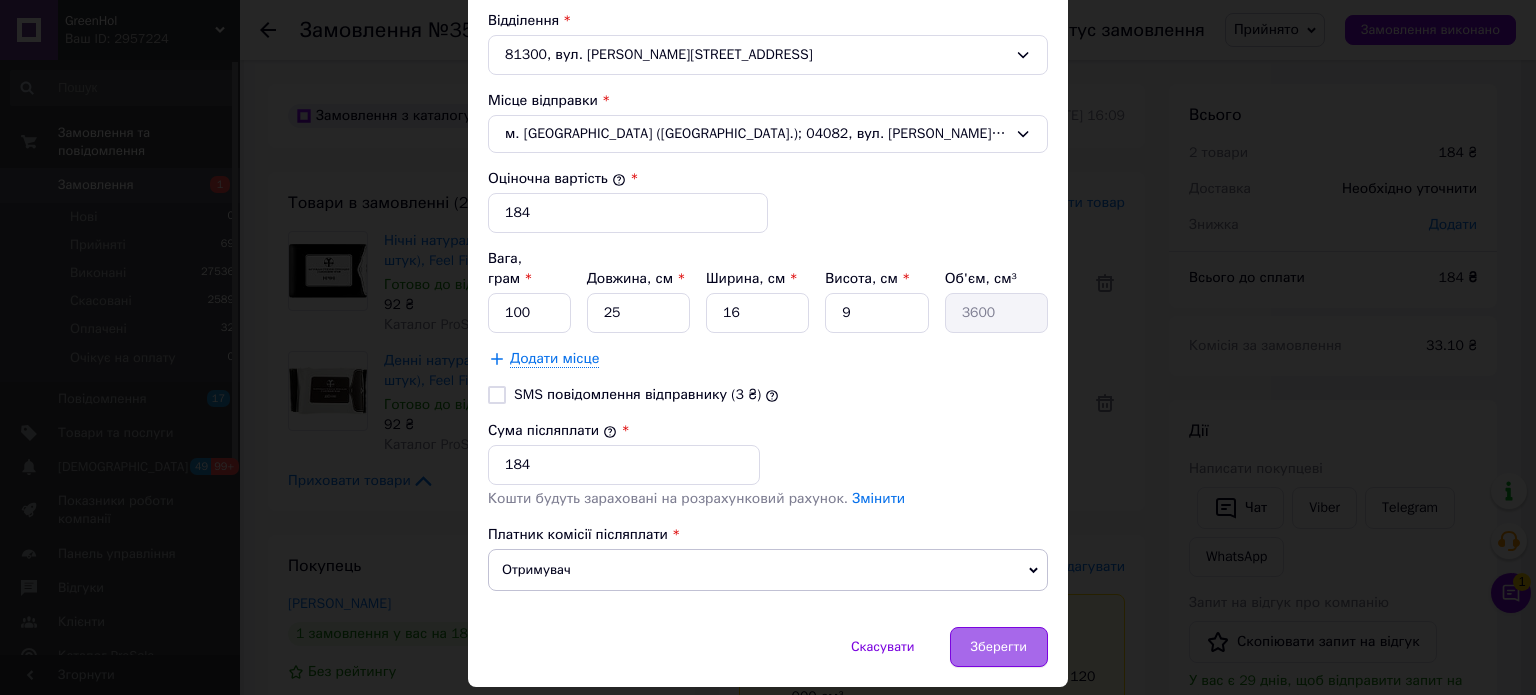 click on "Зберегти" at bounding box center (999, 647) 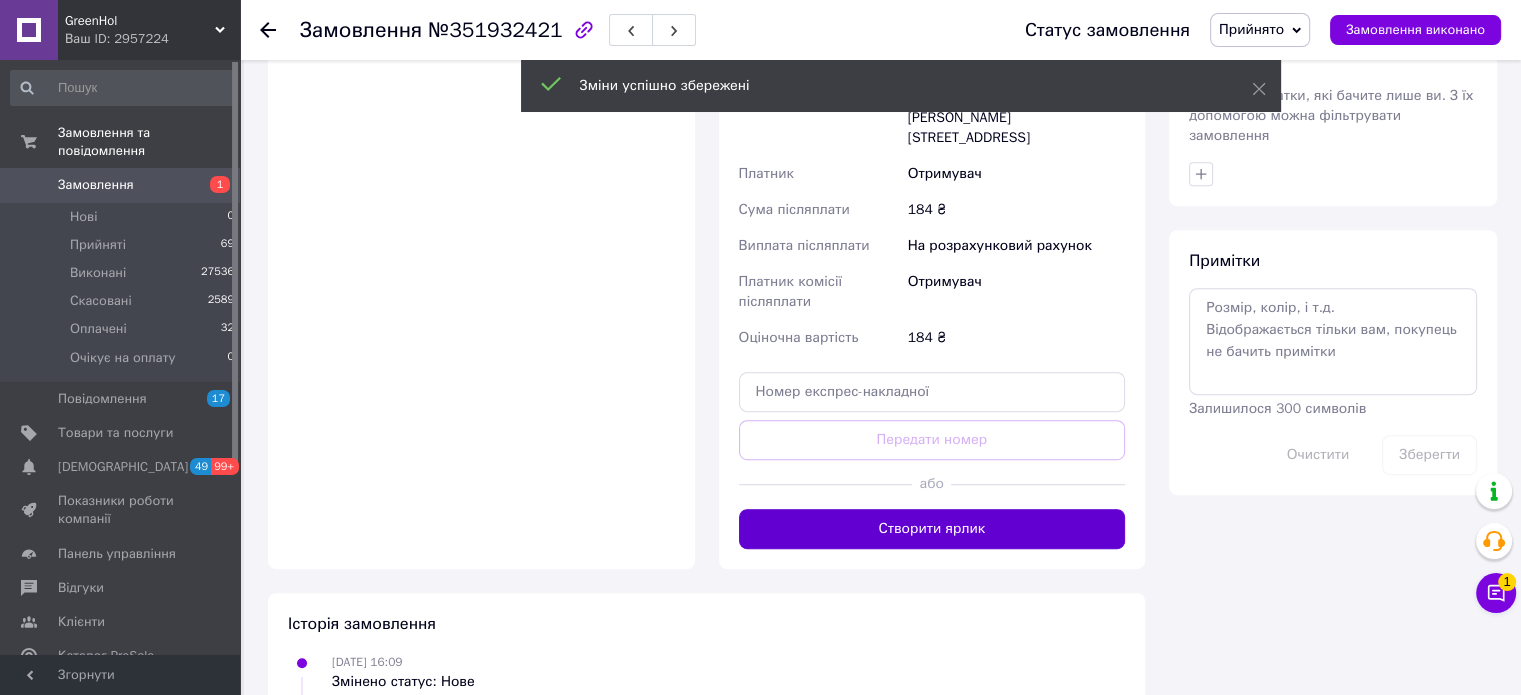 click on "Створити ярлик" at bounding box center (932, 529) 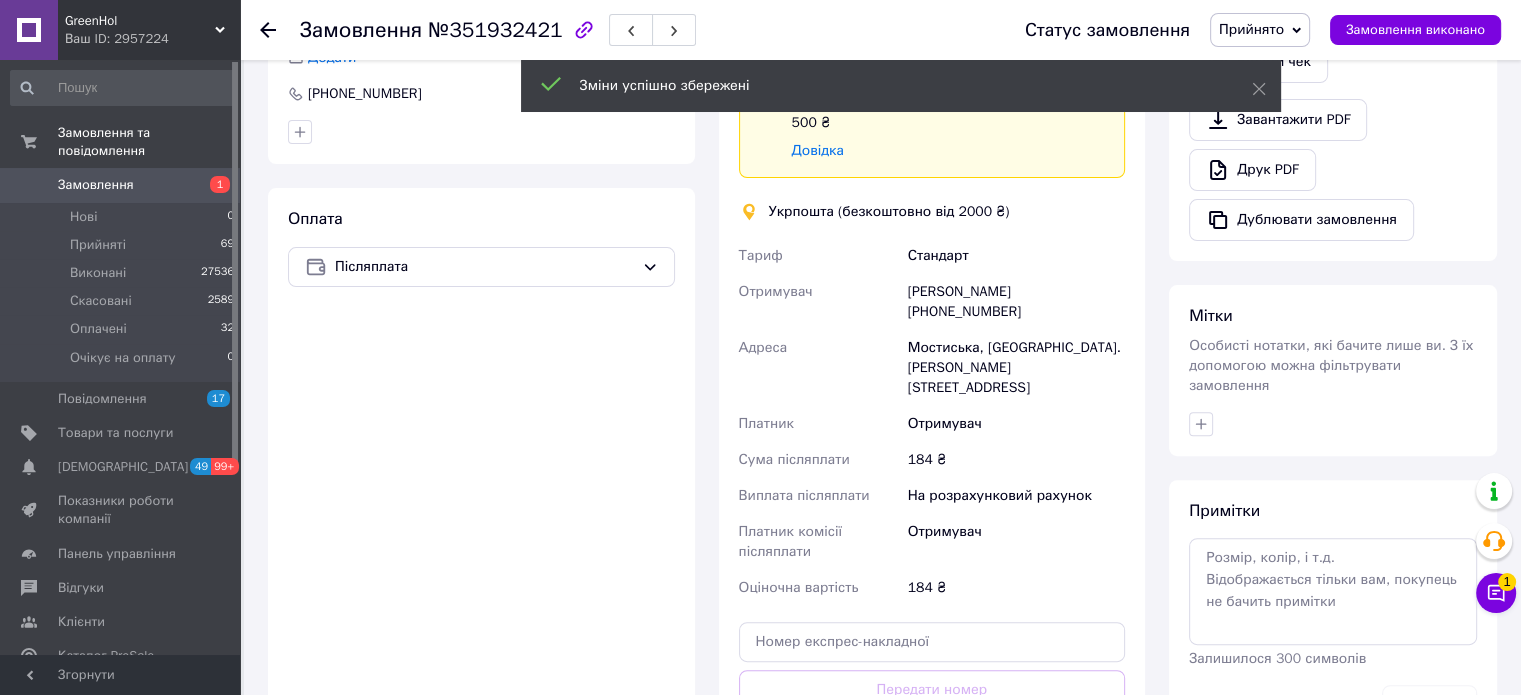 scroll, scrollTop: 600, scrollLeft: 0, axis: vertical 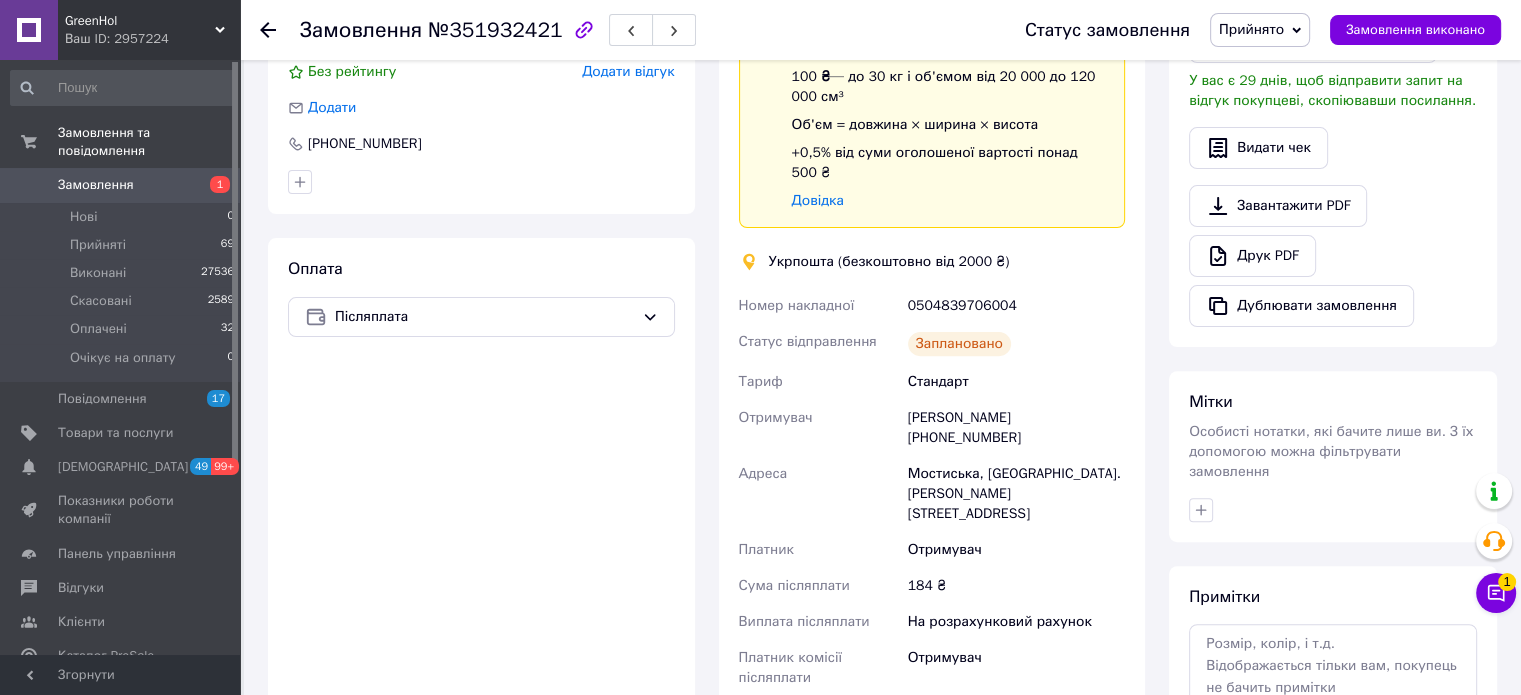 click on "0504839706004" at bounding box center [1016, 306] 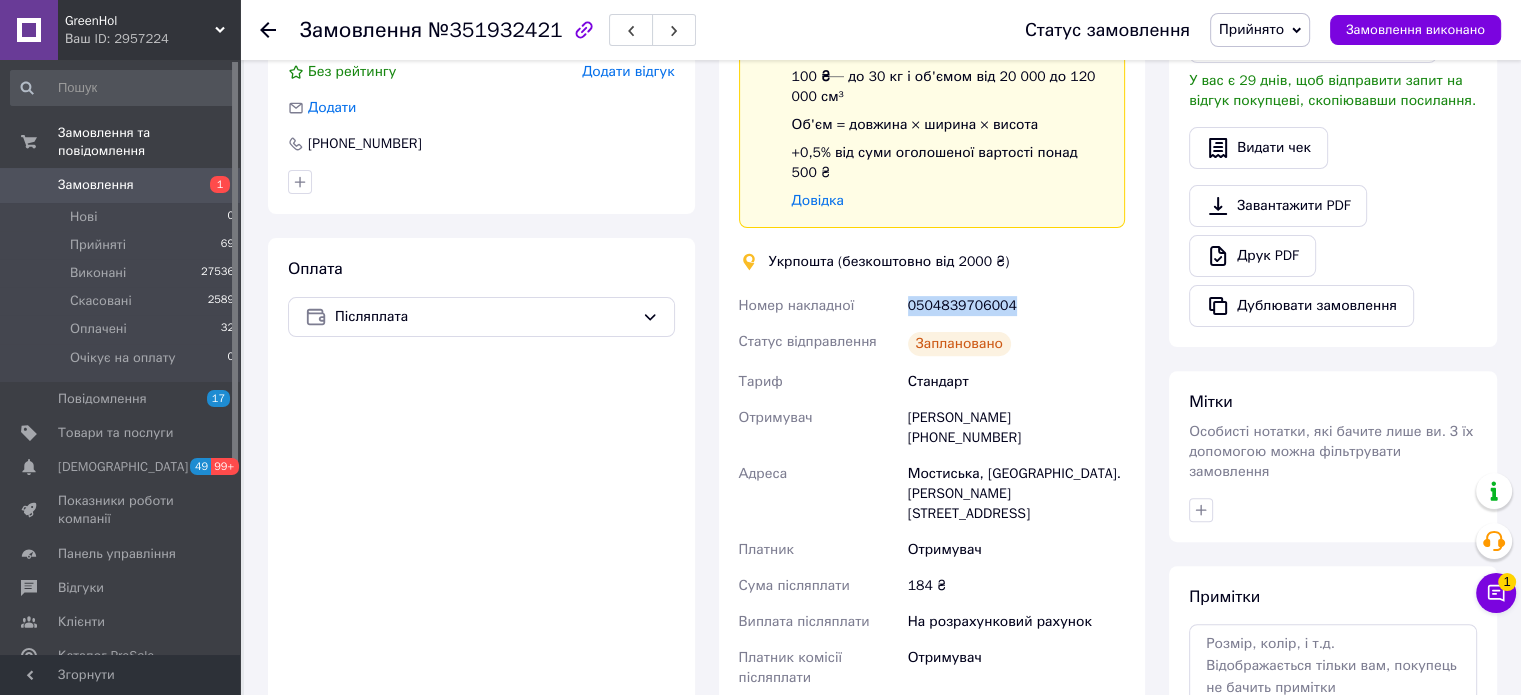 click on "0504839706004" at bounding box center [1016, 306] 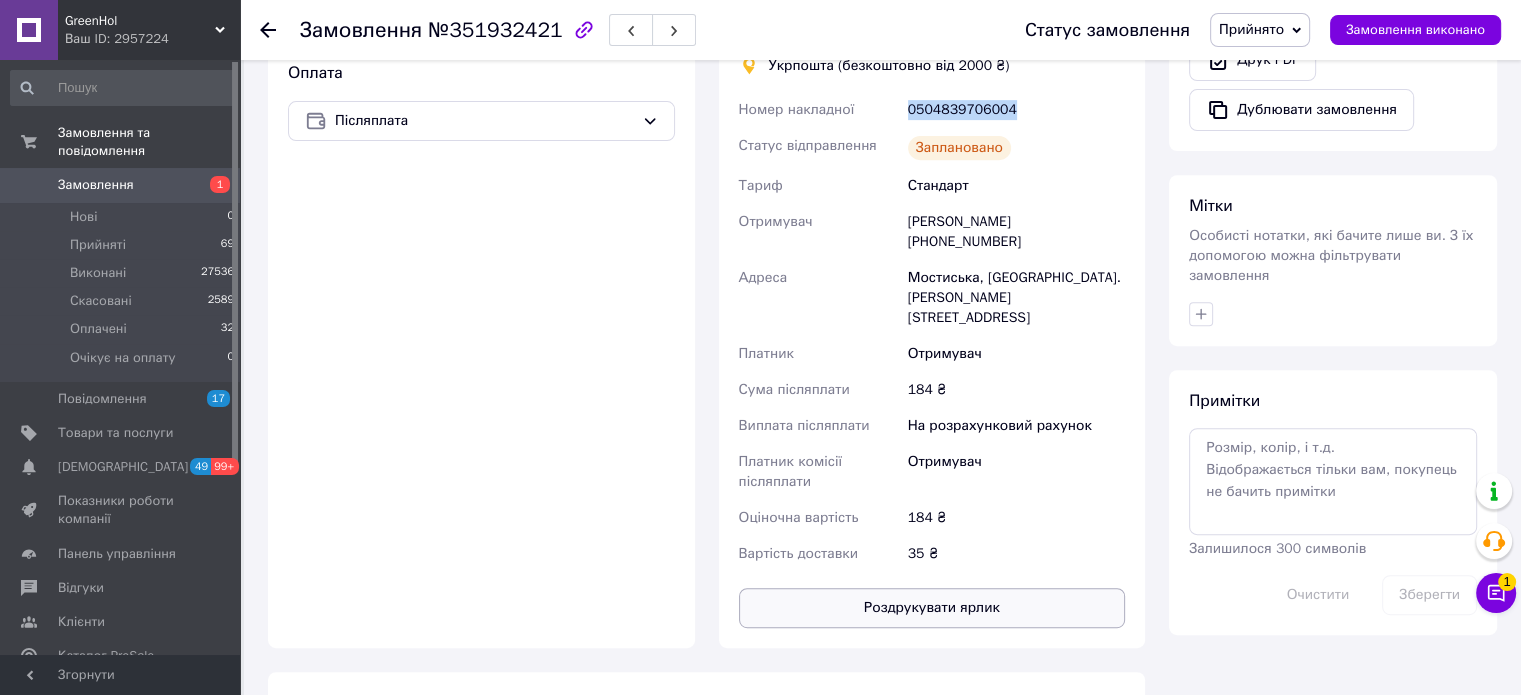 scroll, scrollTop: 900, scrollLeft: 0, axis: vertical 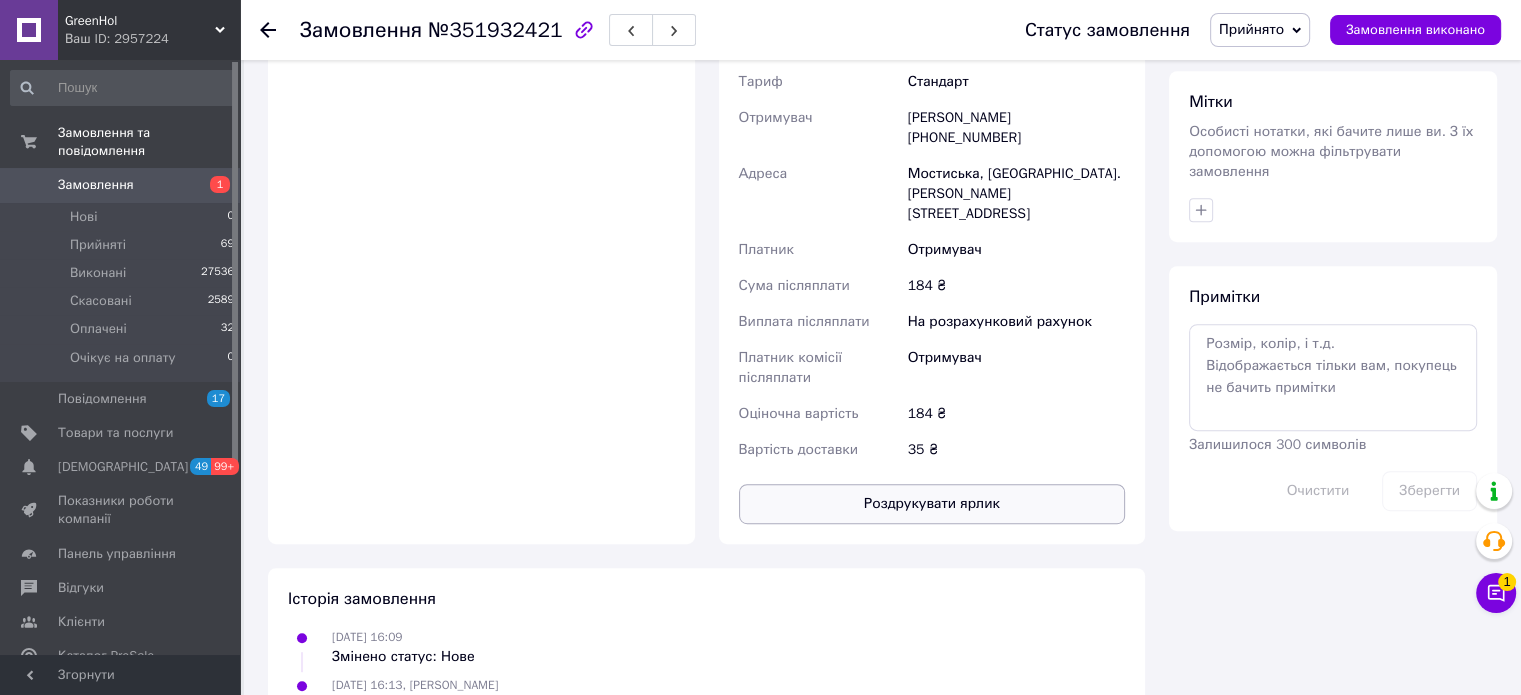 click on "Роздрукувати ярлик" at bounding box center [932, 504] 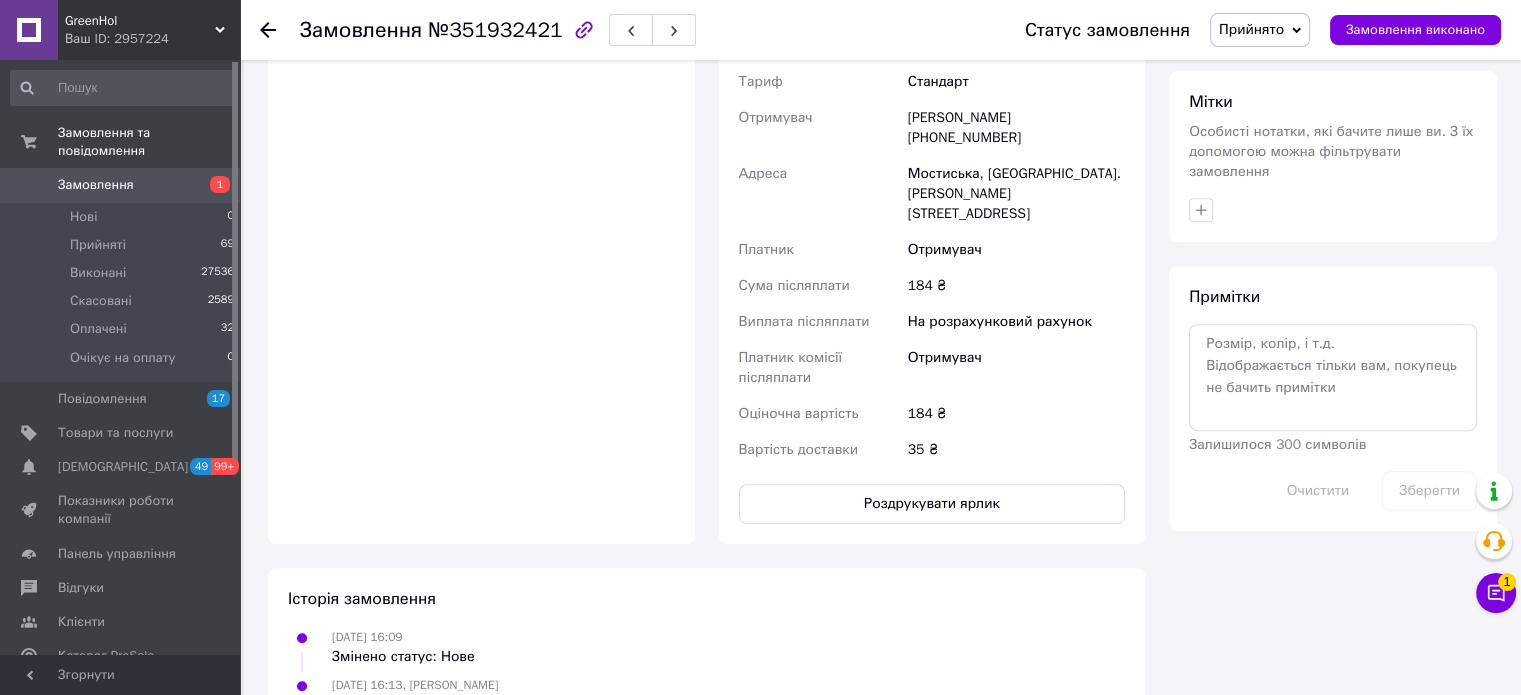 click on "Замовлення" at bounding box center [96, 185] 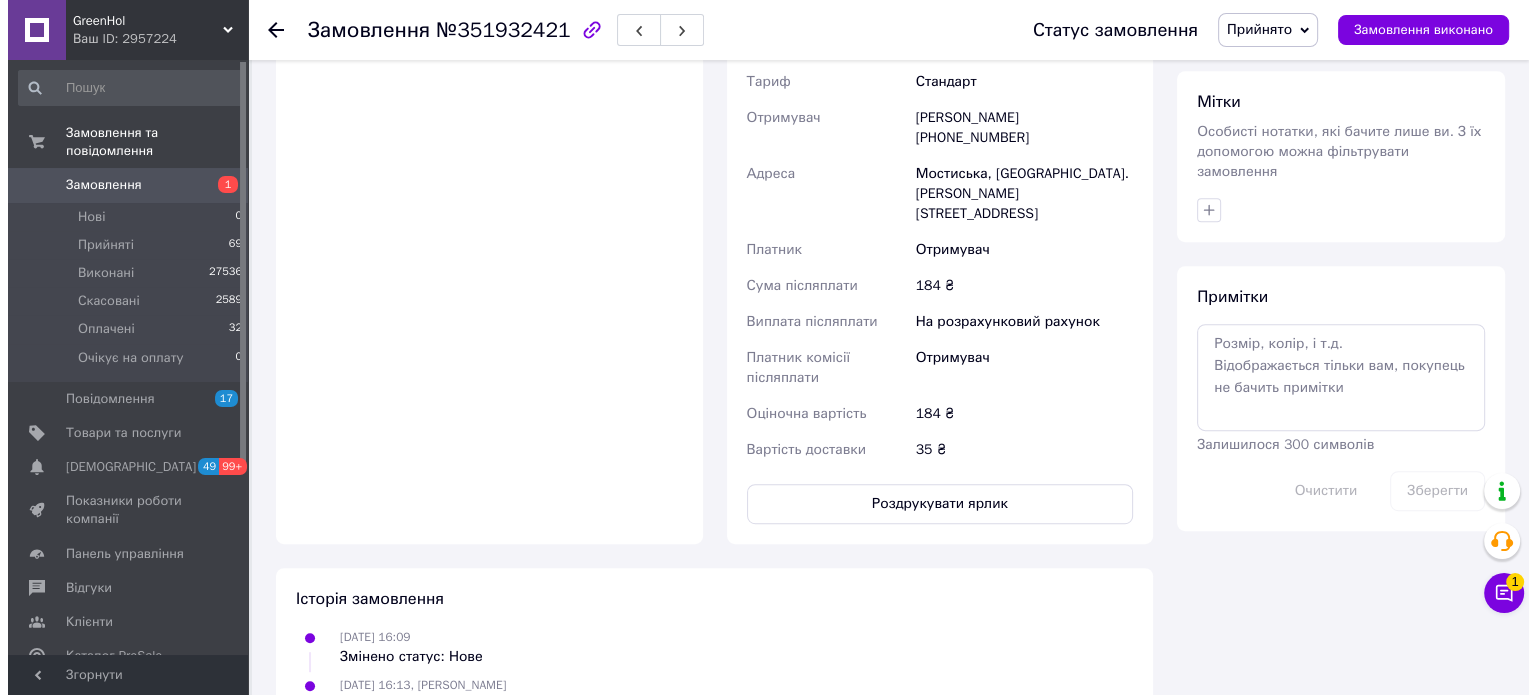 scroll, scrollTop: 0, scrollLeft: 0, axis: both 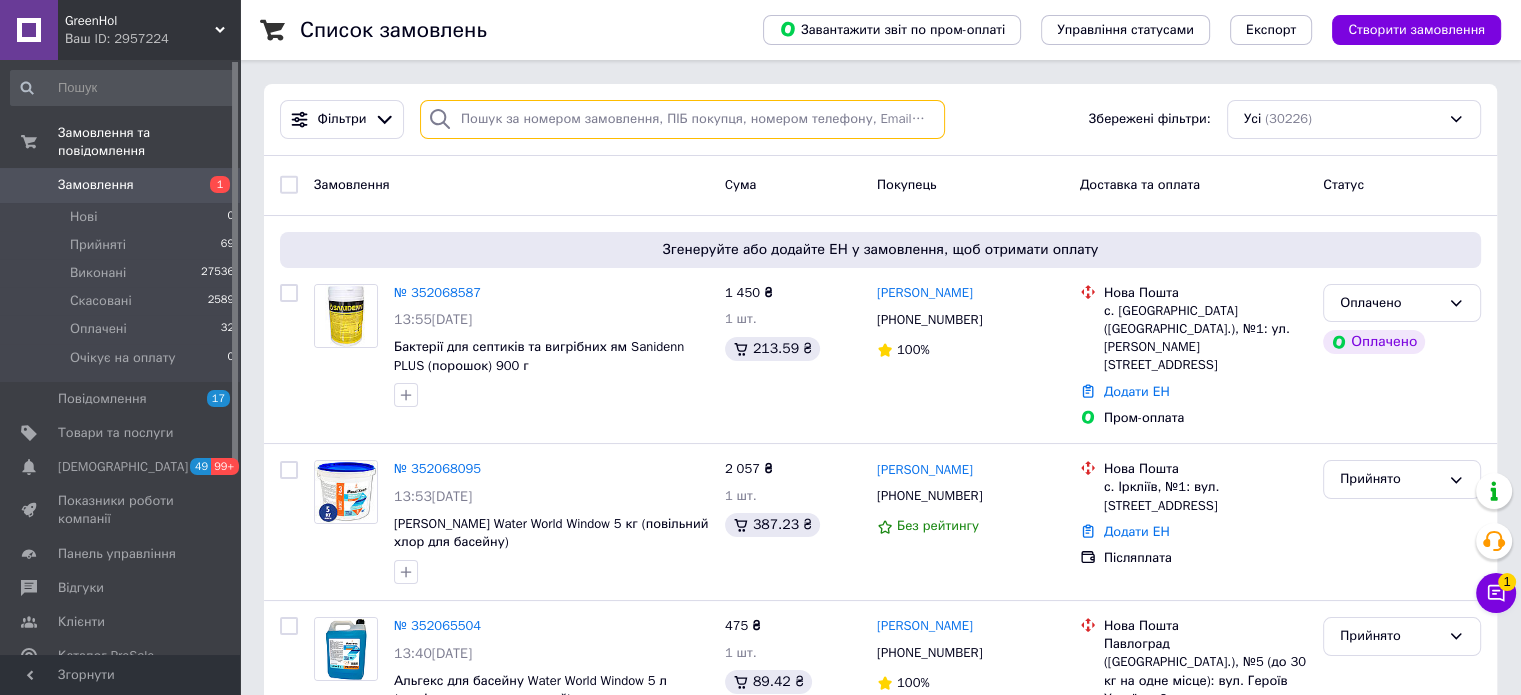 click at bounding box center (682, 119) 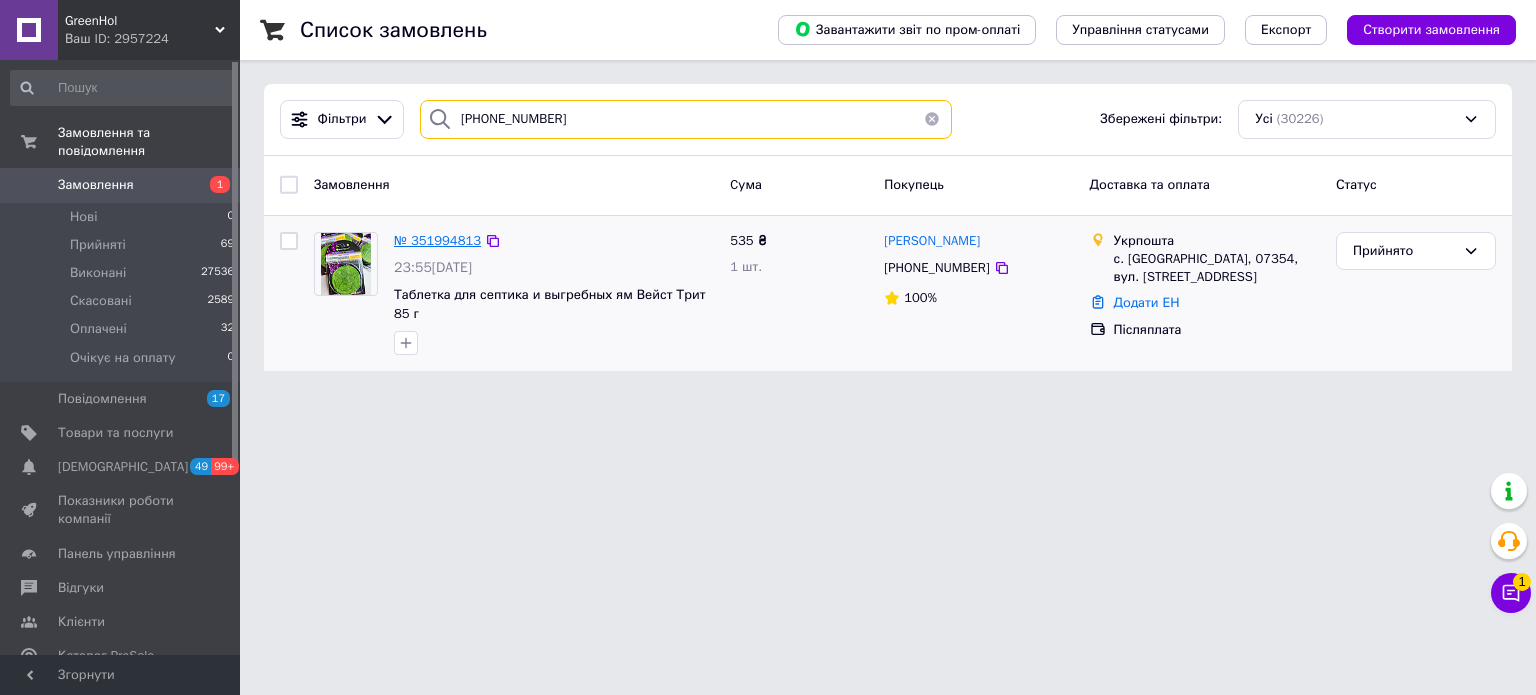 type on "(099) 676-11-79" 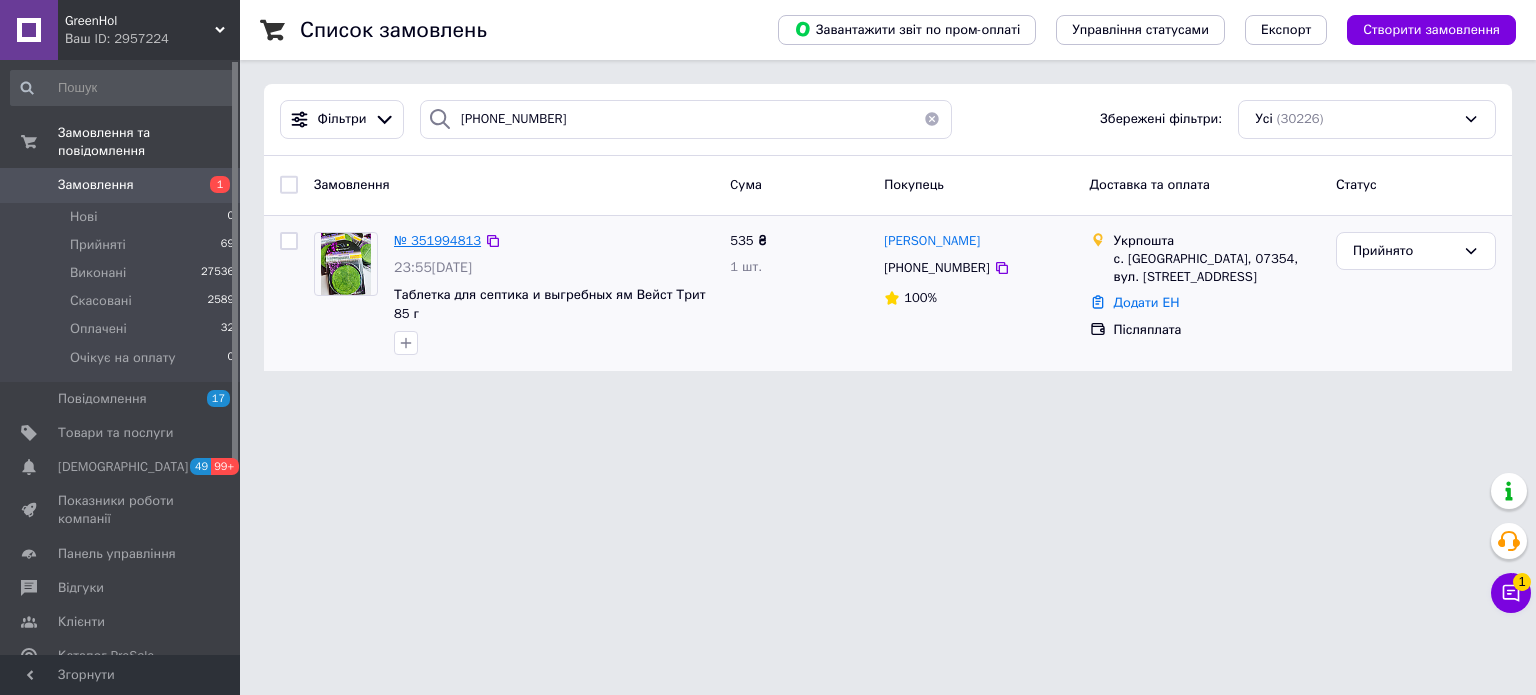 click on "№ 351994813" at bounding box center (437, 240) 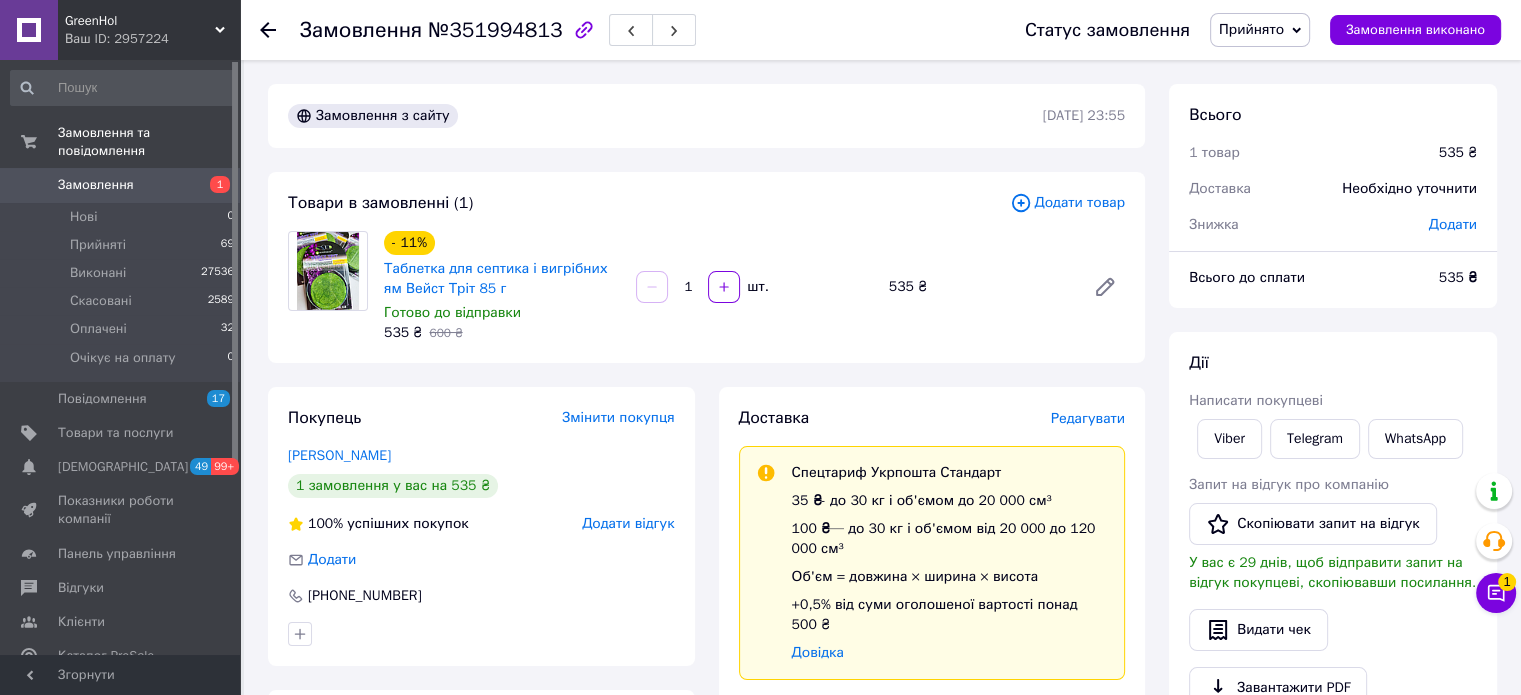 click on "Редагувати" at bounding box center (1088, 418) 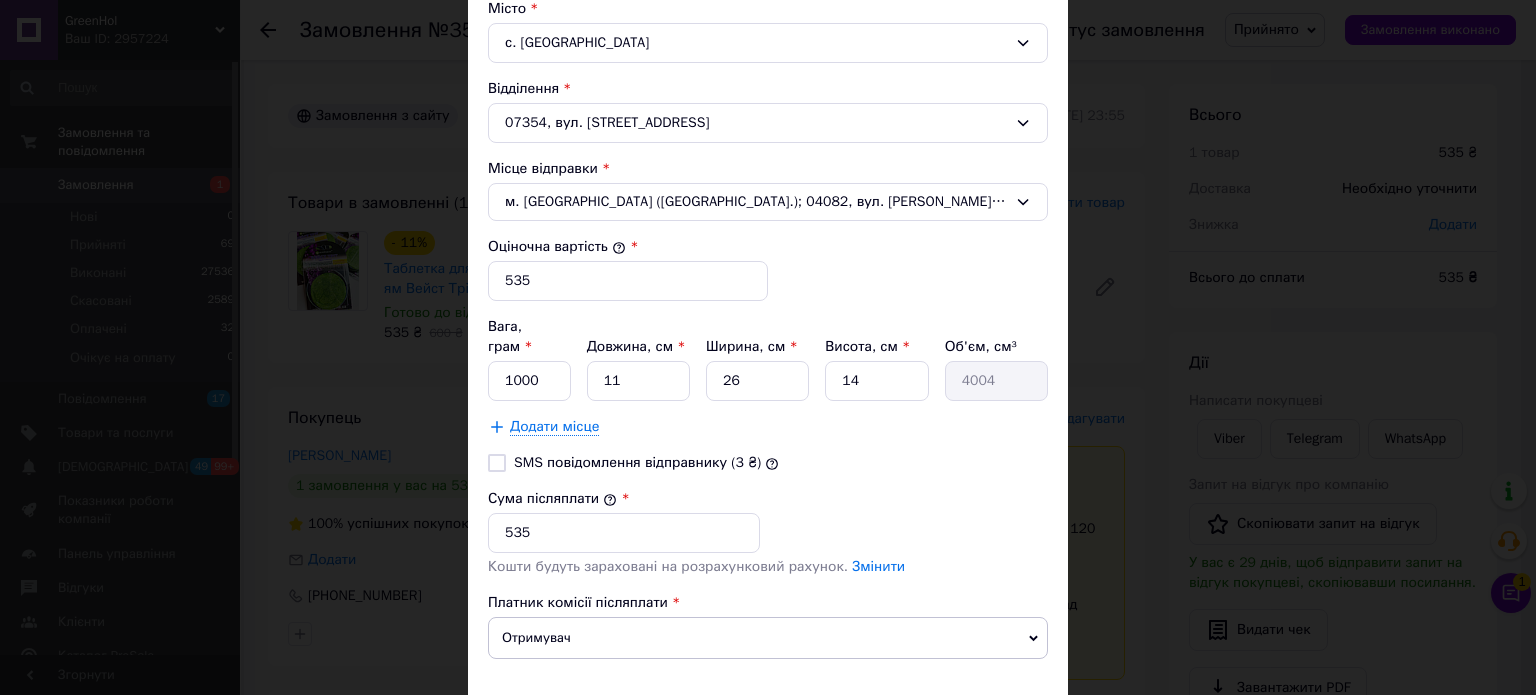 scroll, scrollTop: 700, scrollLeft: 0, axis: vertical 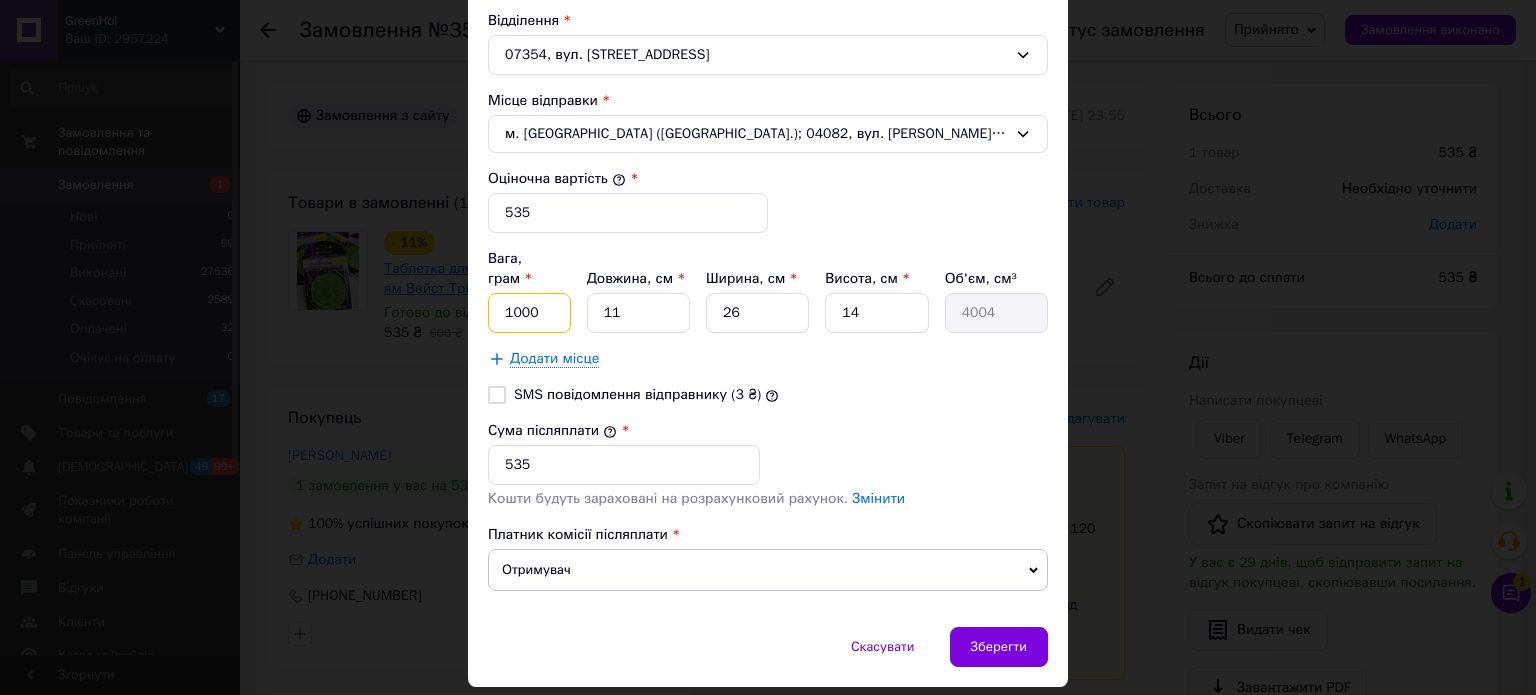 drag, startPoint x: 534, startPoint y: 289, endPoint x: 456, endPoint y: 293, distance: 78.10249 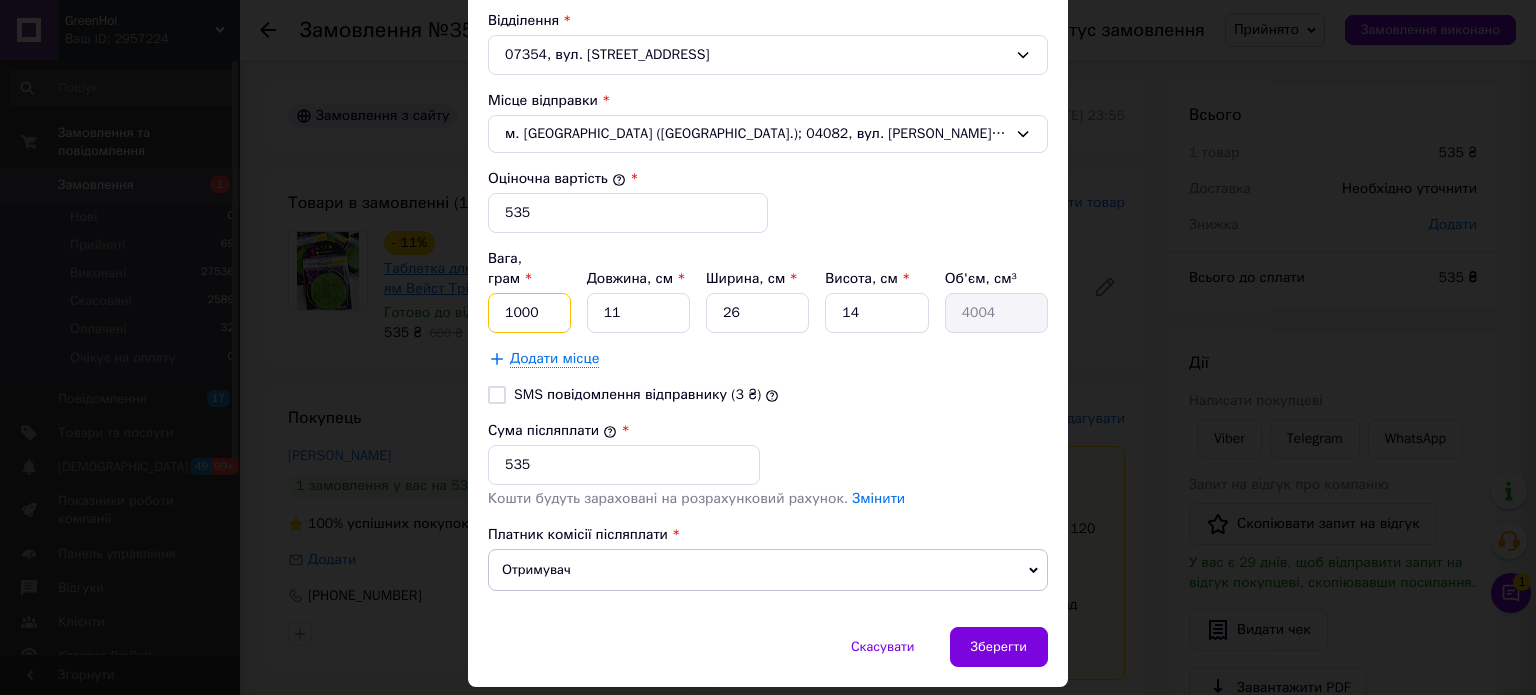 click on "× Редагування доставки Спосіб доставки Укрпошта (безкоштовно від 2000 ₴) Тариф     * Стандарт Платник   * Отримувач Прізвище отримувача   * Кущ Ім'я отримувача   * Тетяна По батькові отримувача Телефон отримувача   * +380996761179 Тип доставки     * Склад - склад Місто с. Нові Петрівці Відділення 07354, вул. Свято-Покровська, 235А Місце відправки   * м. Київ (Київська обл.); 04082, вул. Івашкевича Ярослава, 5 Оціночна вартість     * 535 Вага, грам   * 1000 Довжина, см   * 11 Ширина, см   * 26 Висота, см   * 14 Об'єм, см³ 4004 Додати місце SMS повідомлення відправнику (3 ₴)   Сума післяплати     * 535" at bounding box center (768, 347) 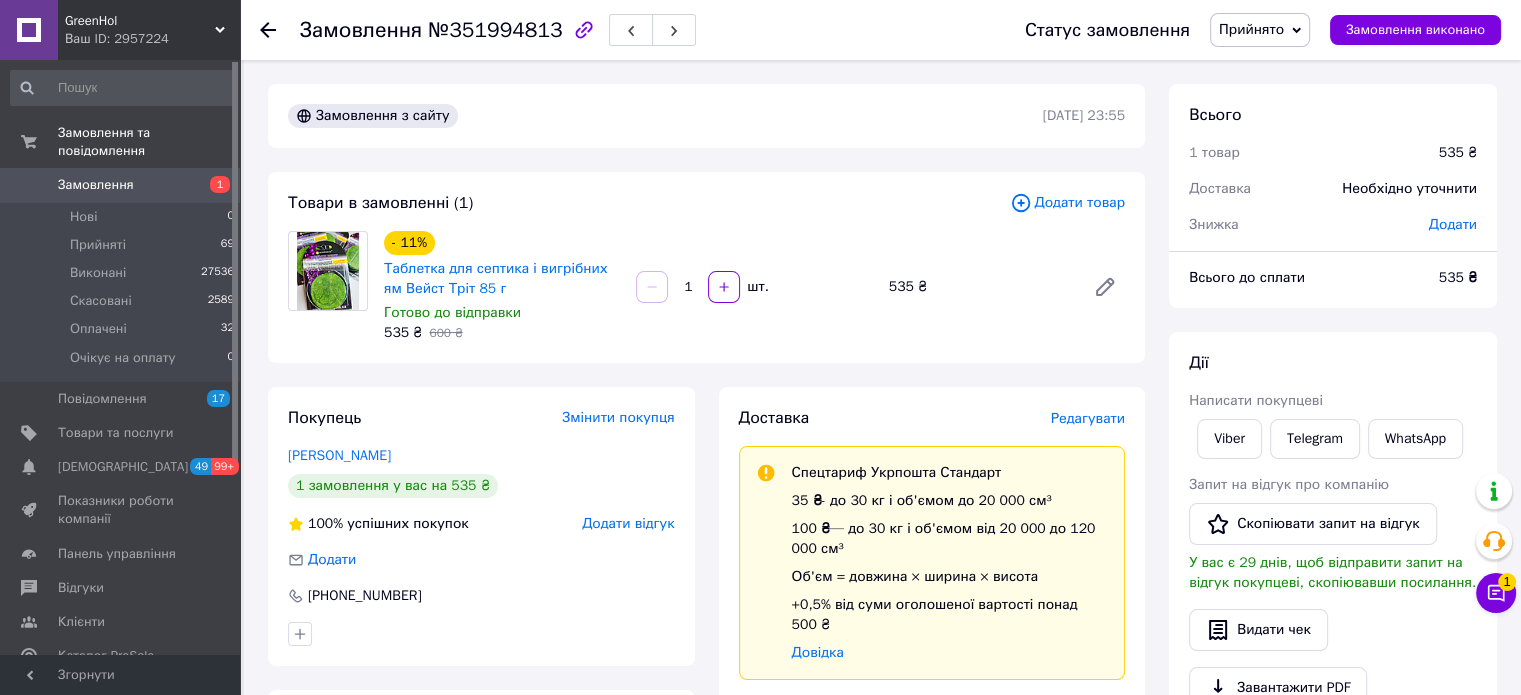 click on "Редагувати" at bounding box center [1088, 418] 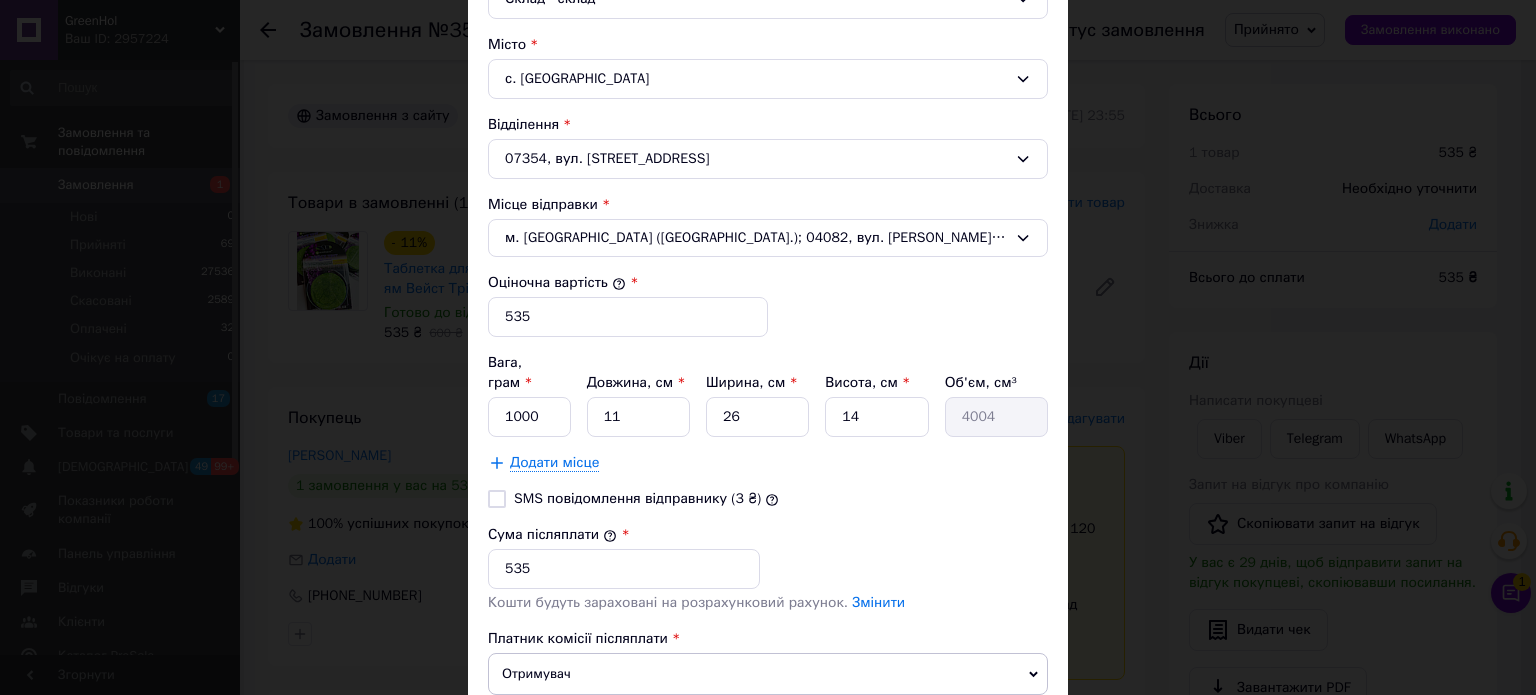 scroll, scrollTop: 600, scrollLeft: 0, axis: vertical 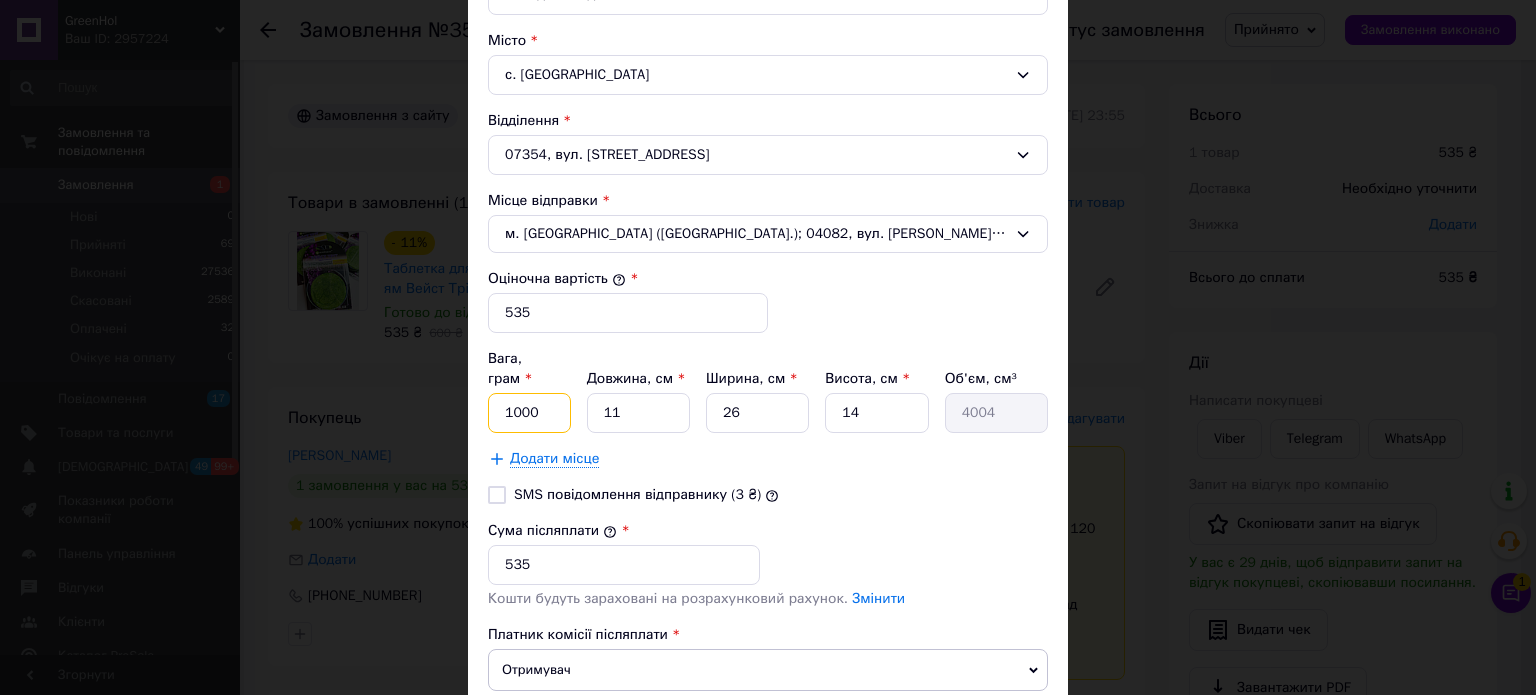 drag, startPoint x: 531, startPoint y: 391, endPoint x: 501, endPoint y: 385, distance: 30.594116 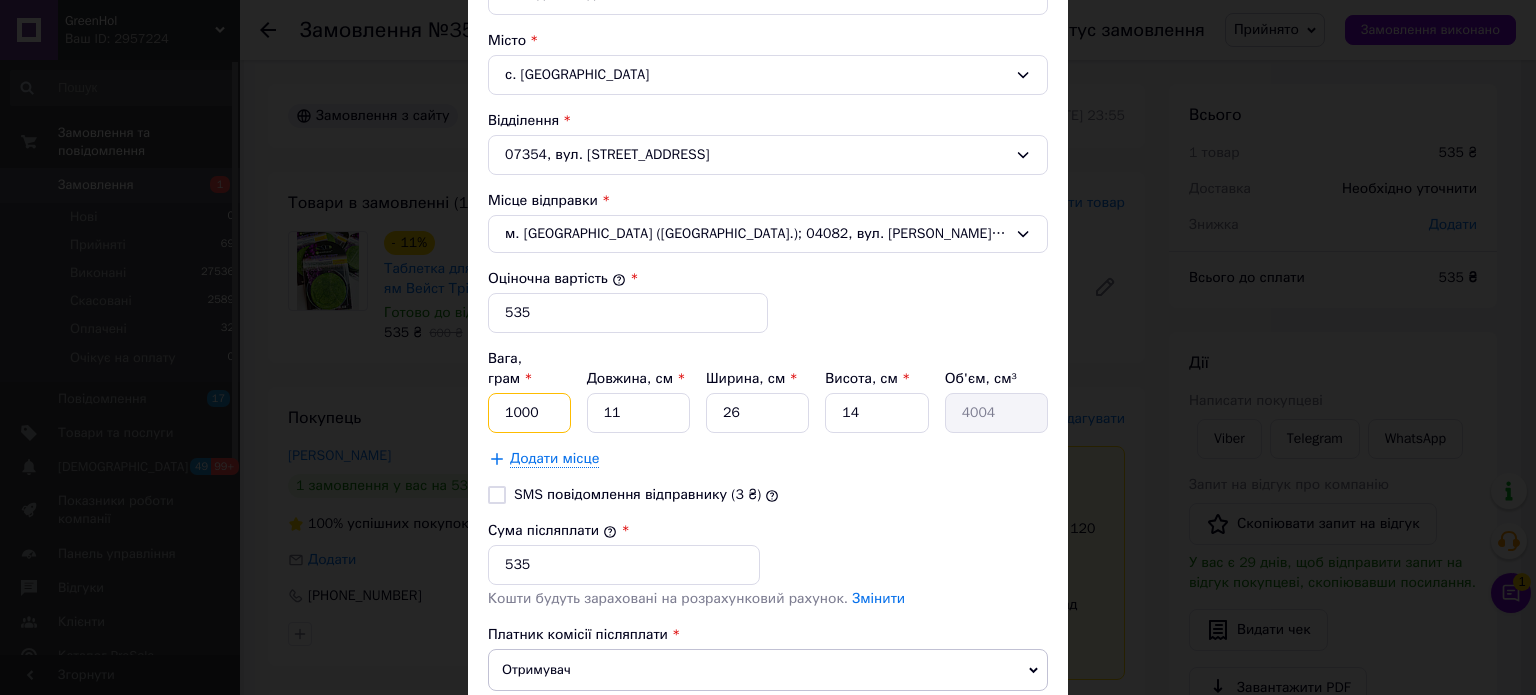 click on "1000" at bounding box center (529, 413) 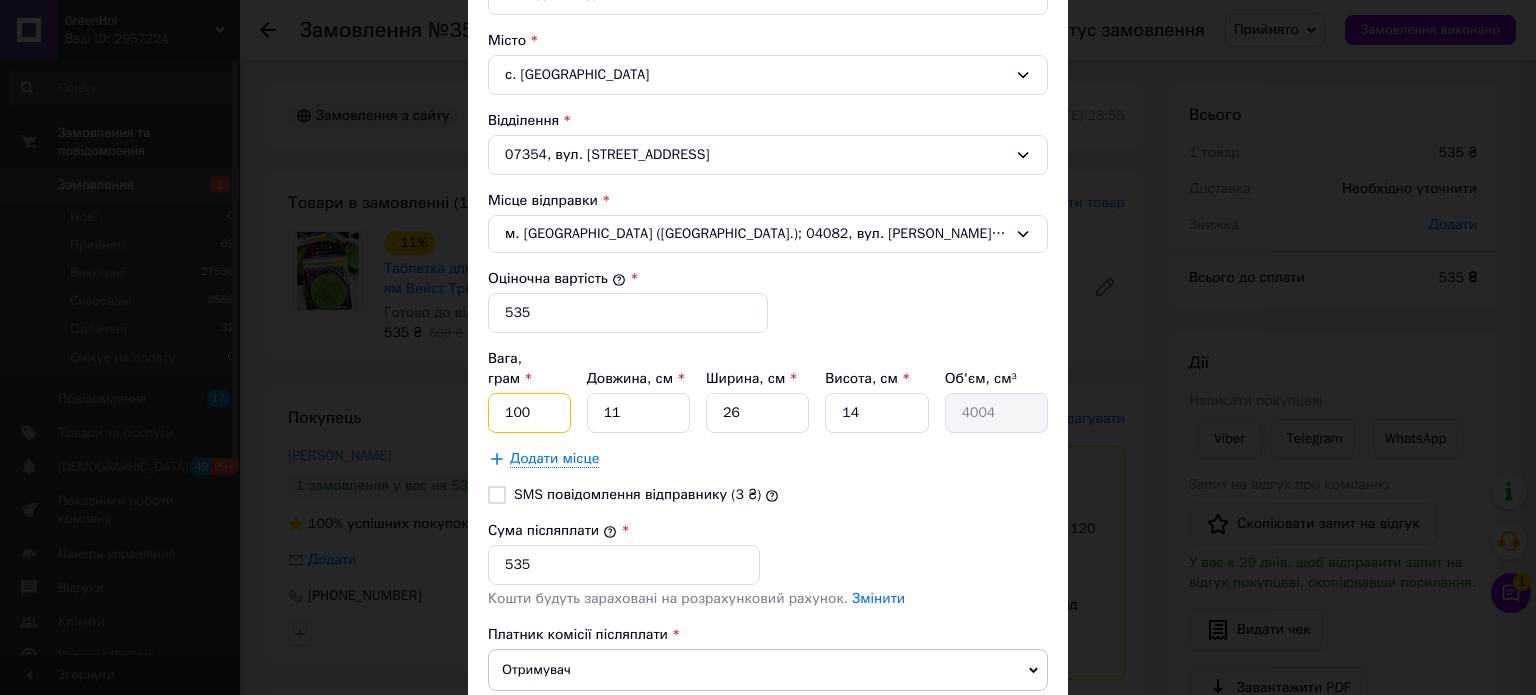 type on "100" 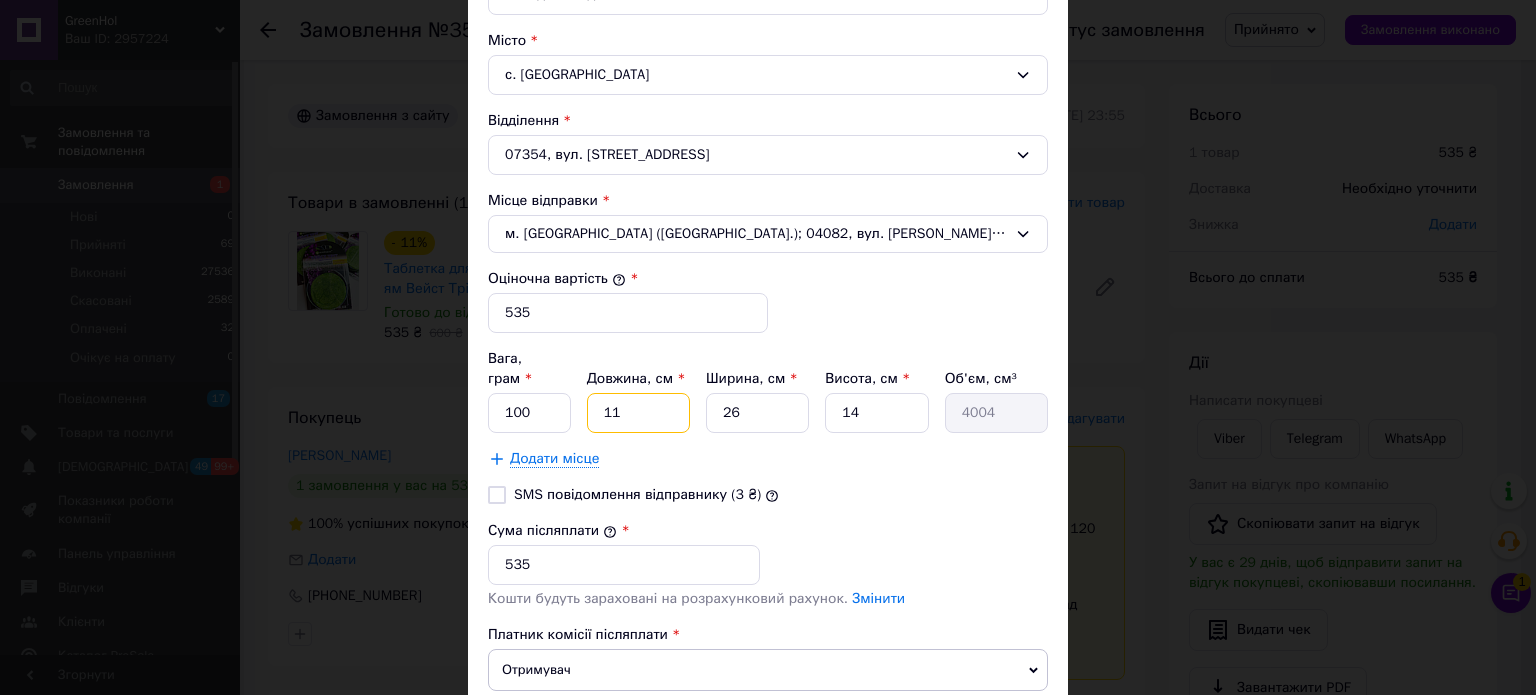 drag, startPoint x: 630, startPoint y: 388, endPoint x: 583, endPoint y: 387, distance: 47.010635 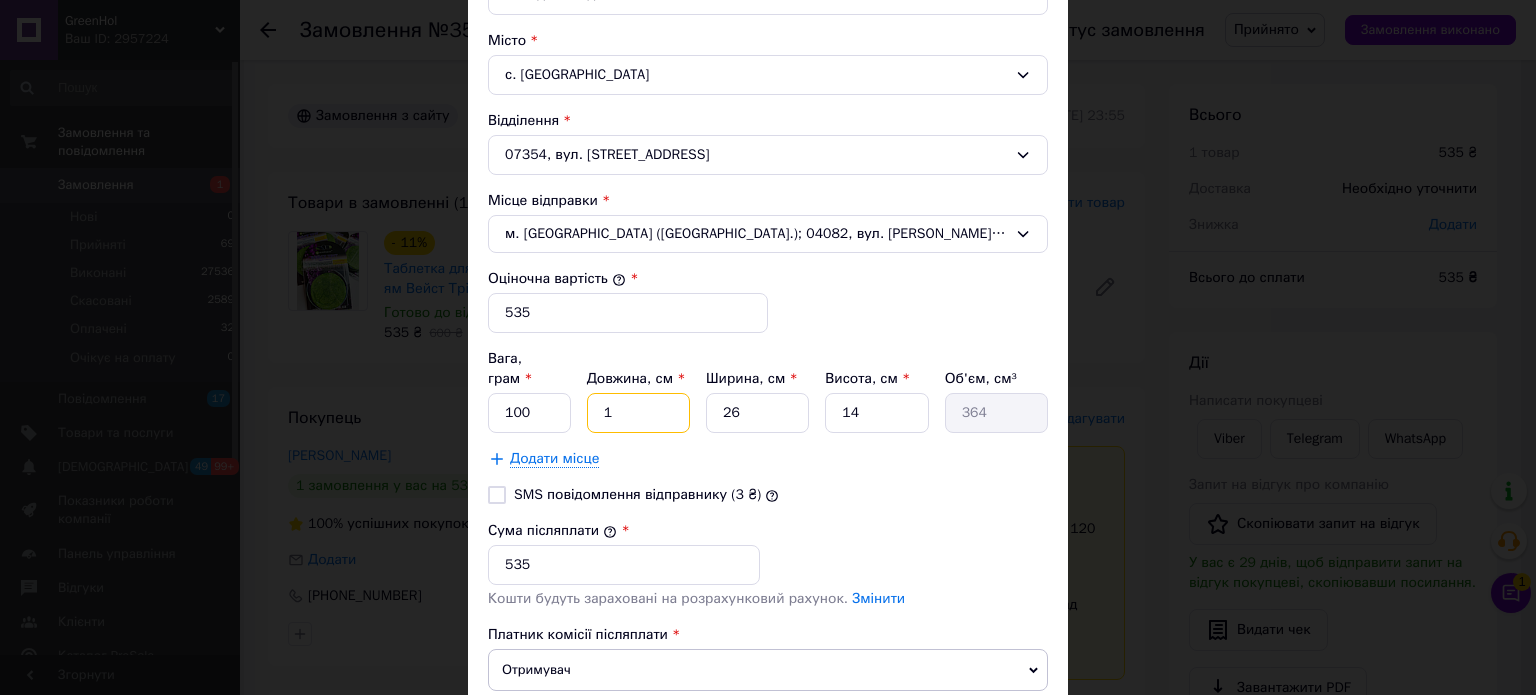 type on "12" 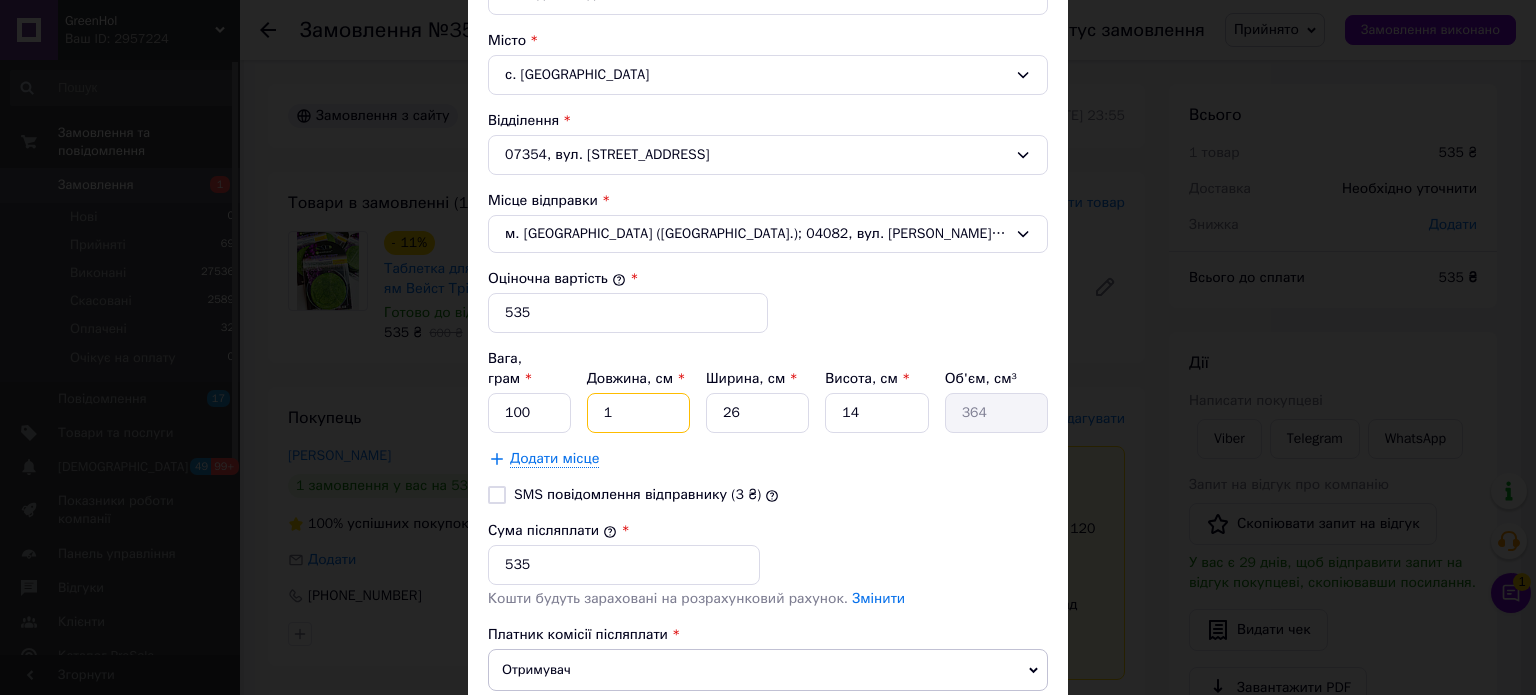 type on "4368" 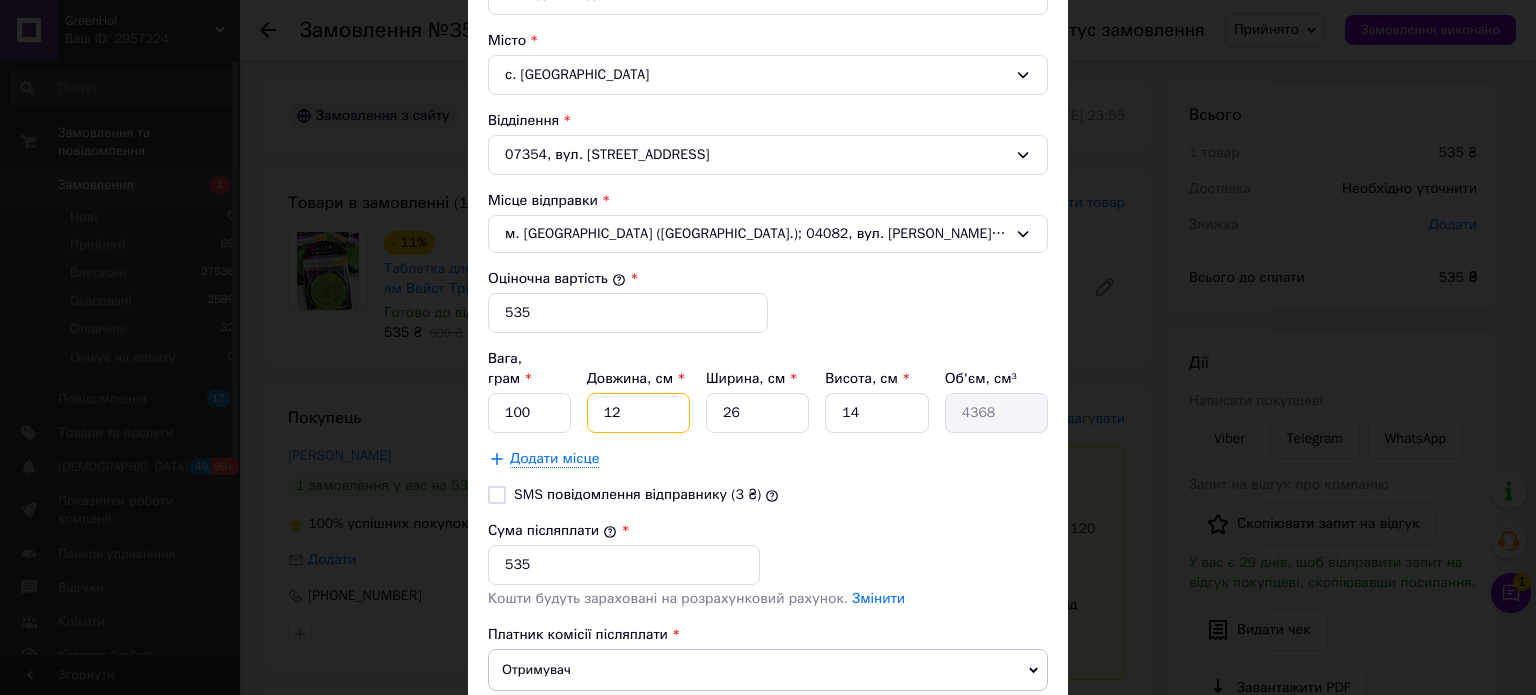 type on "12" 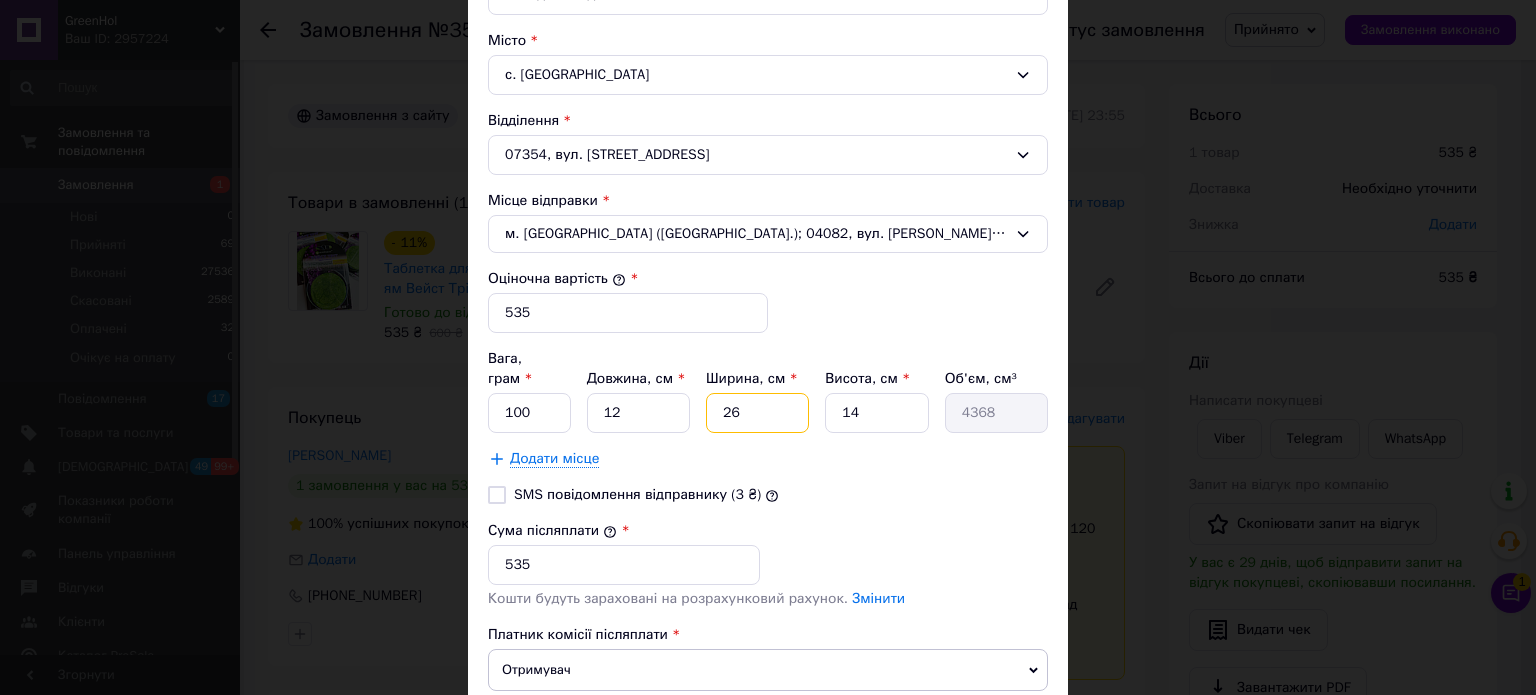 drag, startPoint x: 760, startPoint y: 391, endPoint x: 696, endPoint y: 385, distance: 64.28063 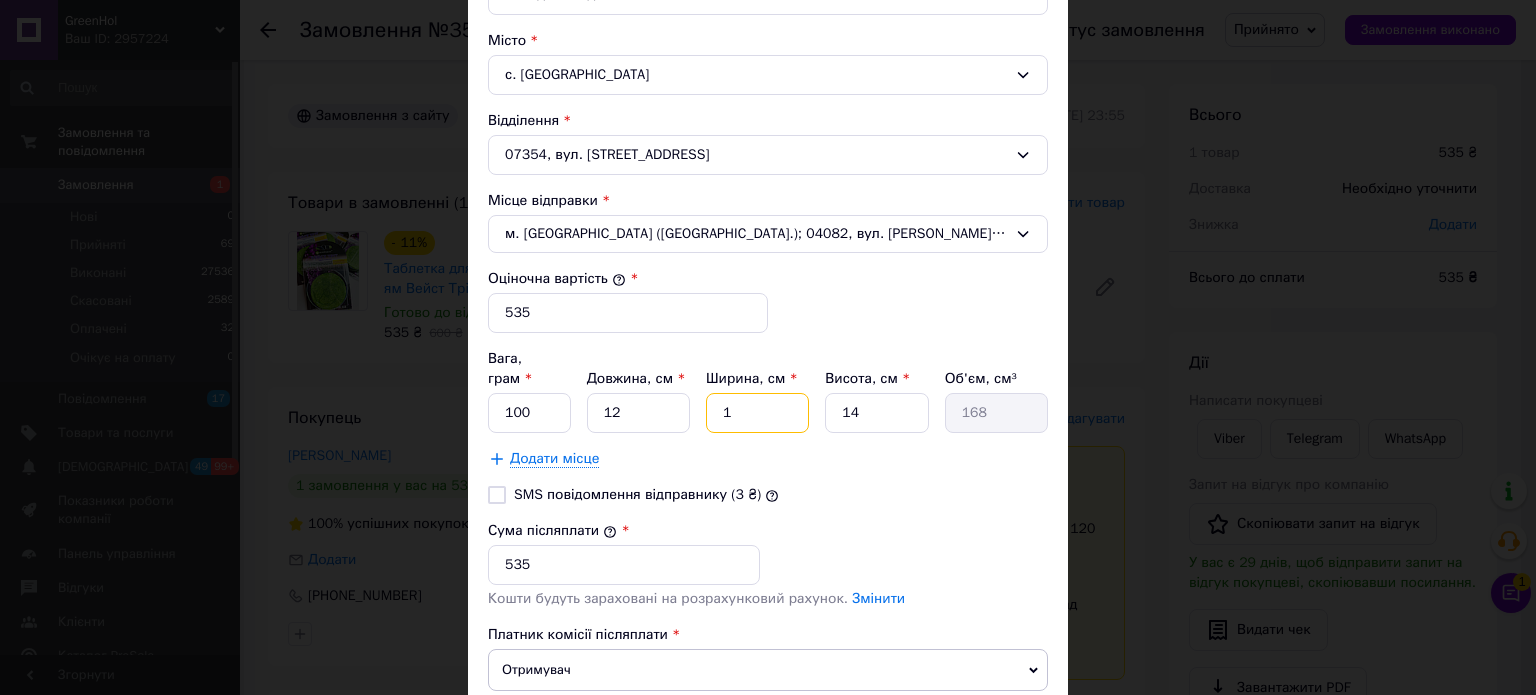 type on "10" 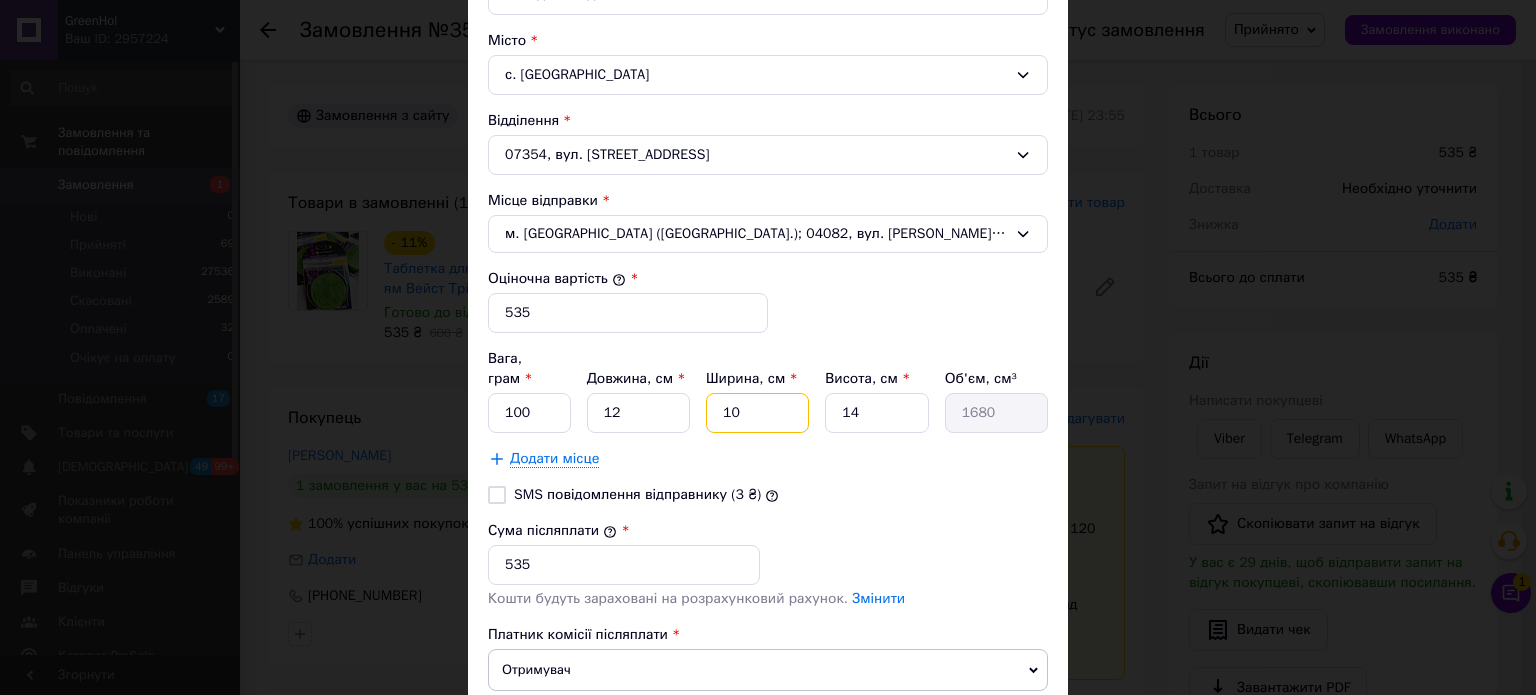 type on "10" 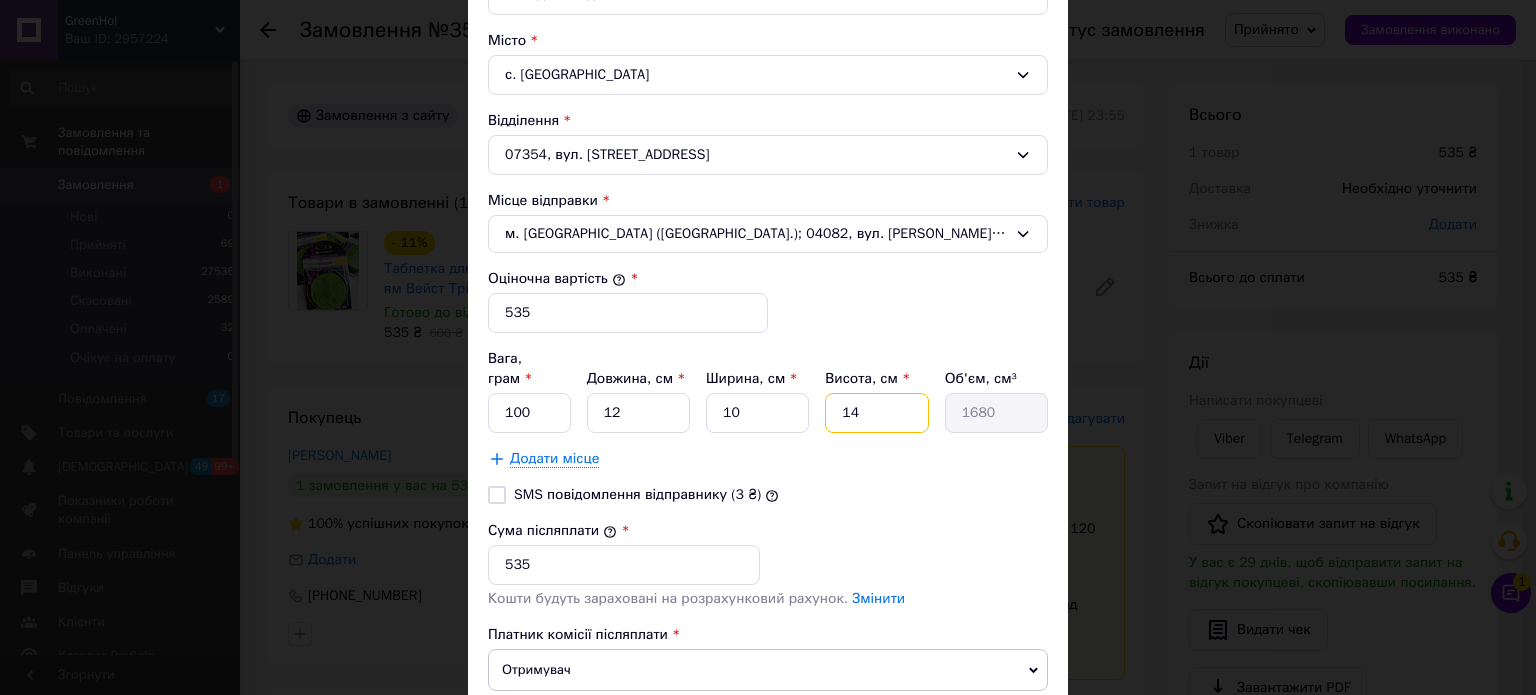 drag, startPoint x: 875, startPoint y: 391, endPoint x: 824, endPoint y: 390, distance: 51.009804 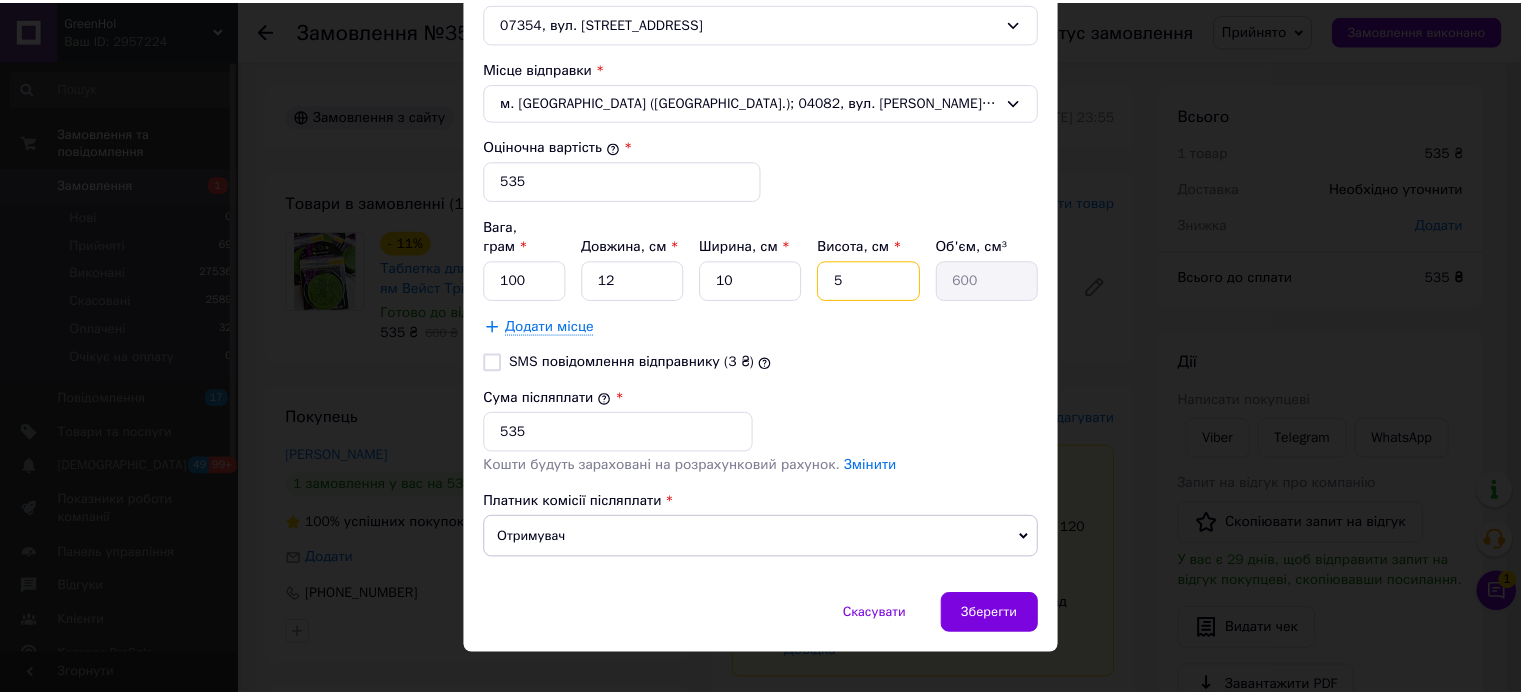 scroll, scrollTop: 736, scrollLeft: 0, axis: vertical 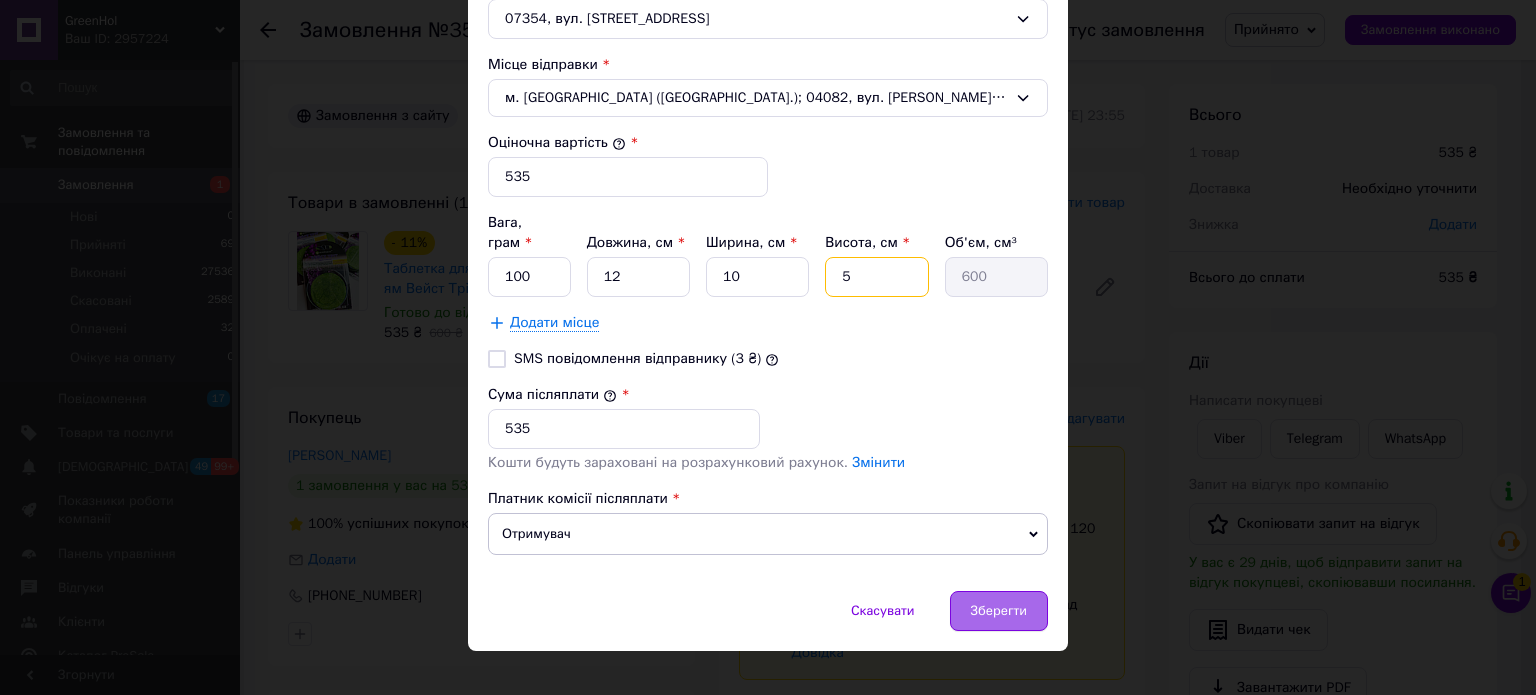 type on "5" 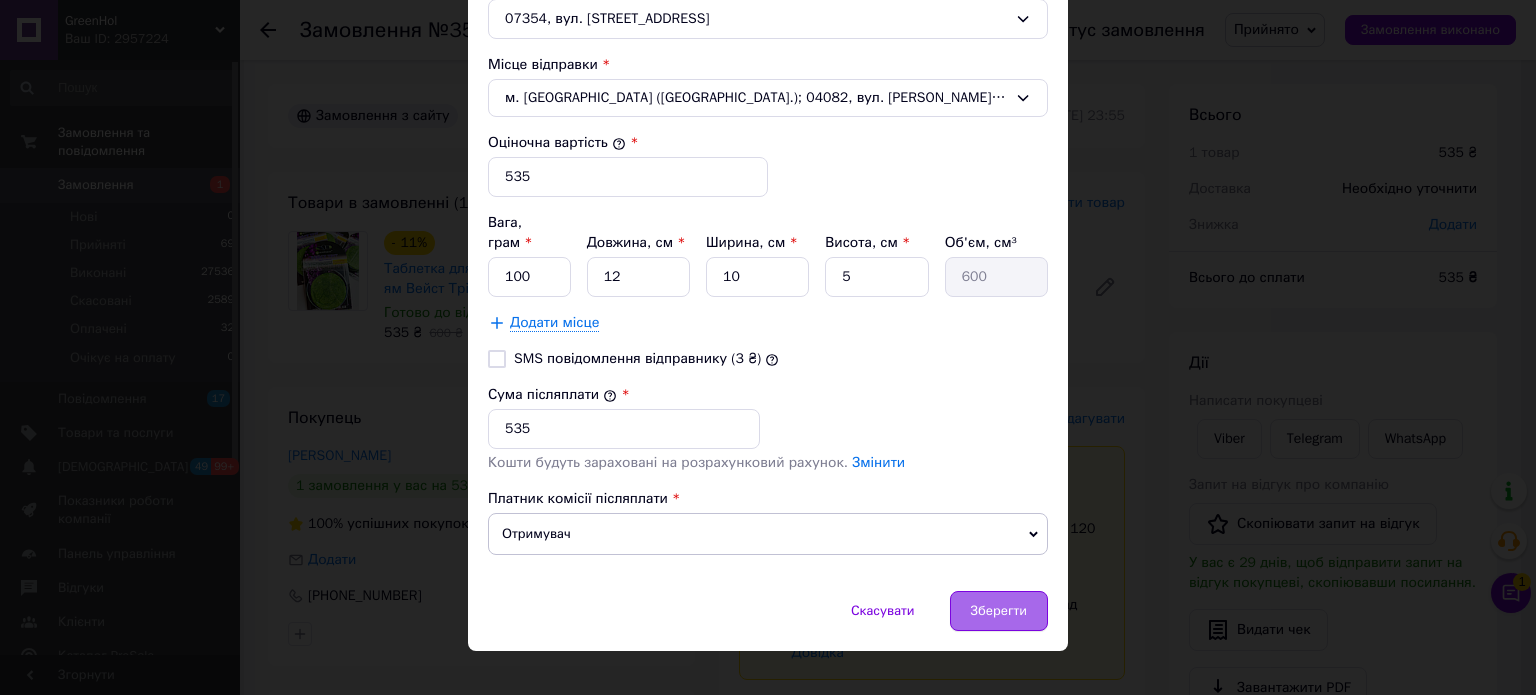 click on "Зберегти" at bounding box center [999, 611] 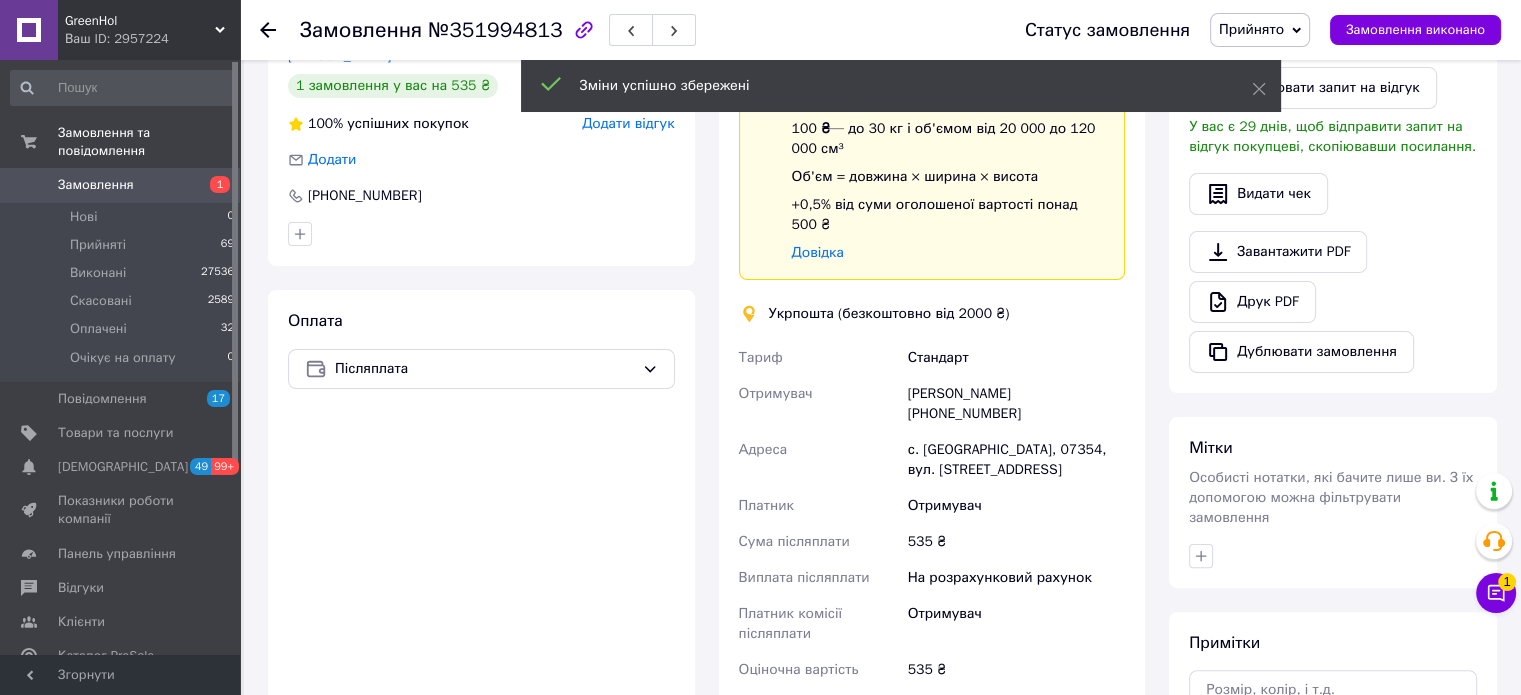 scroll, scrollTop: 600, scrollLeft: 0, axis: vertical 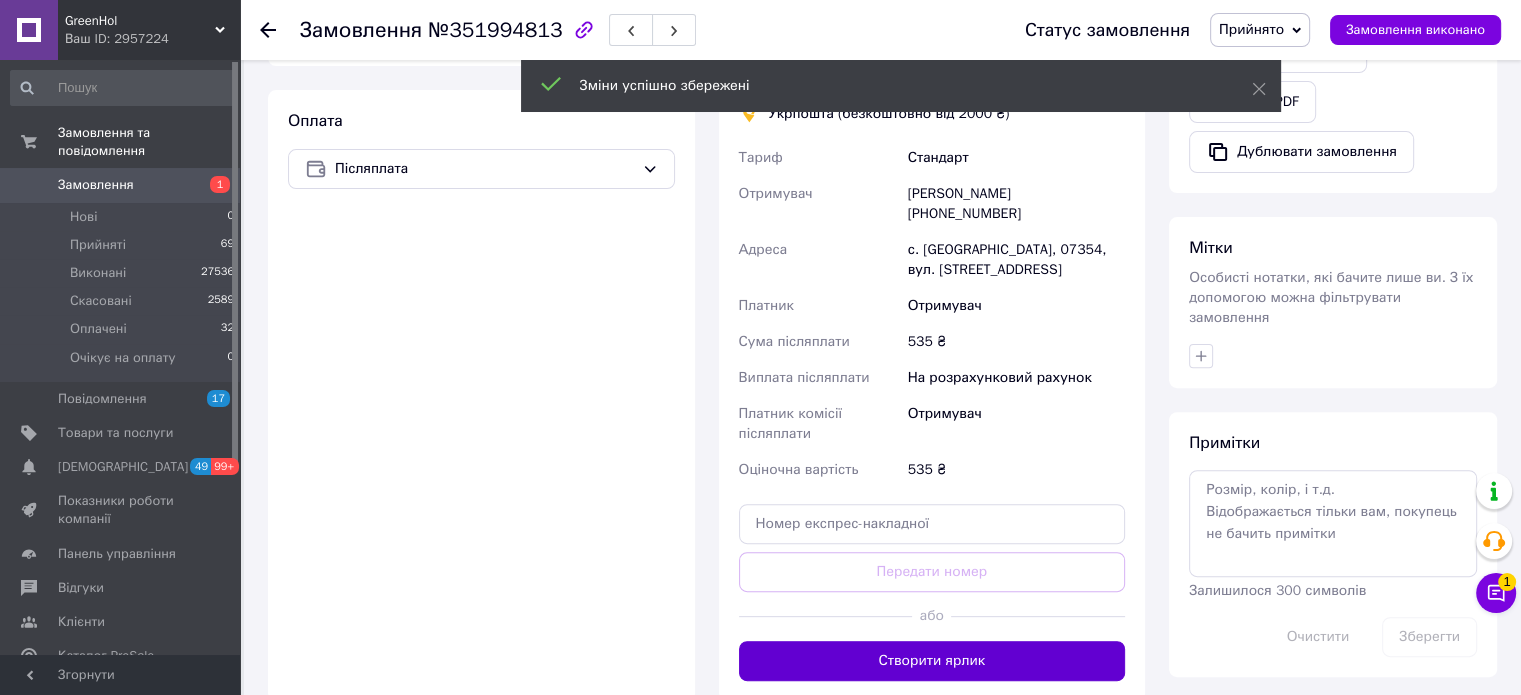 click on "Створити ярлик" at bounding box center [932, 661] 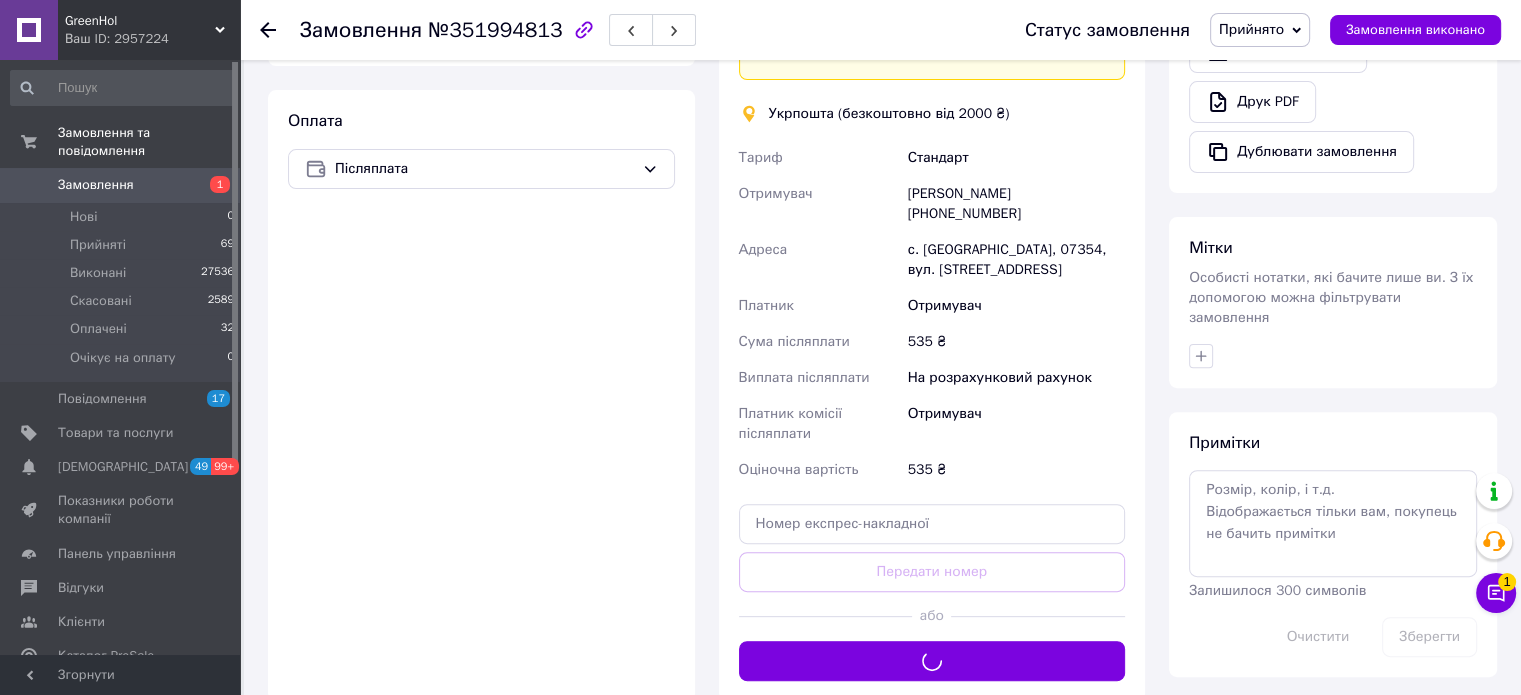 scroll, scrollTop: 500, scrollLeft: 0, axis: vertical 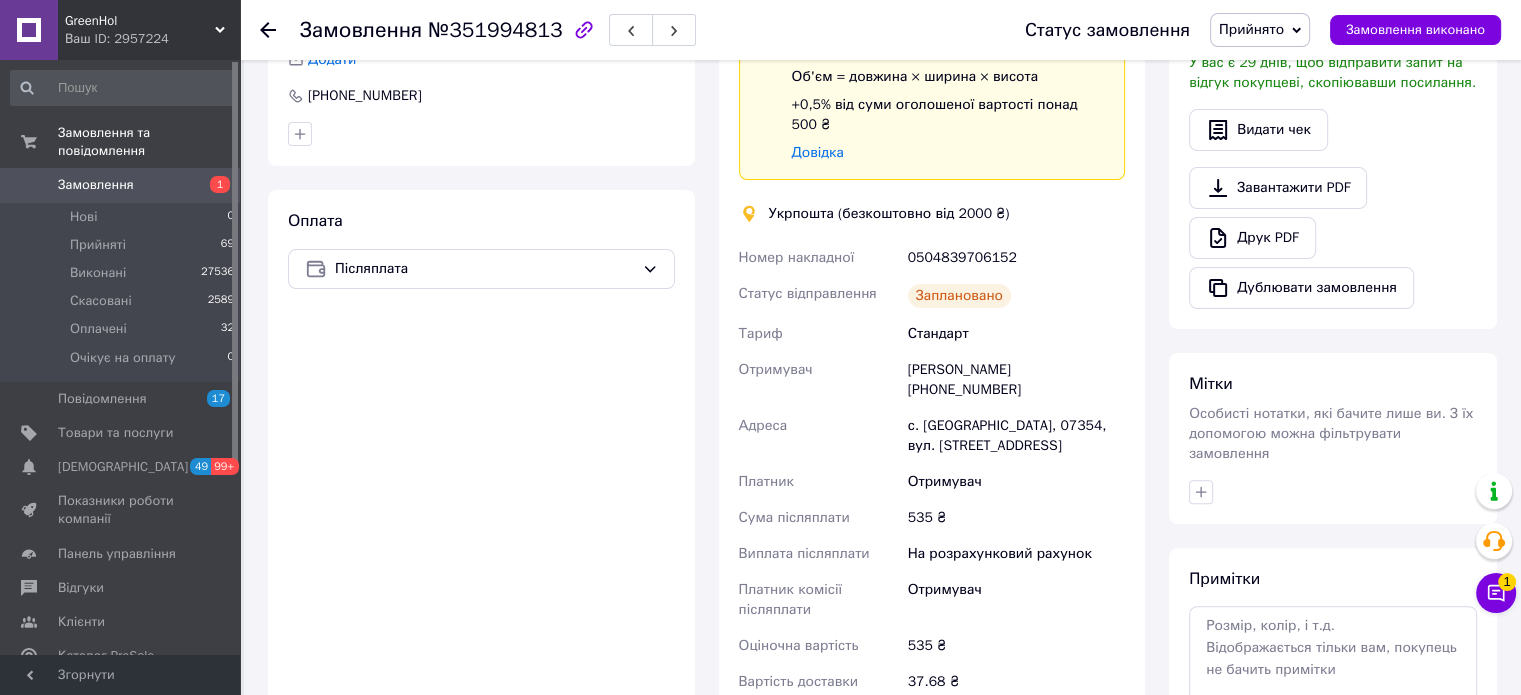 click on "0504839706152" at bounding box center (1016, 258) 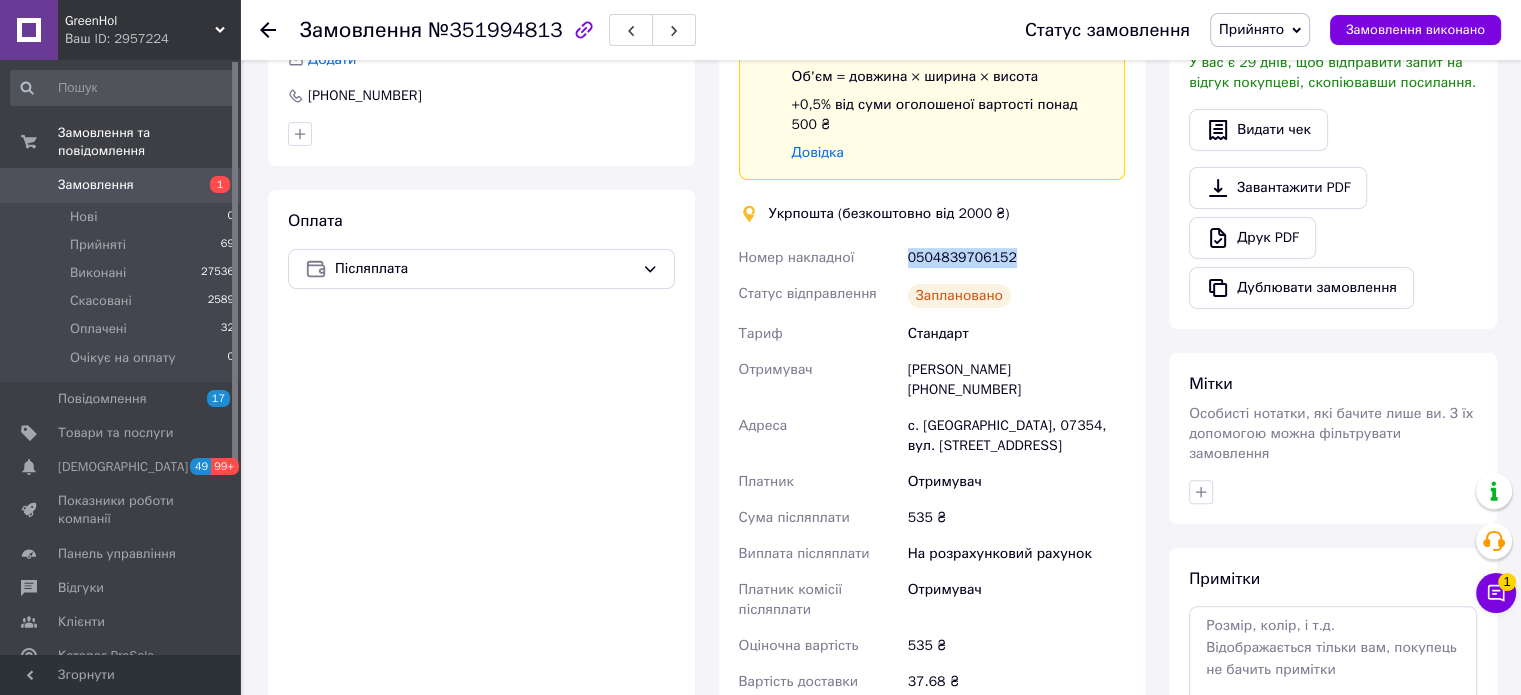 click on "0504839706152" at bounding box center [1016, 258] 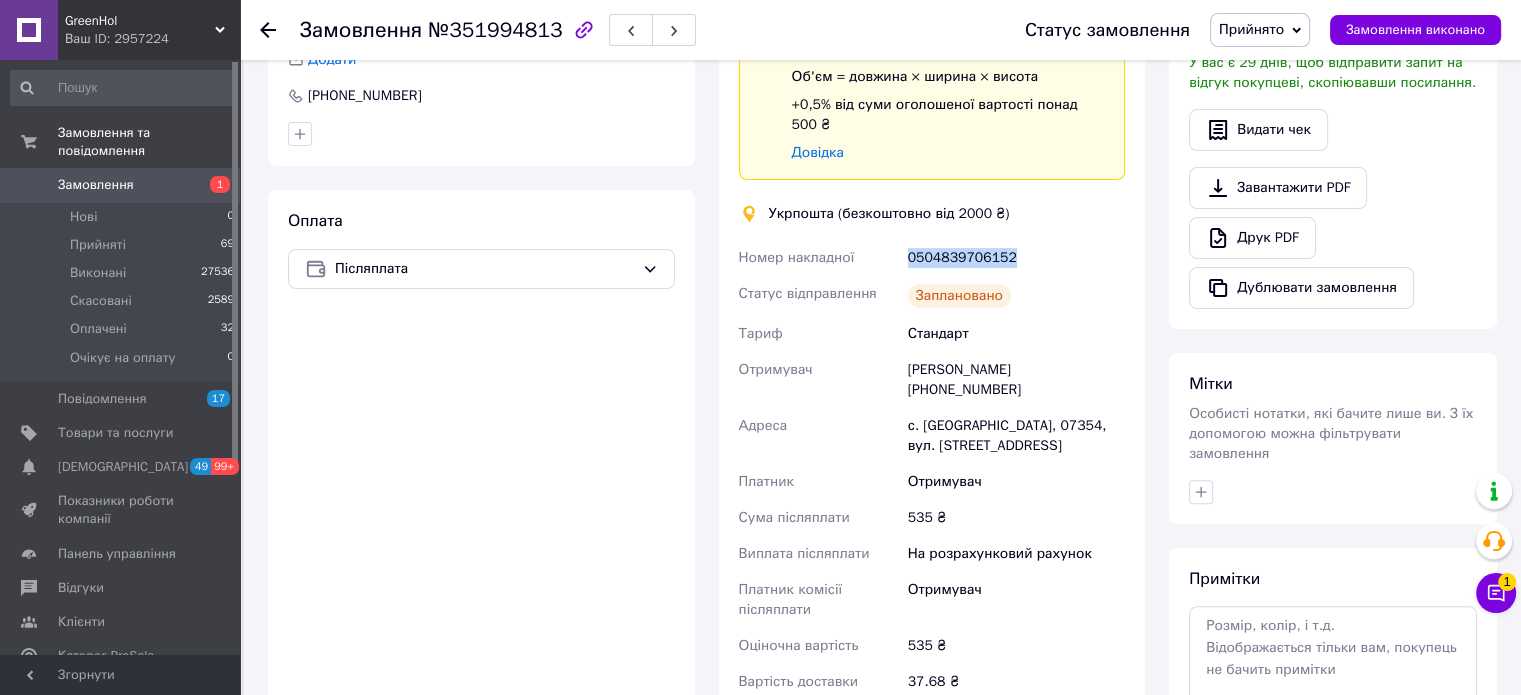 scroll, scrollTop: 600, scrollLeft: 0, axis: vertical 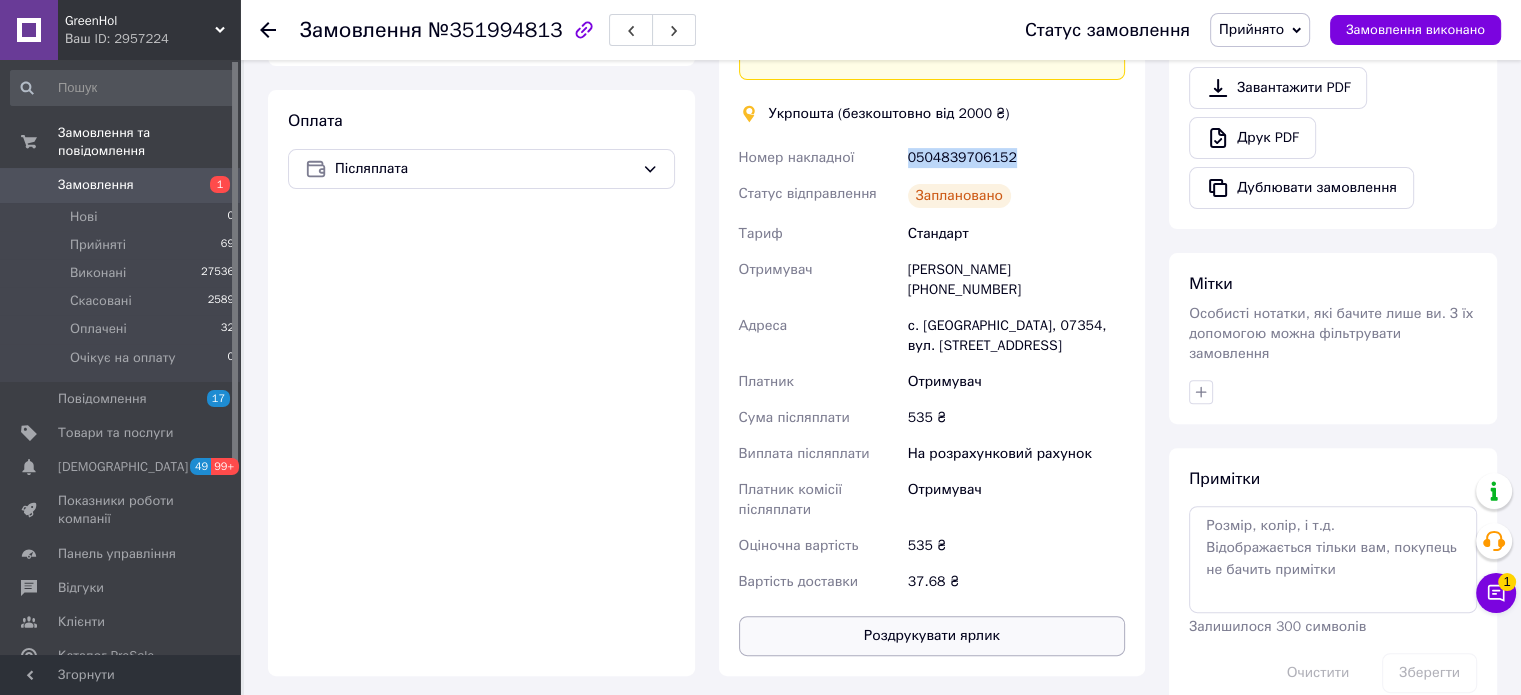 click on "Роздрукувати ярлик" at bounding box center [932, 636] 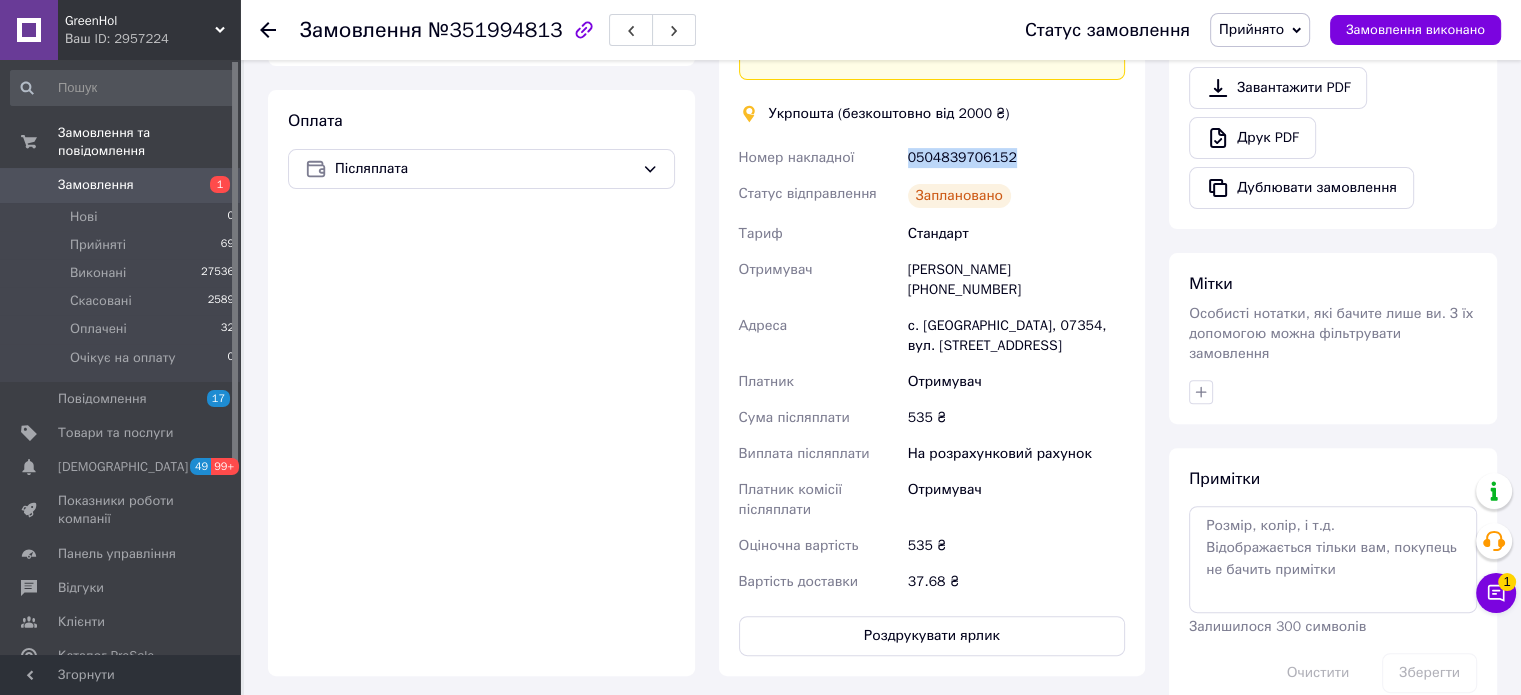 click on "1" at bounding box center (212, 185) 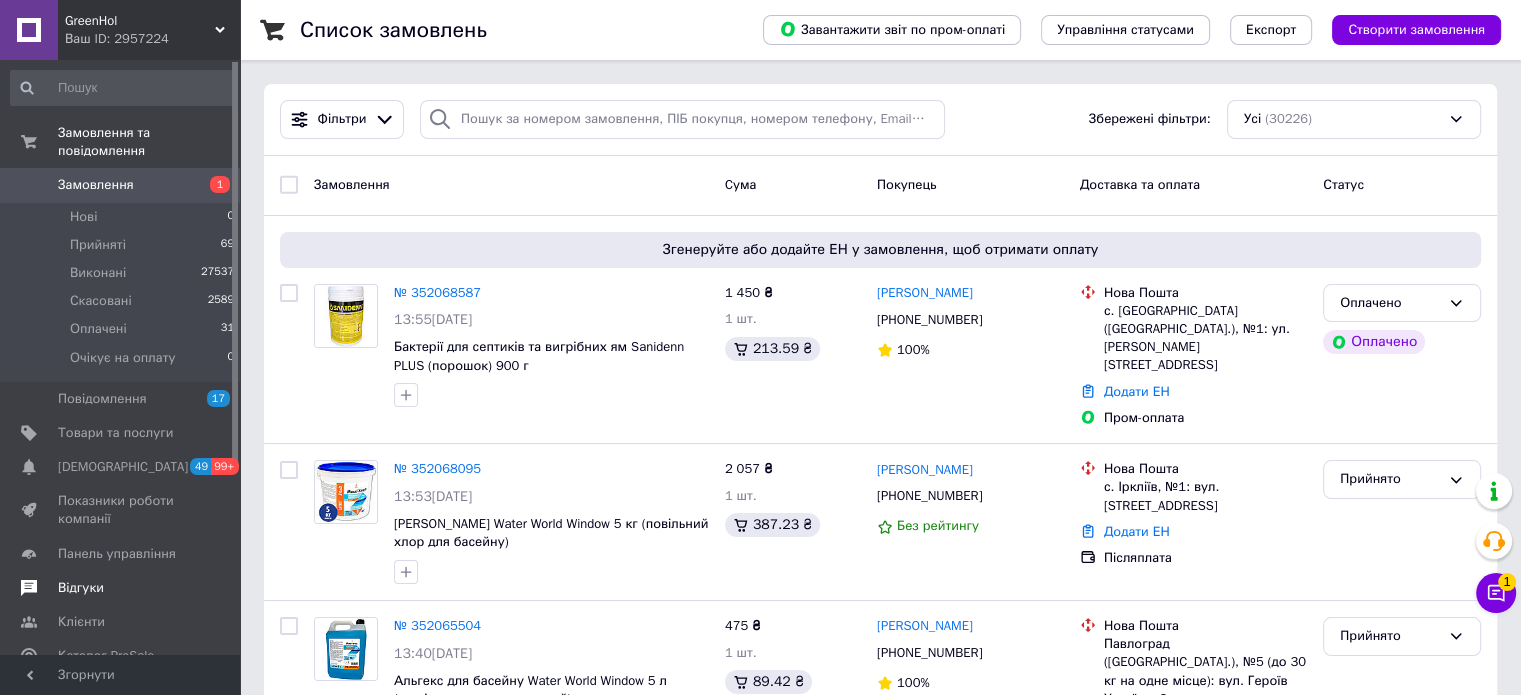 click on "Відгуки" at bounding box center [81, 588] 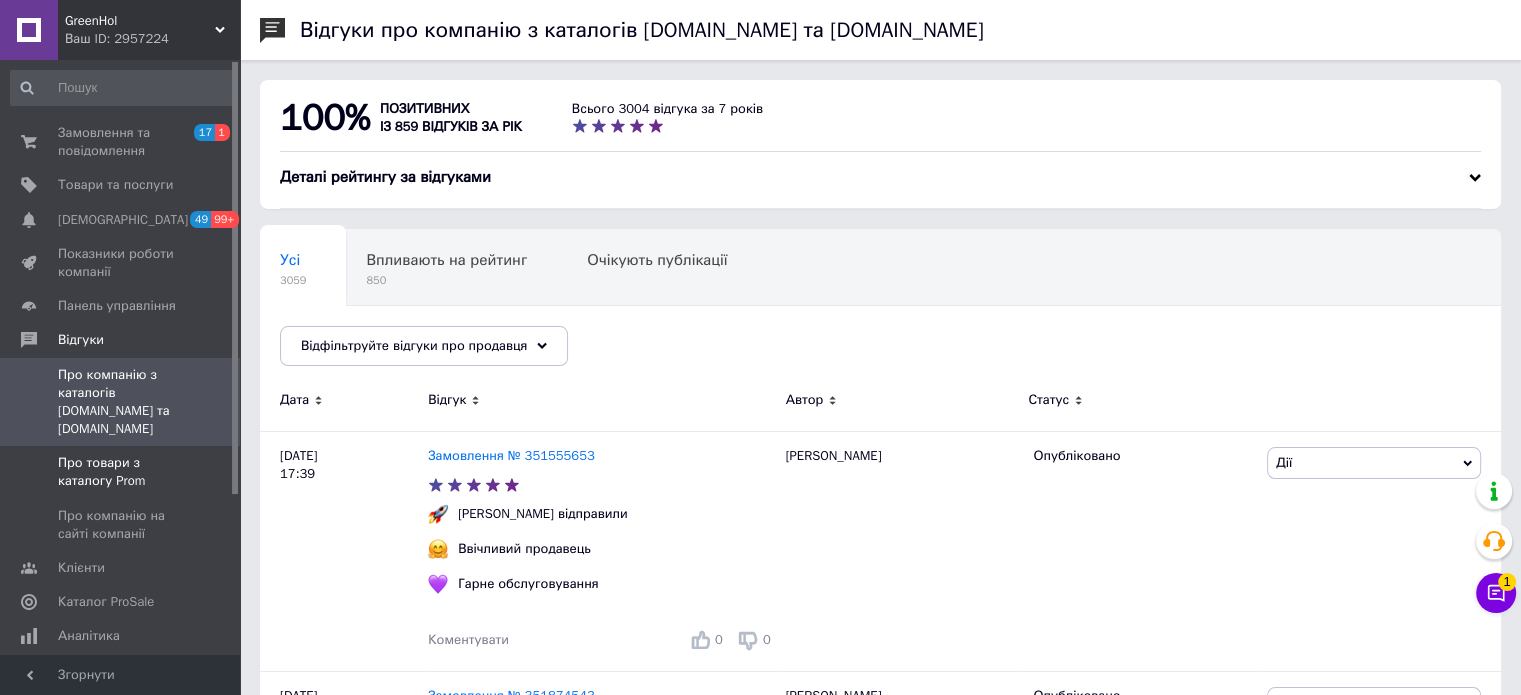 click on "Про товари з каталогу Prom" at bounding box center (121, 472) 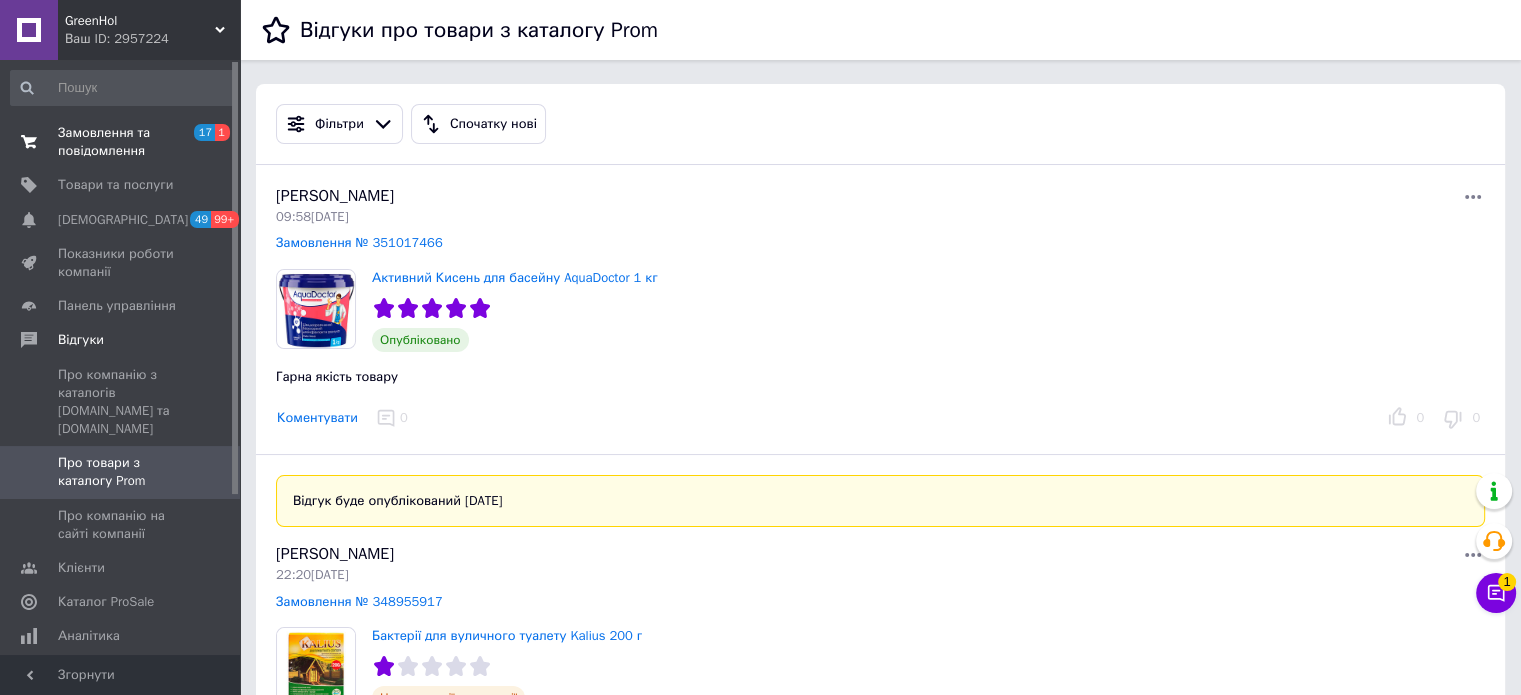 click on "Замовлення та повідомлення" at bounding box center (121, 142) 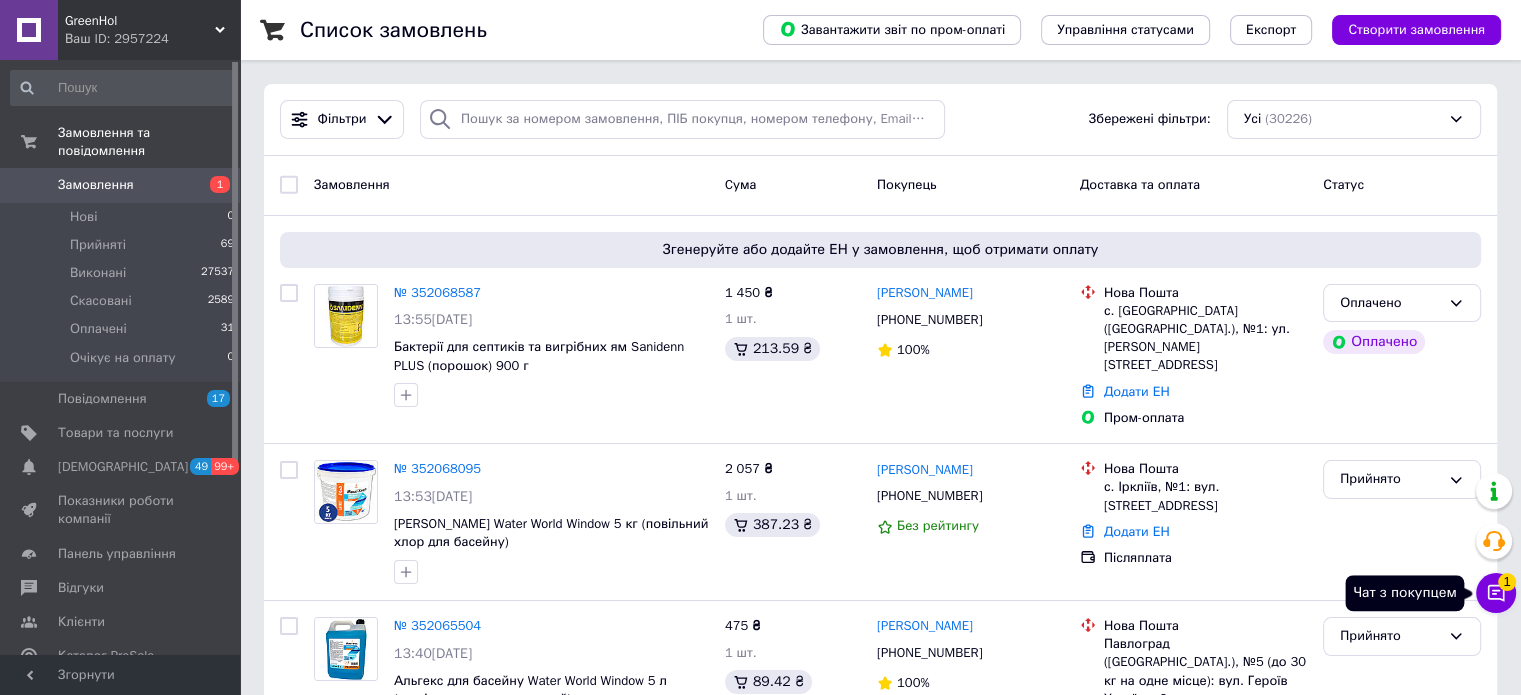 click 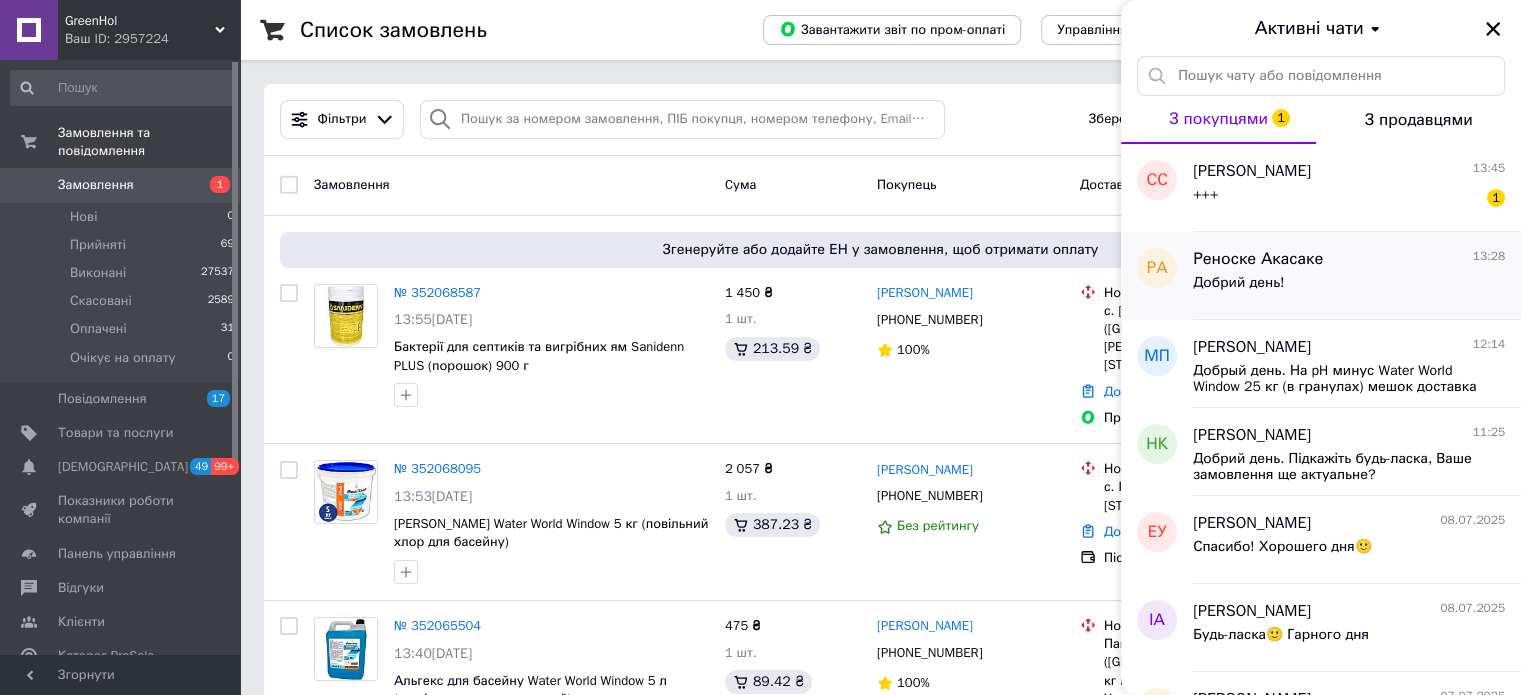 click on "Добрий день!" at bounding box center (1238, 283) 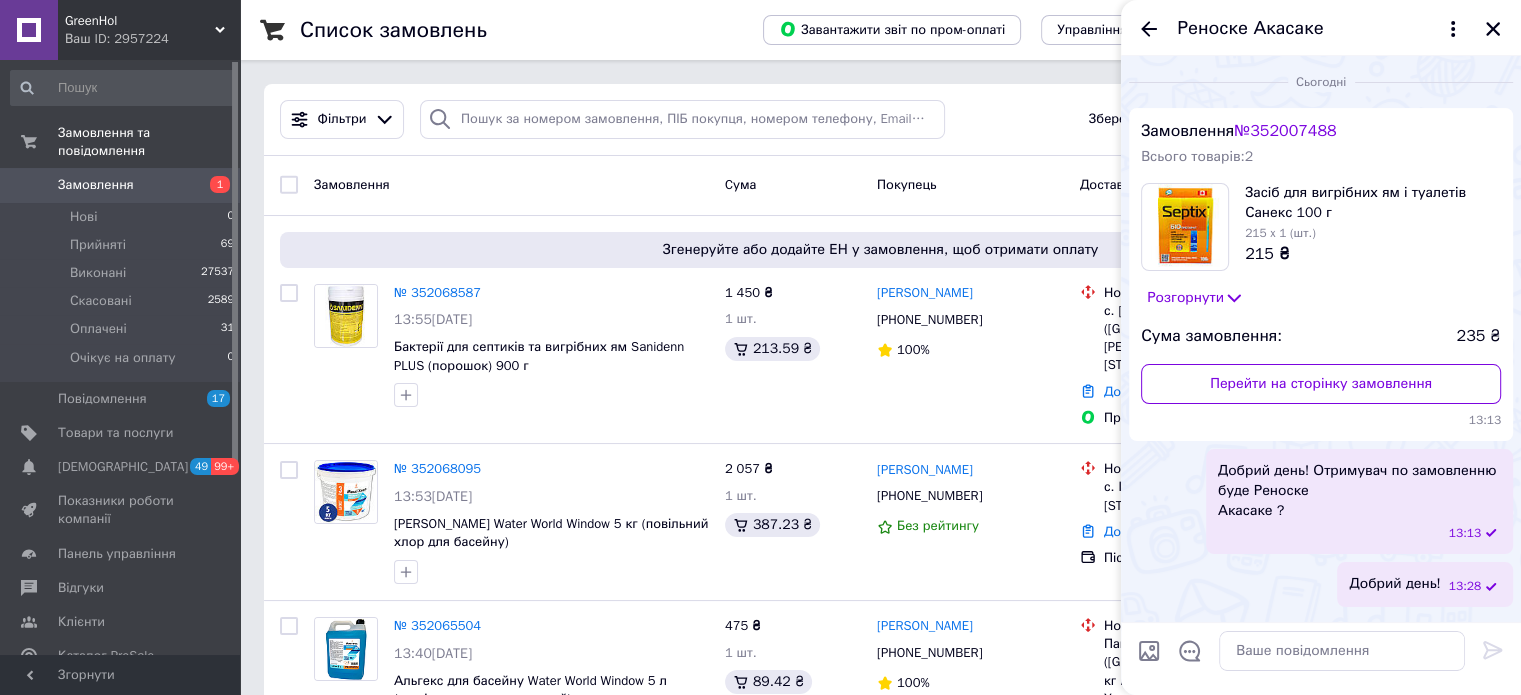 click on "Розгорнути" at bounding box center [1195, 298] 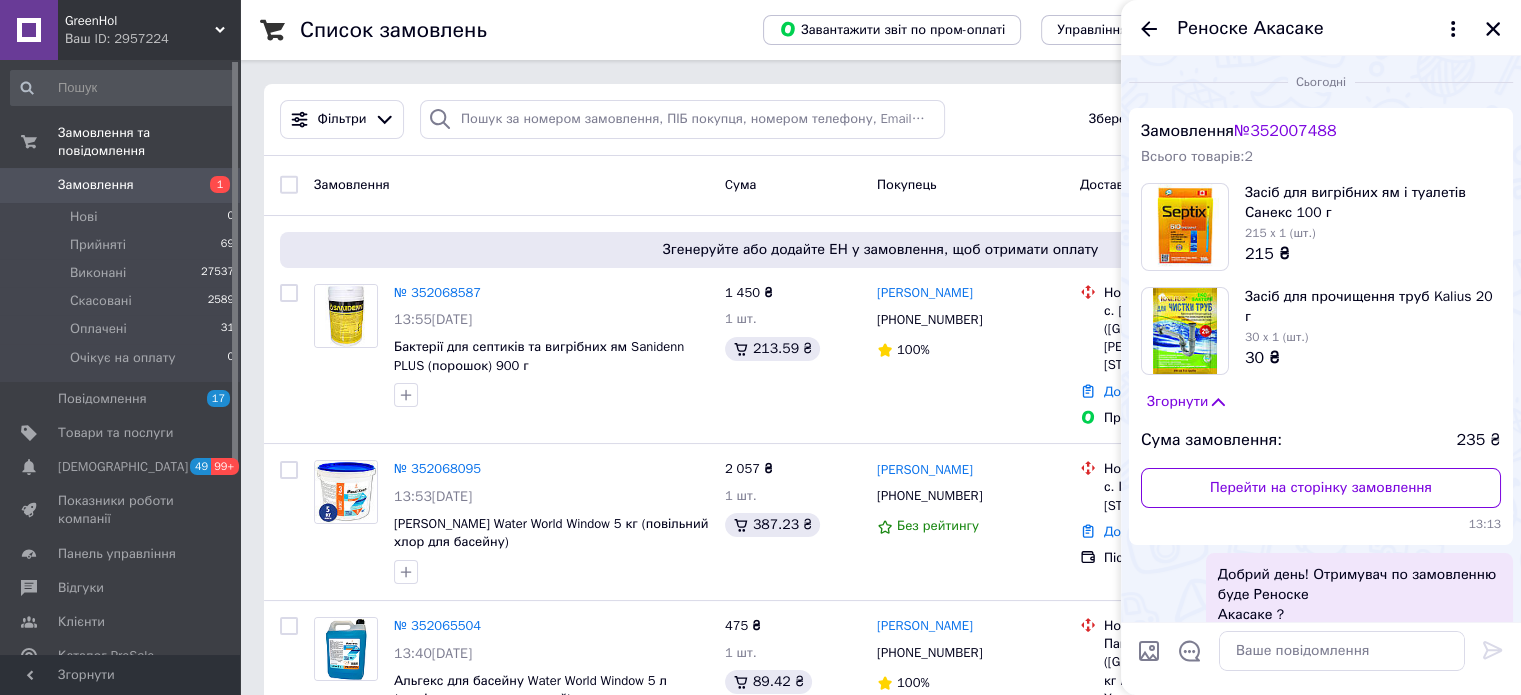 scroll, scrollTop: 96, scrollLeft: 0, axis: vertical 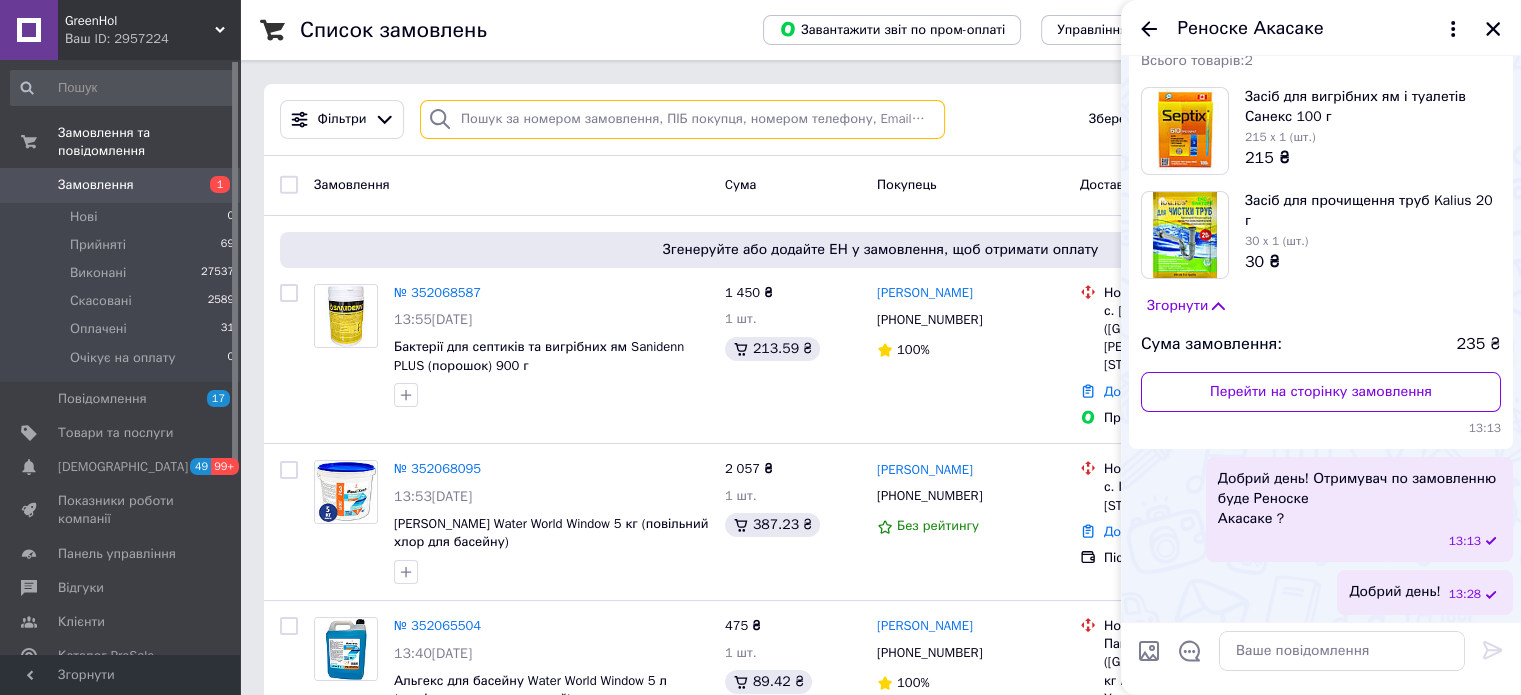 click at bounding box center [682, 119] 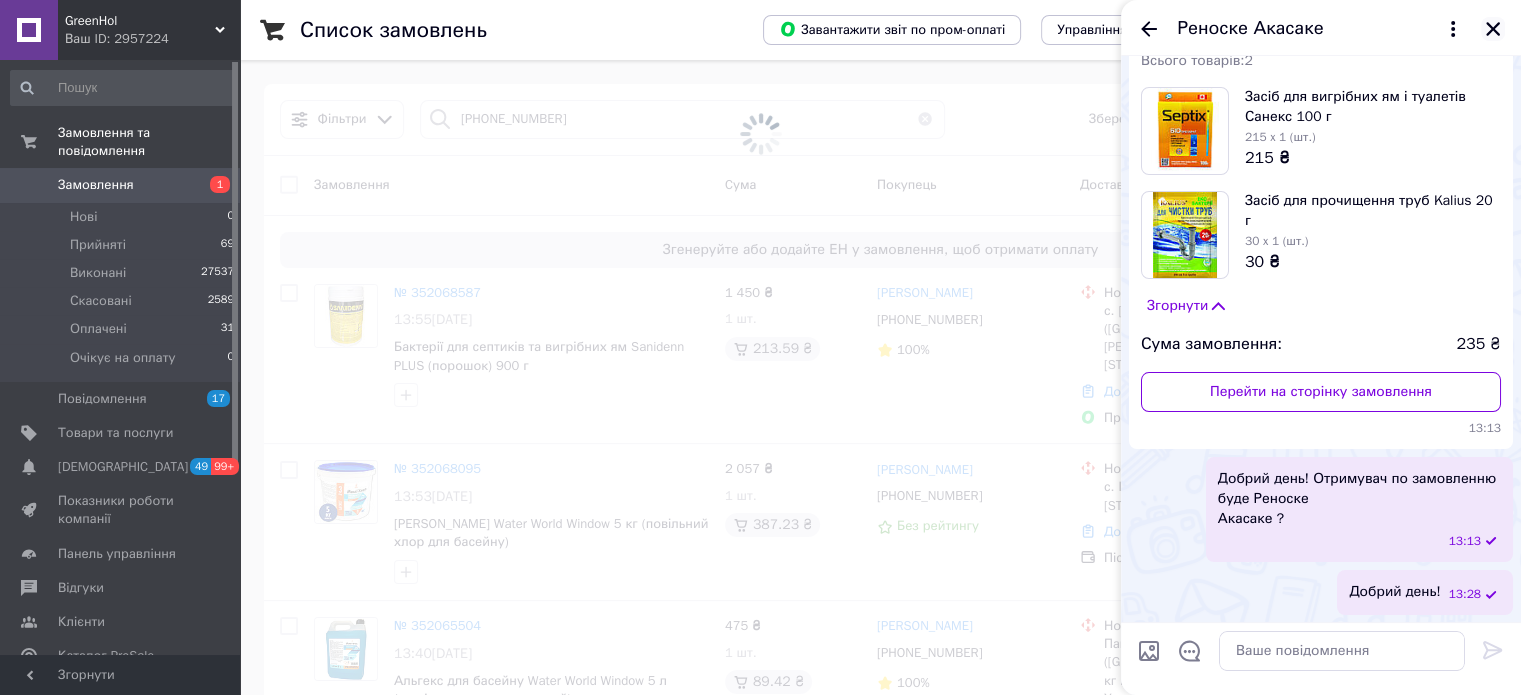 click 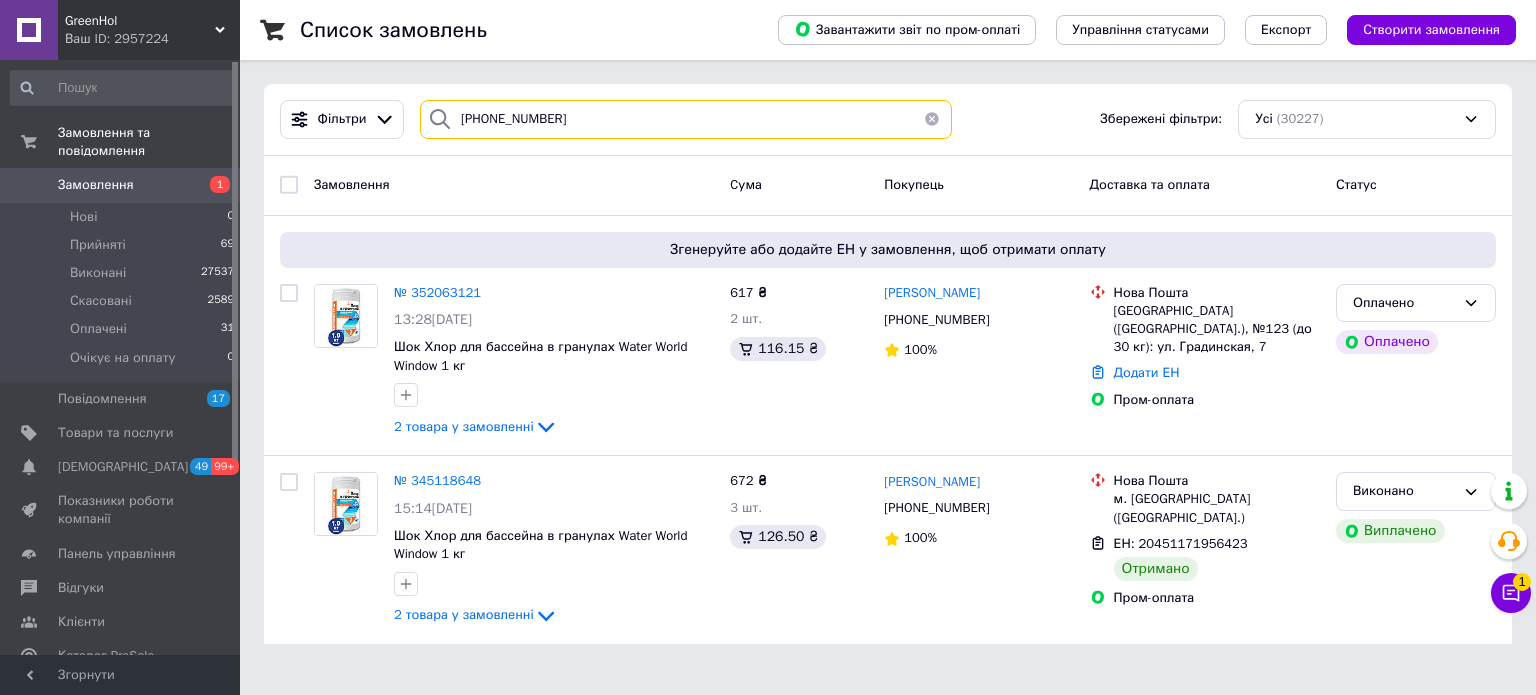 drag, startPoint x: 564, startPoint y: 124, endPoint x: 409, endPoint y: 115, distance: 155.26108 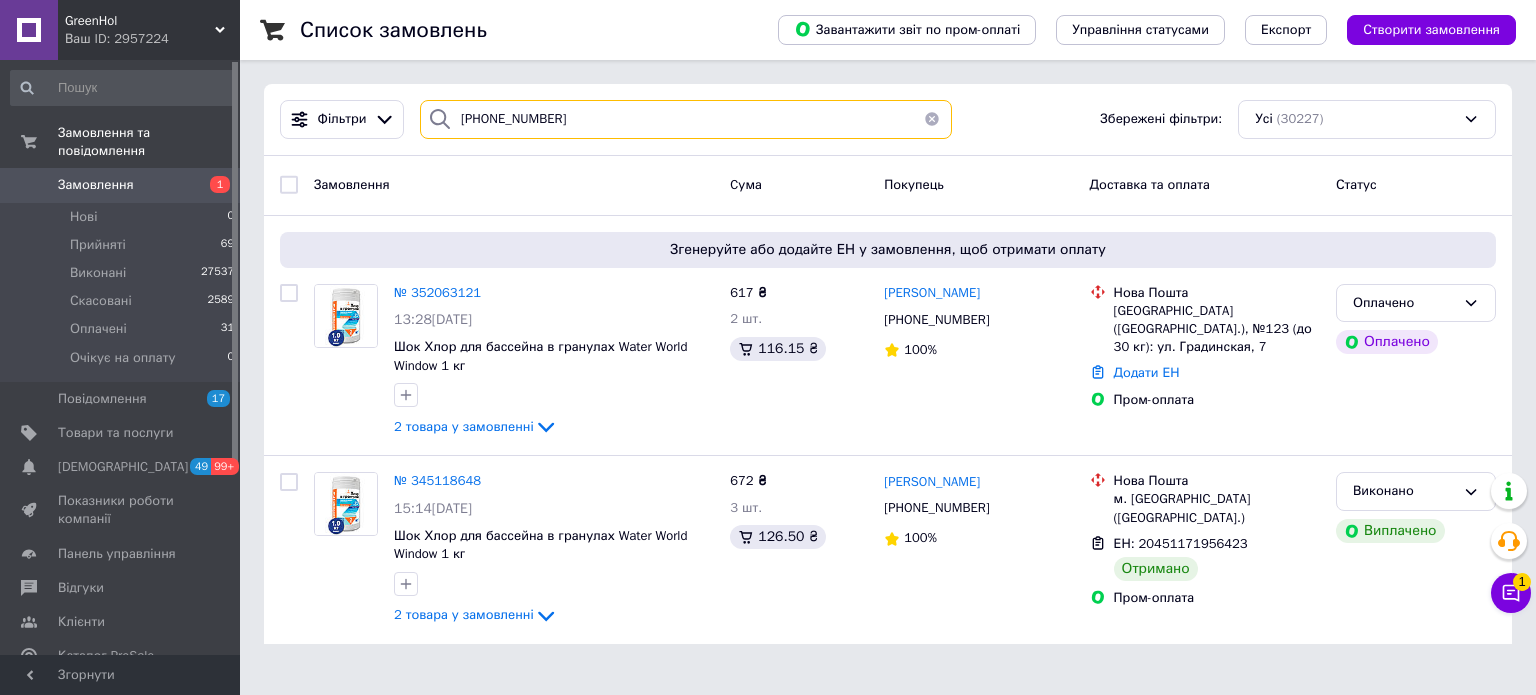 click on "(067) 209-34-12" at bounding box center (686, 119) 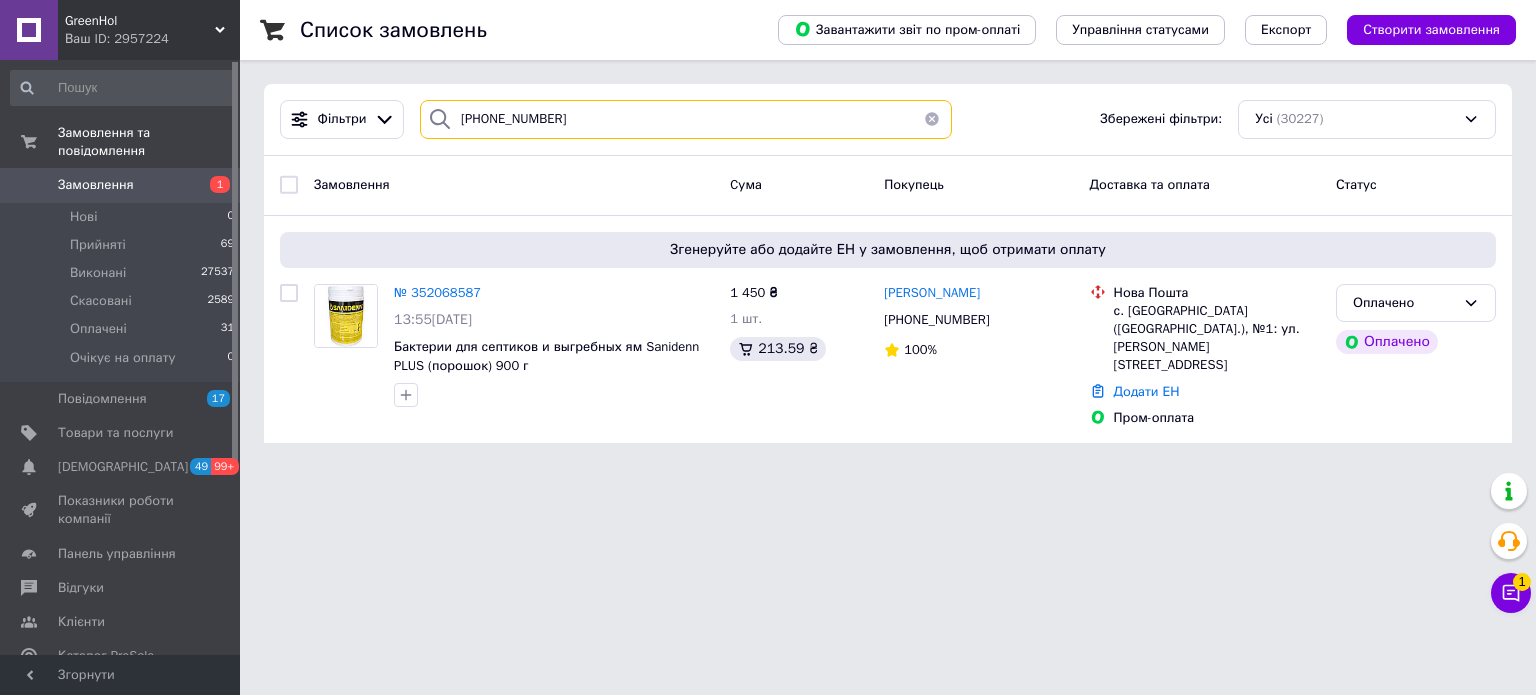 type on "(096) 347-23-18" 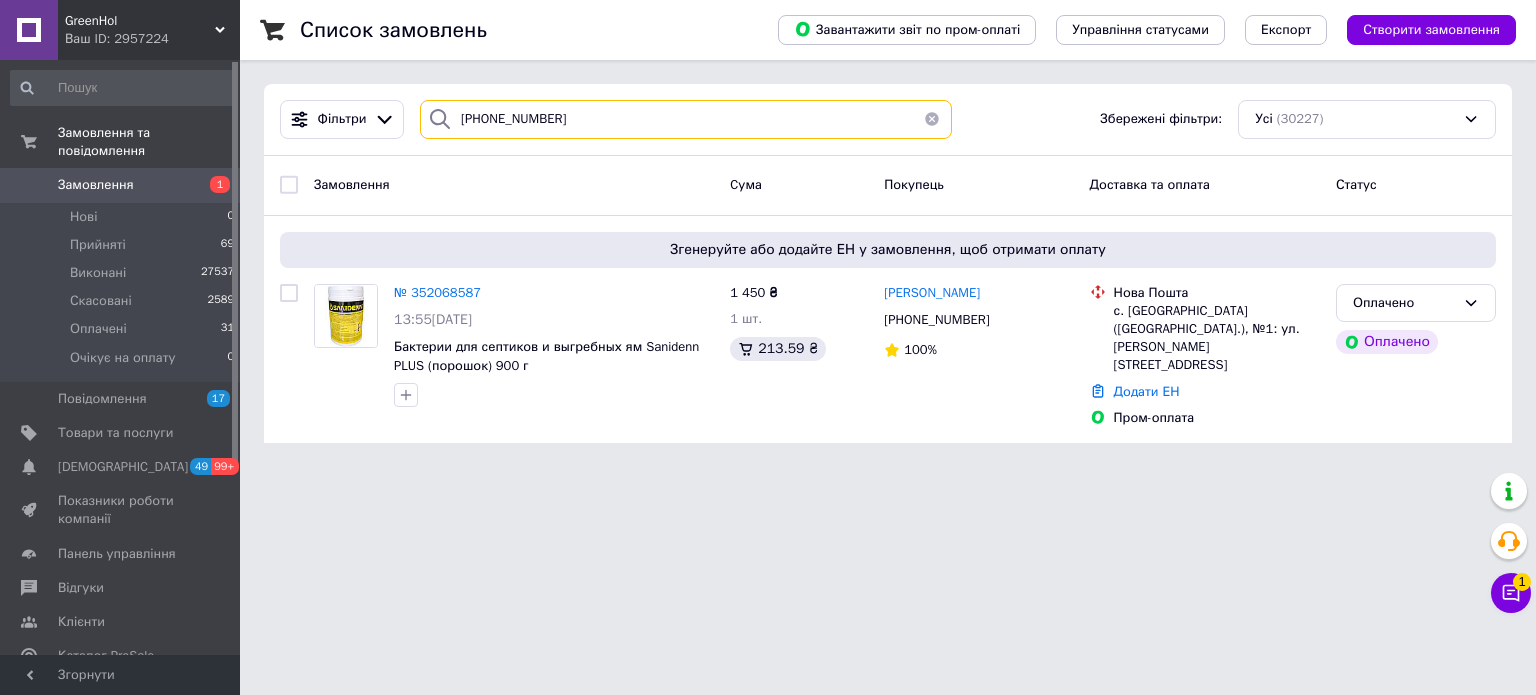 drag, startPoint x: 552, startPoint y: 111, endPoint x: 425, endPoint y: 120, distance: 127.3185 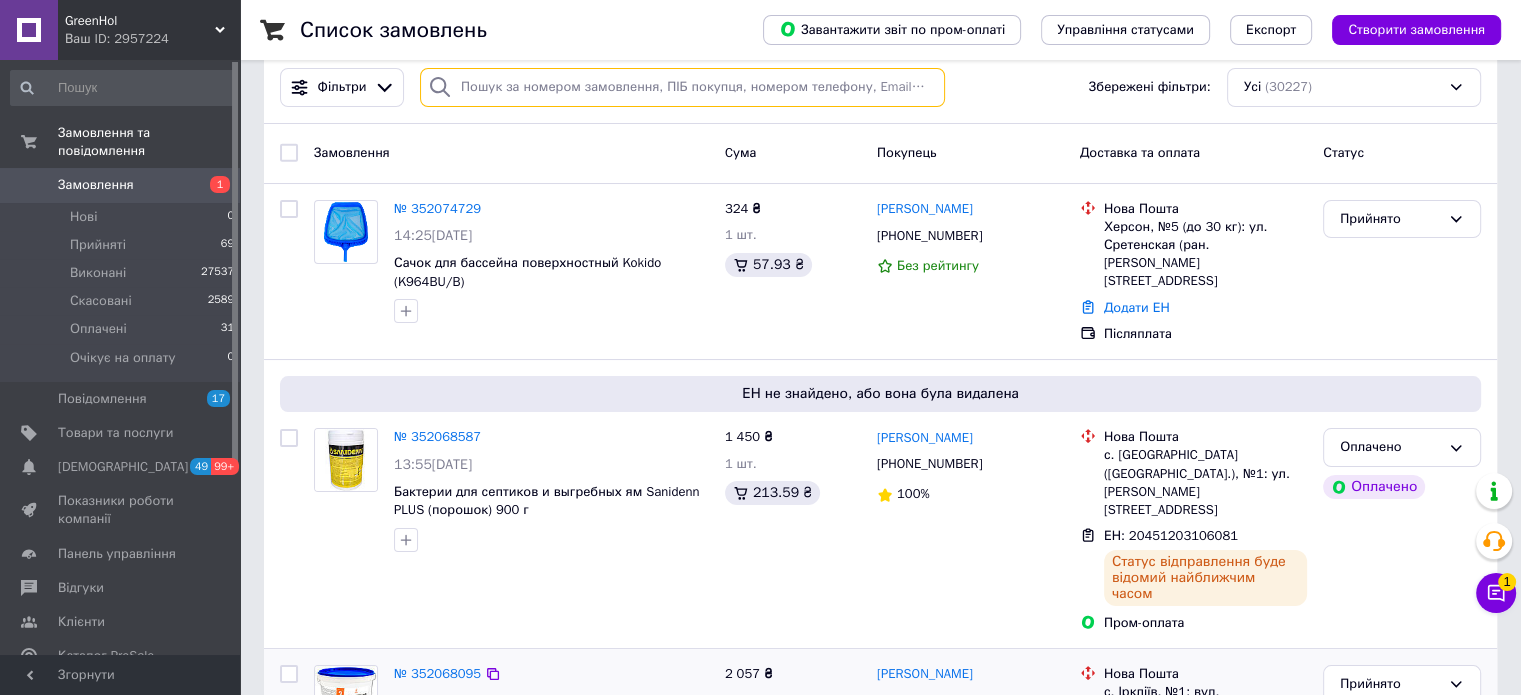 scroll, scrollTop: 0, scrollLeft: 0, axis: both 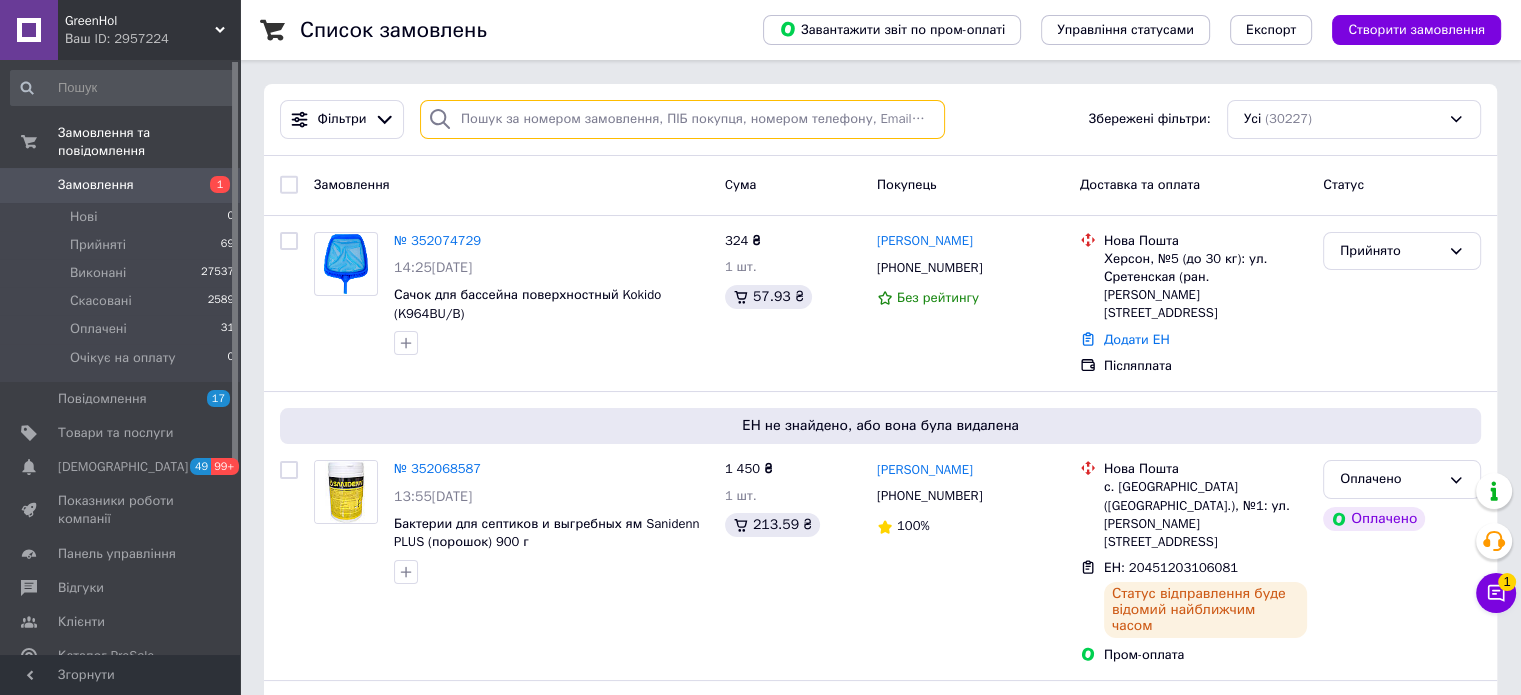 type 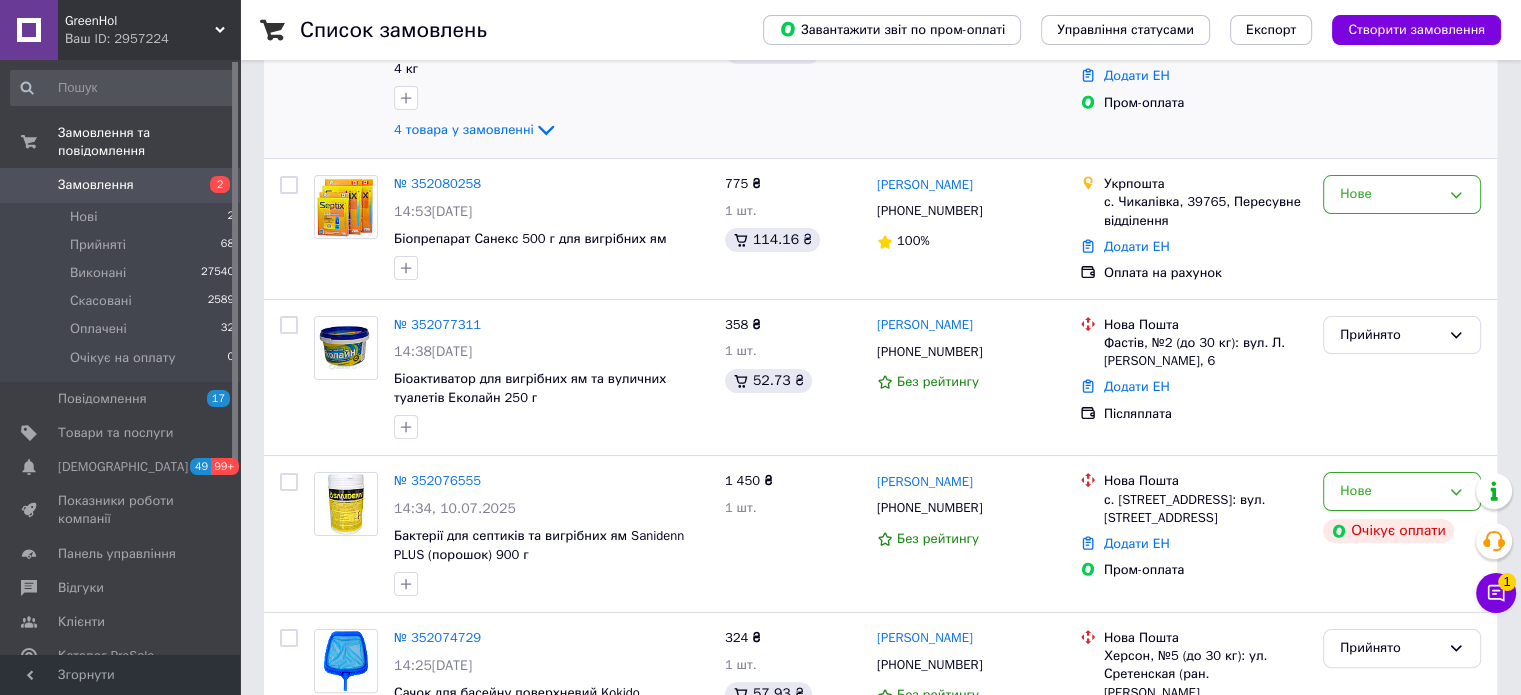 scroll, scrollTop: 300, scrollLeft: 0, axis: vertical 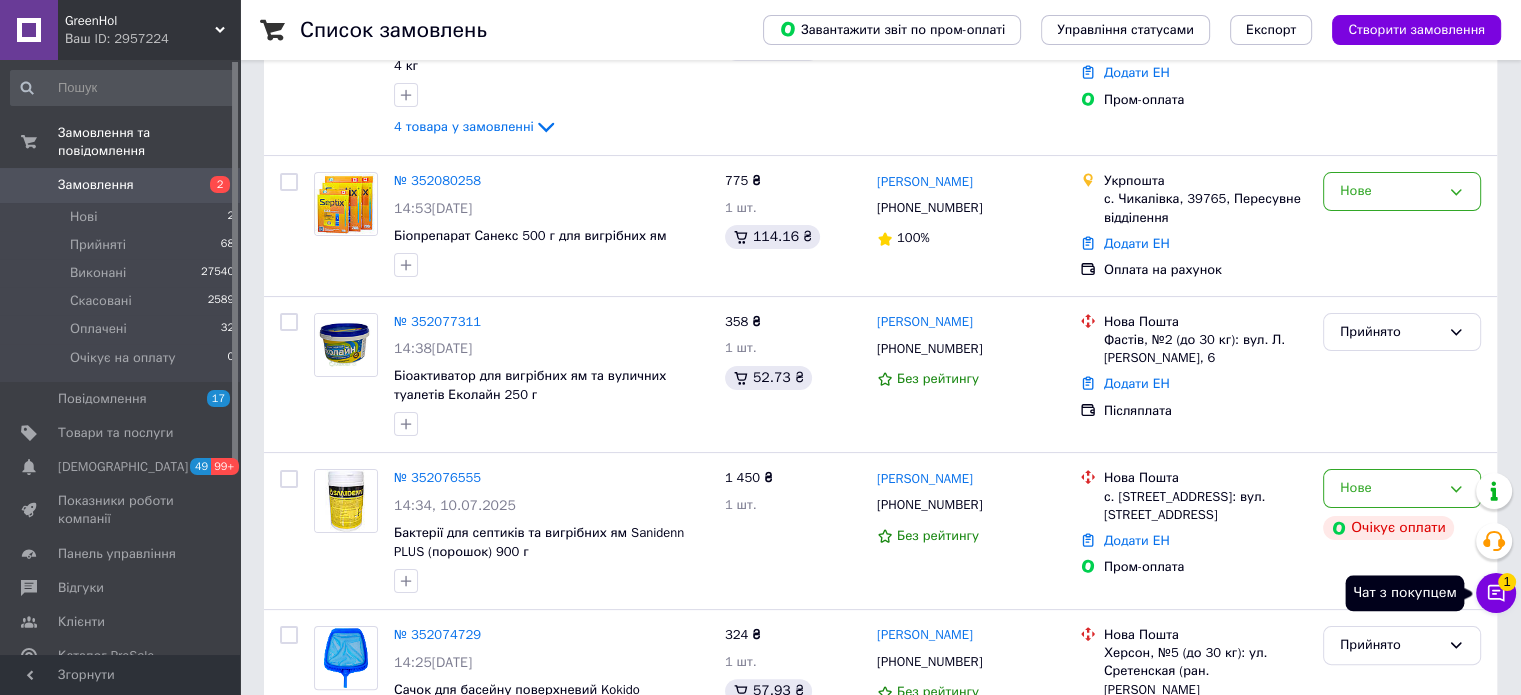 click 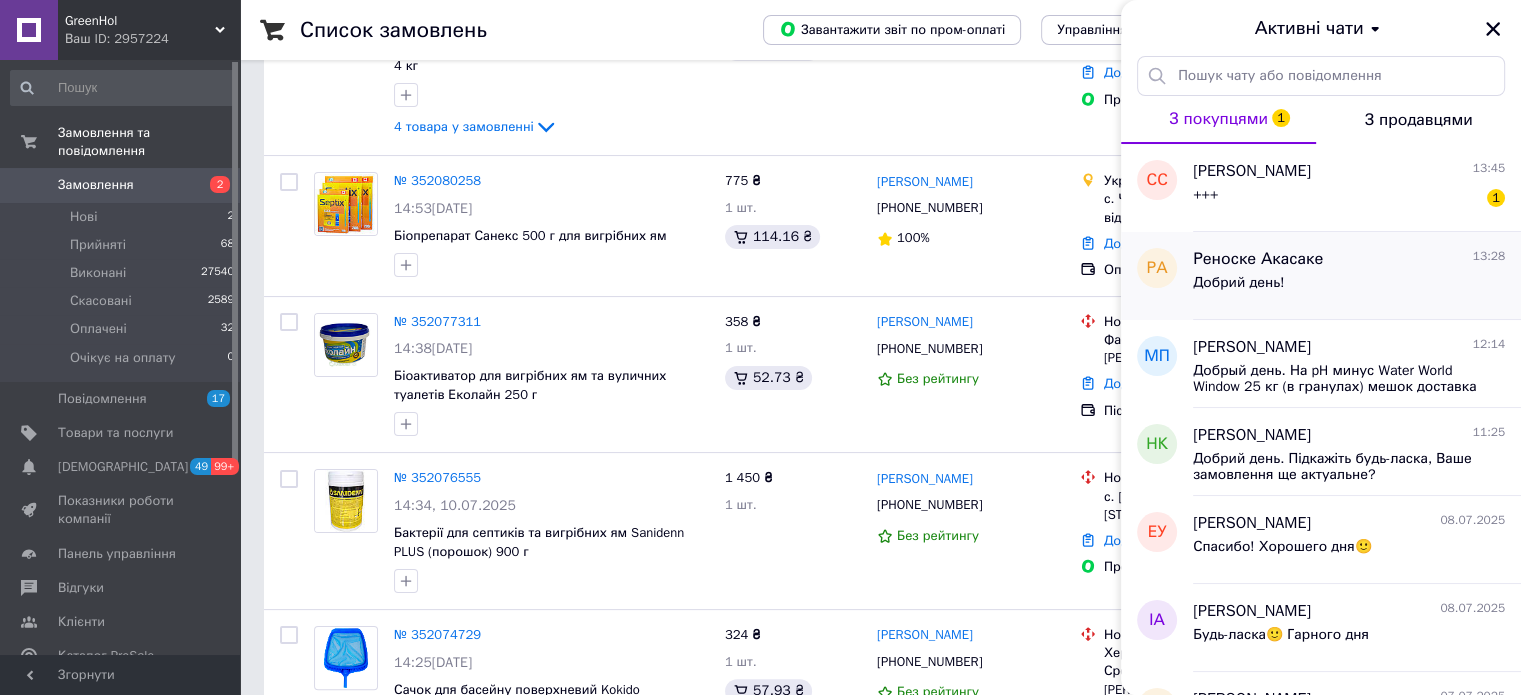 click on "Добрий день!" at bounding box center (1349, 287) 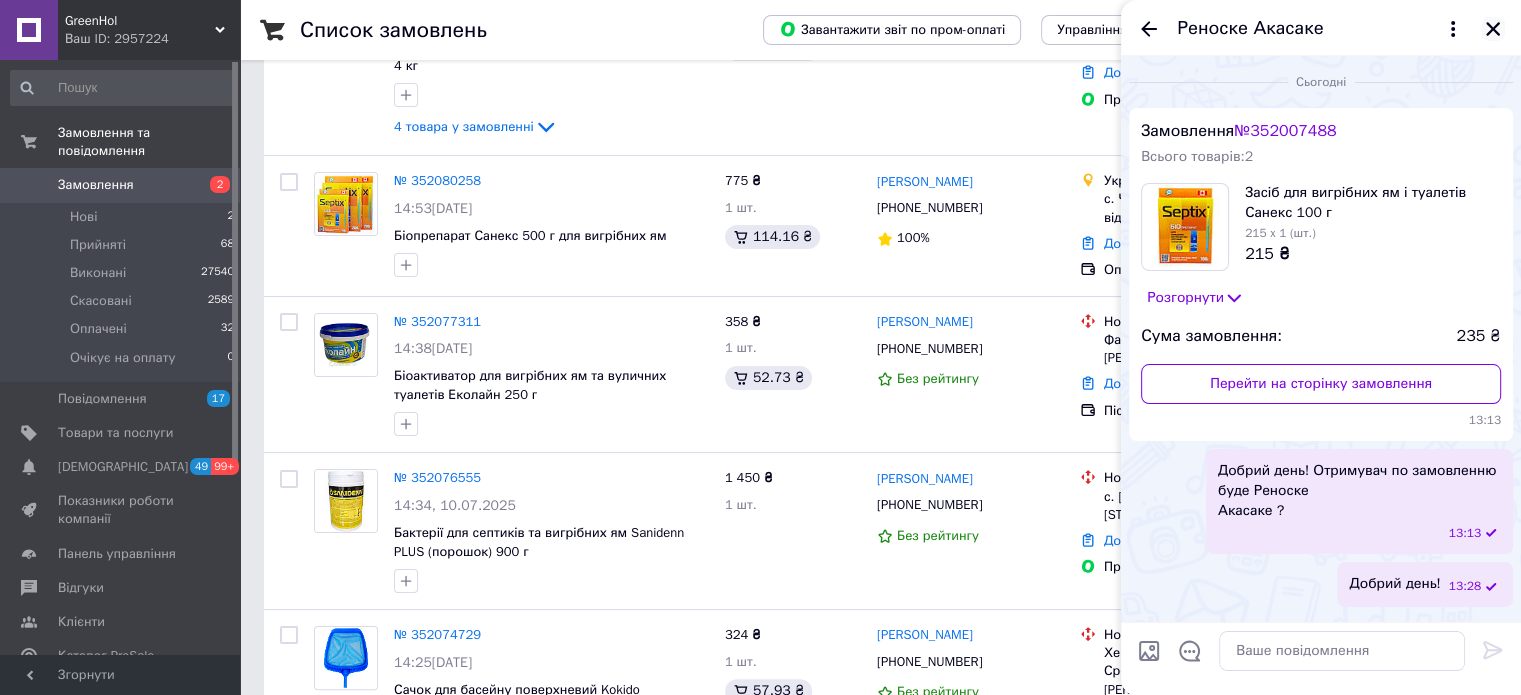 click 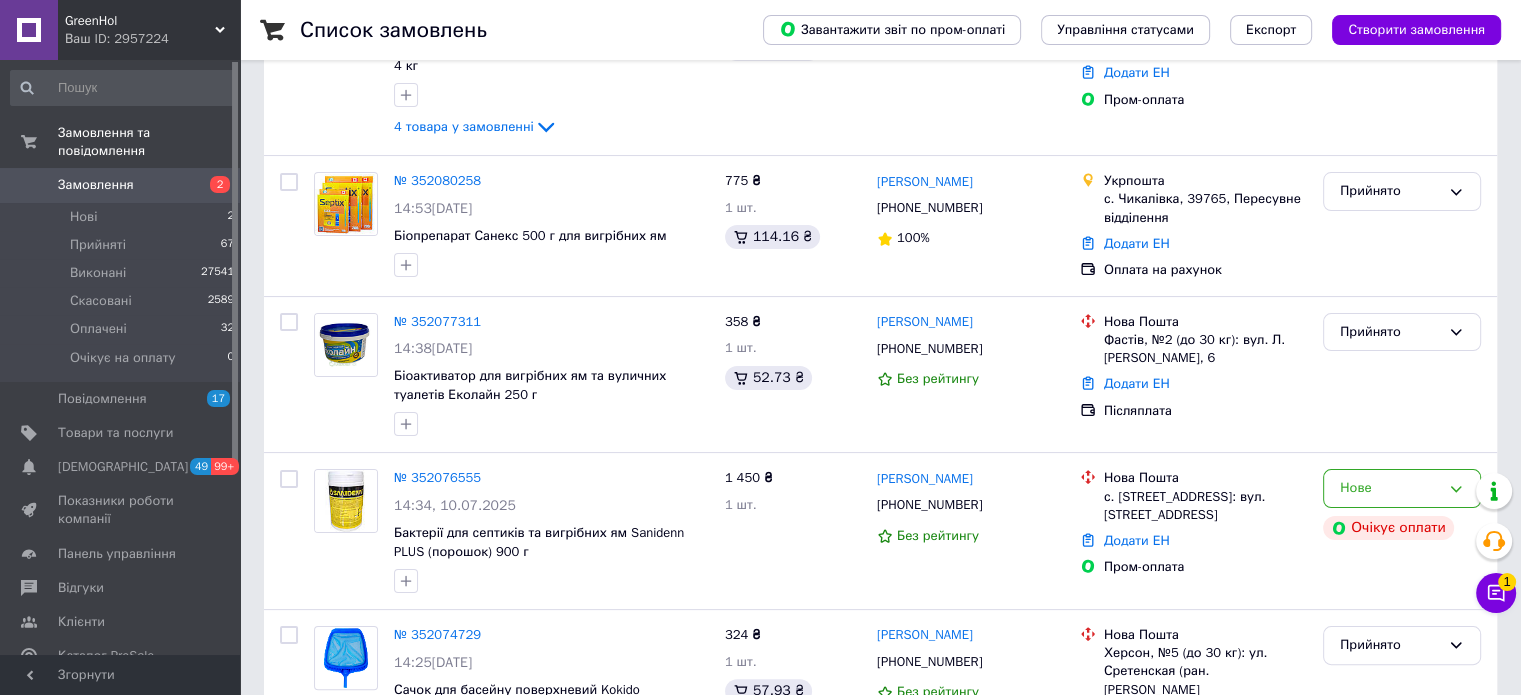 scroll, scrollTop: 400, scrollLeft: 0, axis: vertical 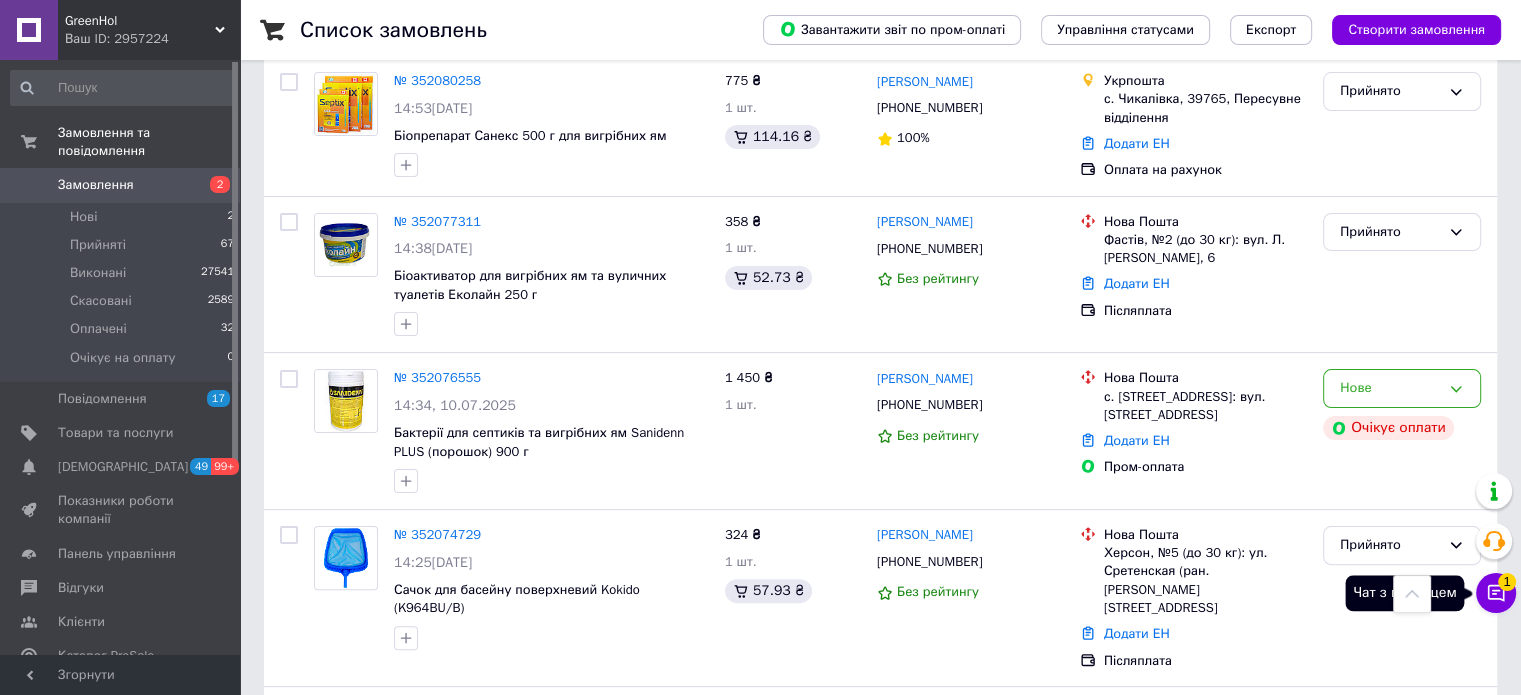 click 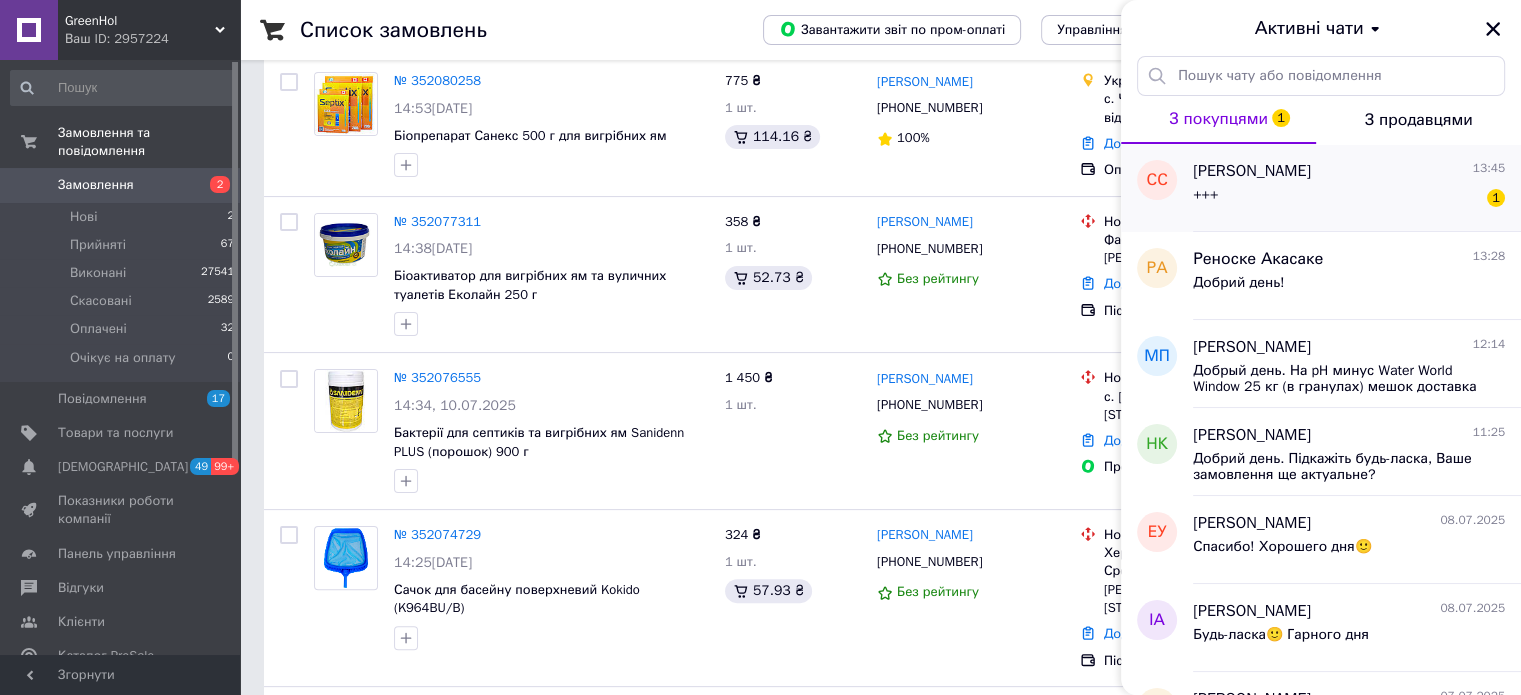 click on "+++ 1" at bounding box center (1349, 199) 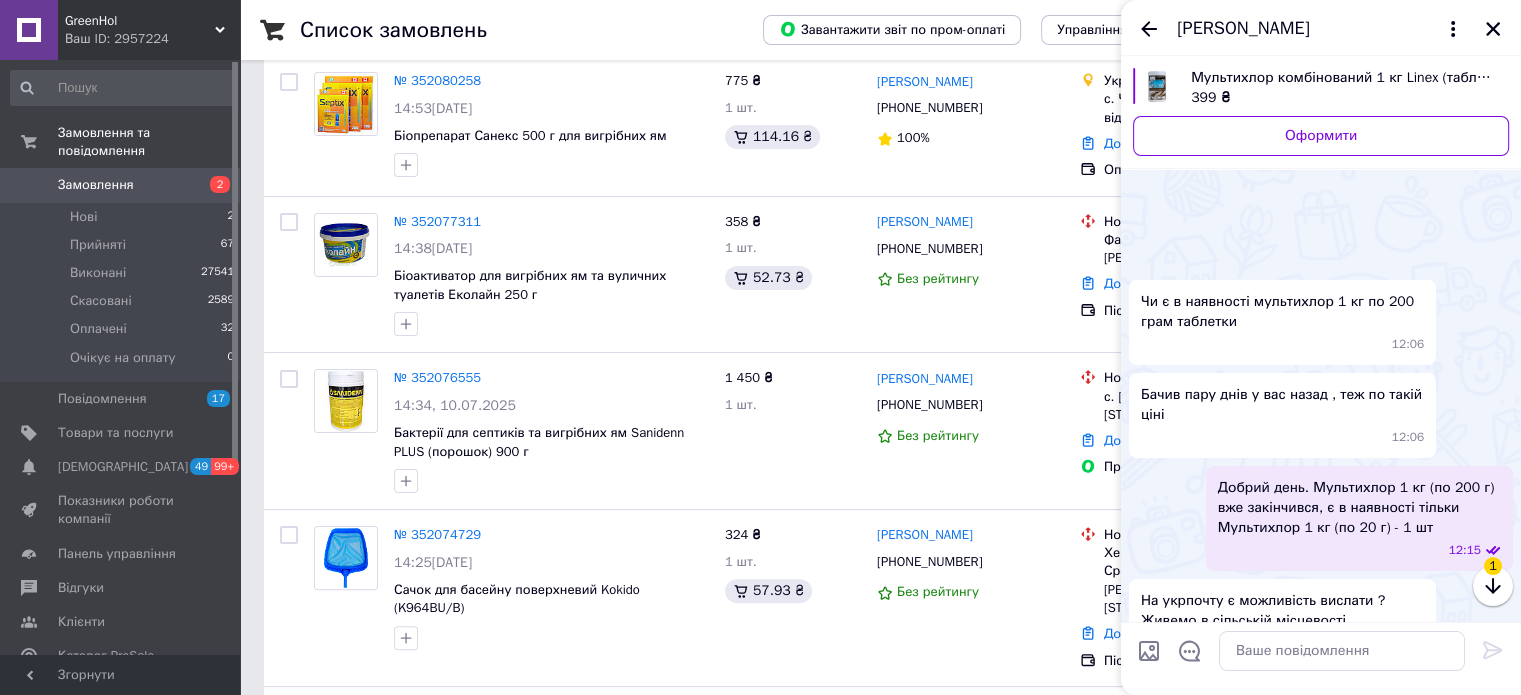 scroll, scrollTop: 1282, scrollLeft: 0, axis: vertical 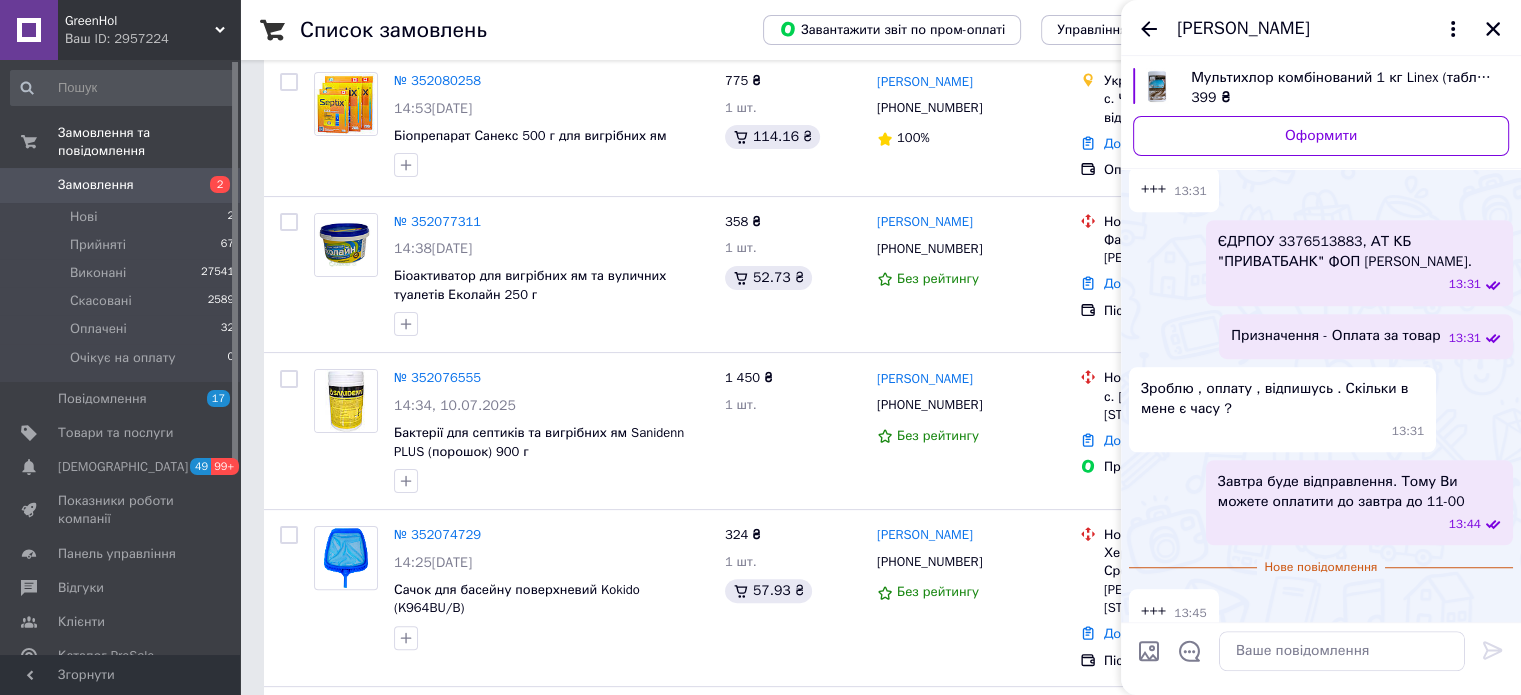 click 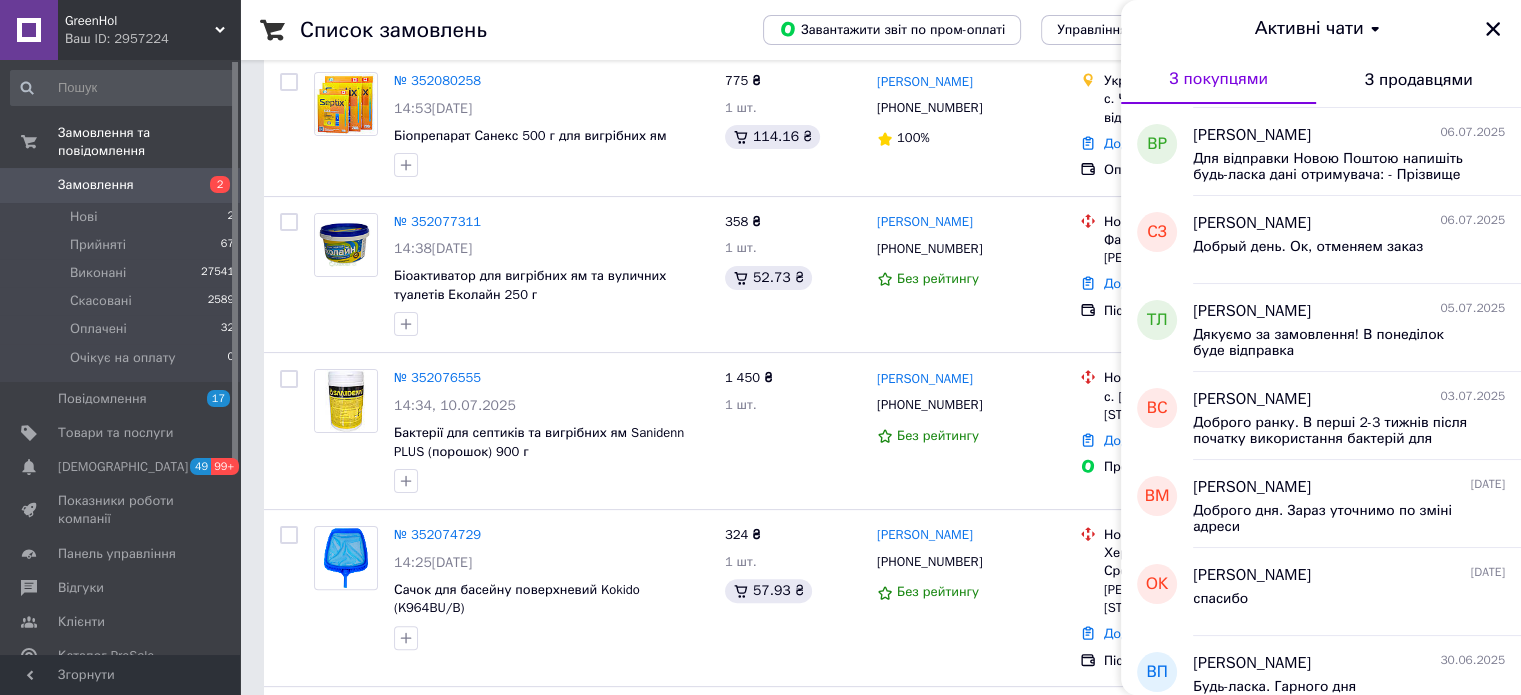 scroll, scrollTop: 0, scrollLeft: 0, axis: both 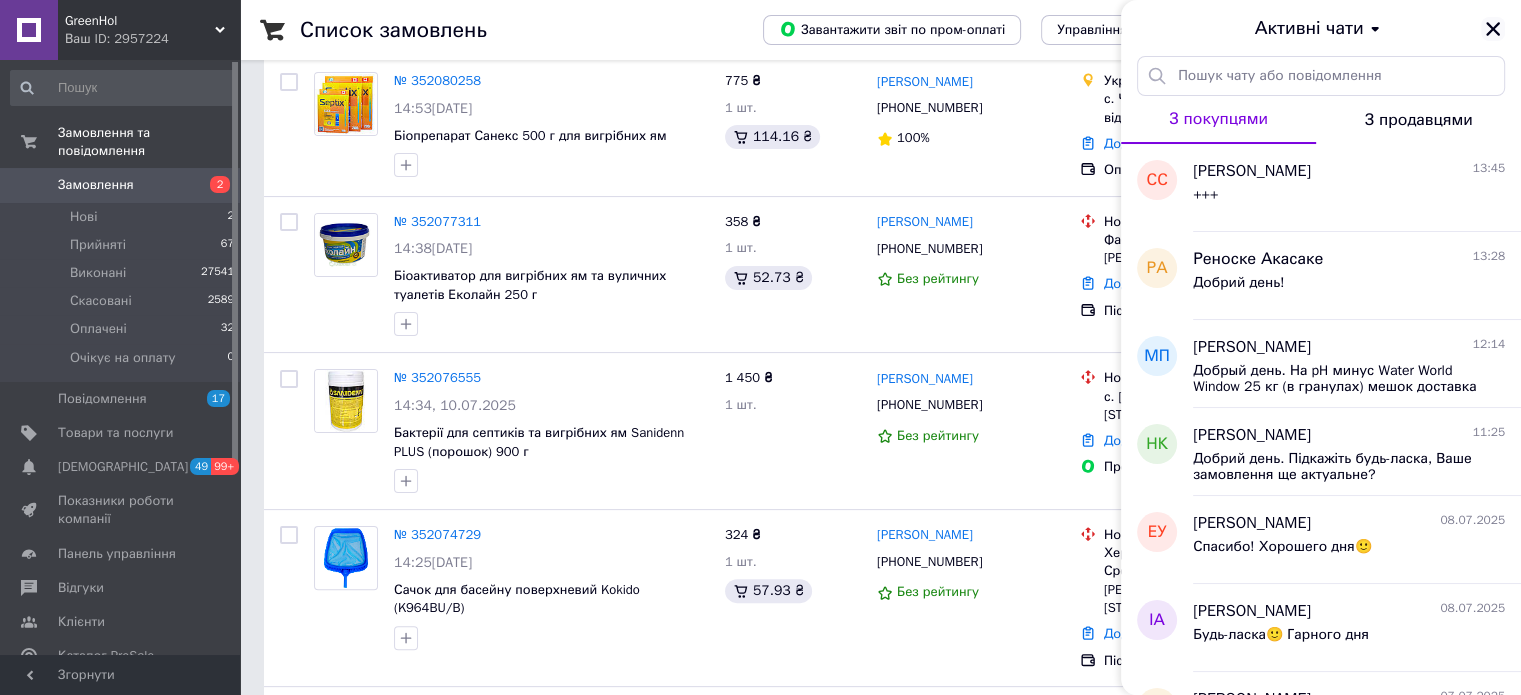click 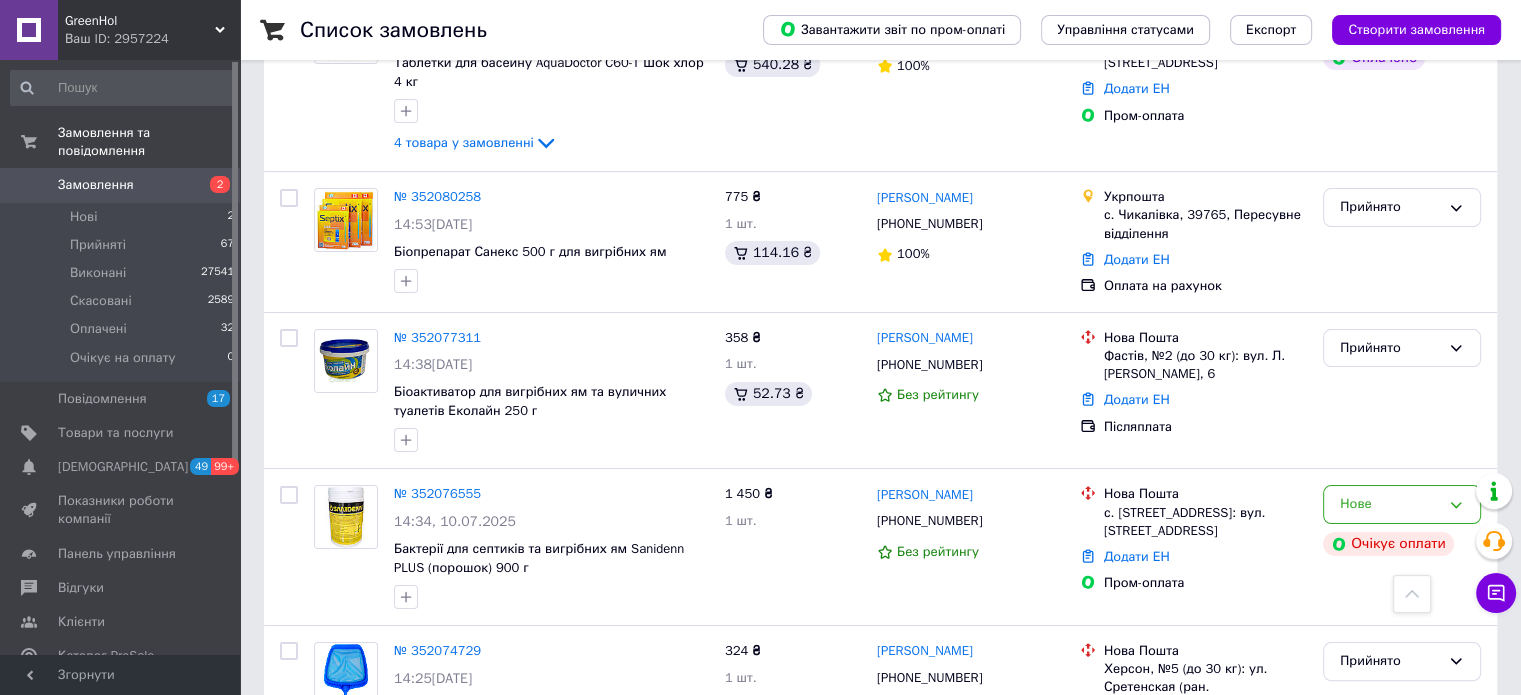 scroll, scrollTop: 0, scrollLeft: 0, axis: both 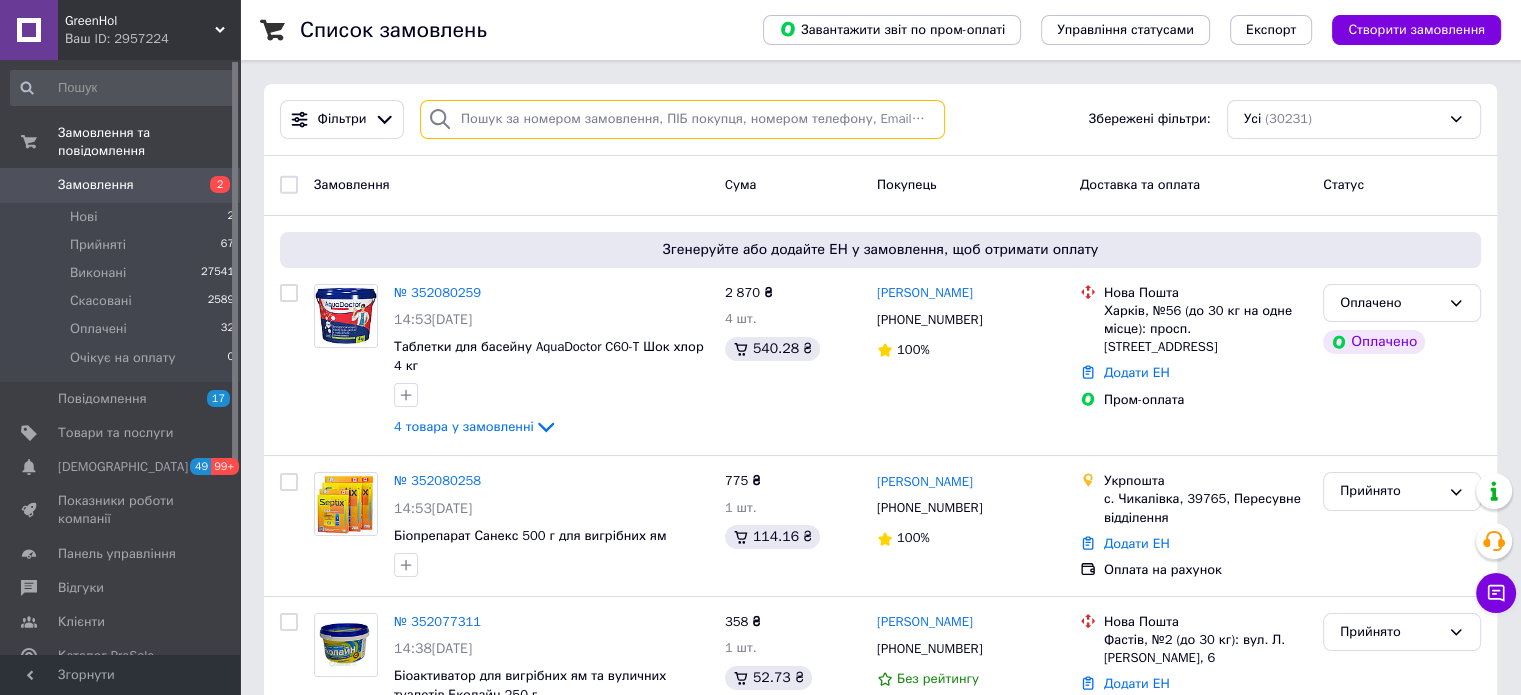 click at bounding box center (682, 119) 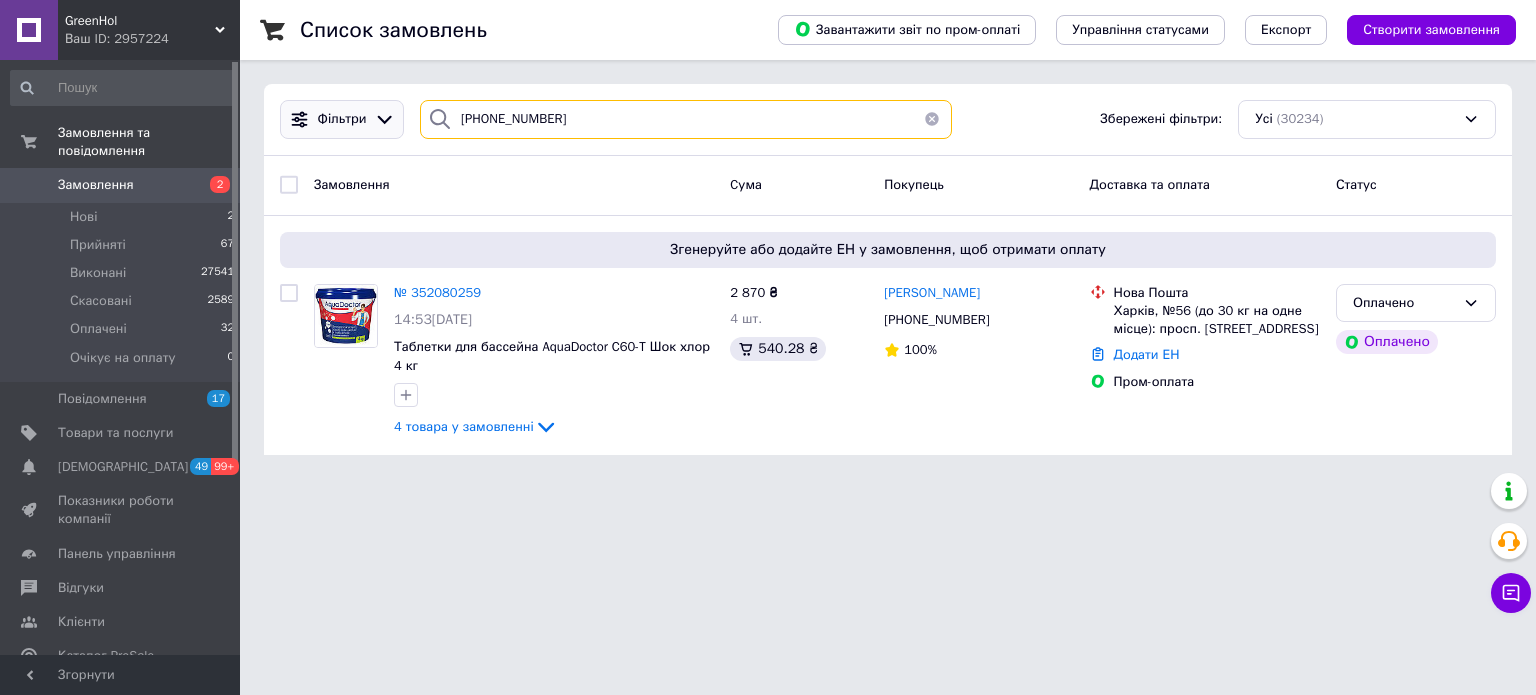 drag, startPoint x: 547, startPoint y: 120, endPoint x: 376, endPoint y: 131, distance: 171.35344 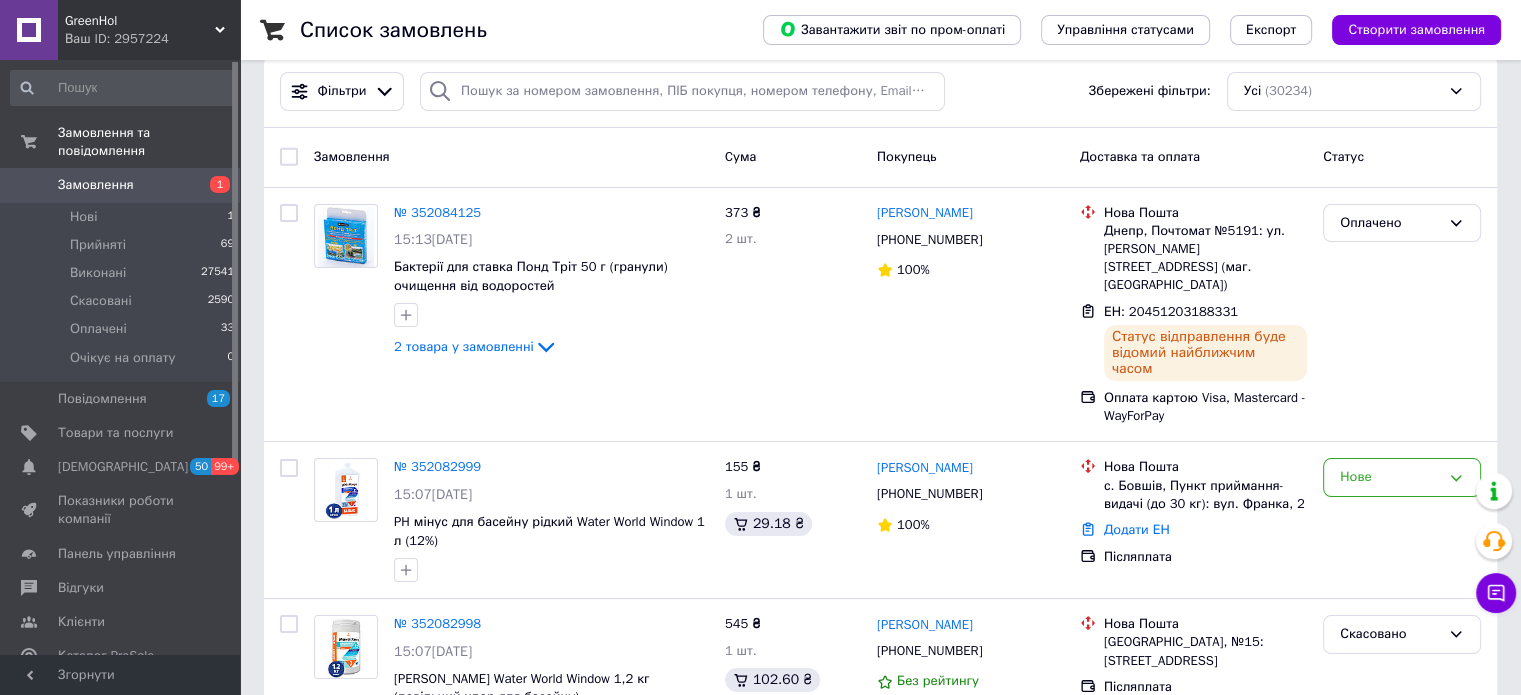 scroll, scrollTop: 0, scrollLeft: 0, axis: both 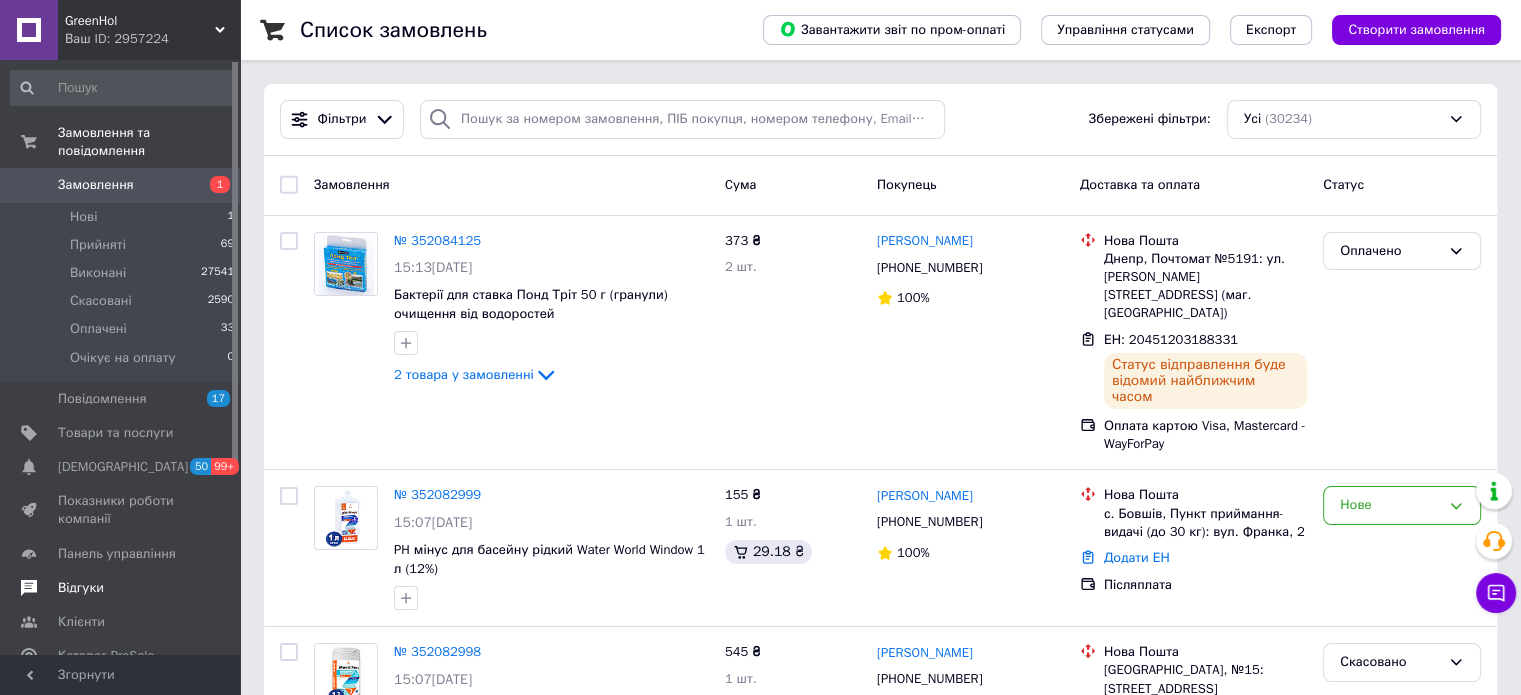 click on "Відгуки" at bounding box center [81, 588] 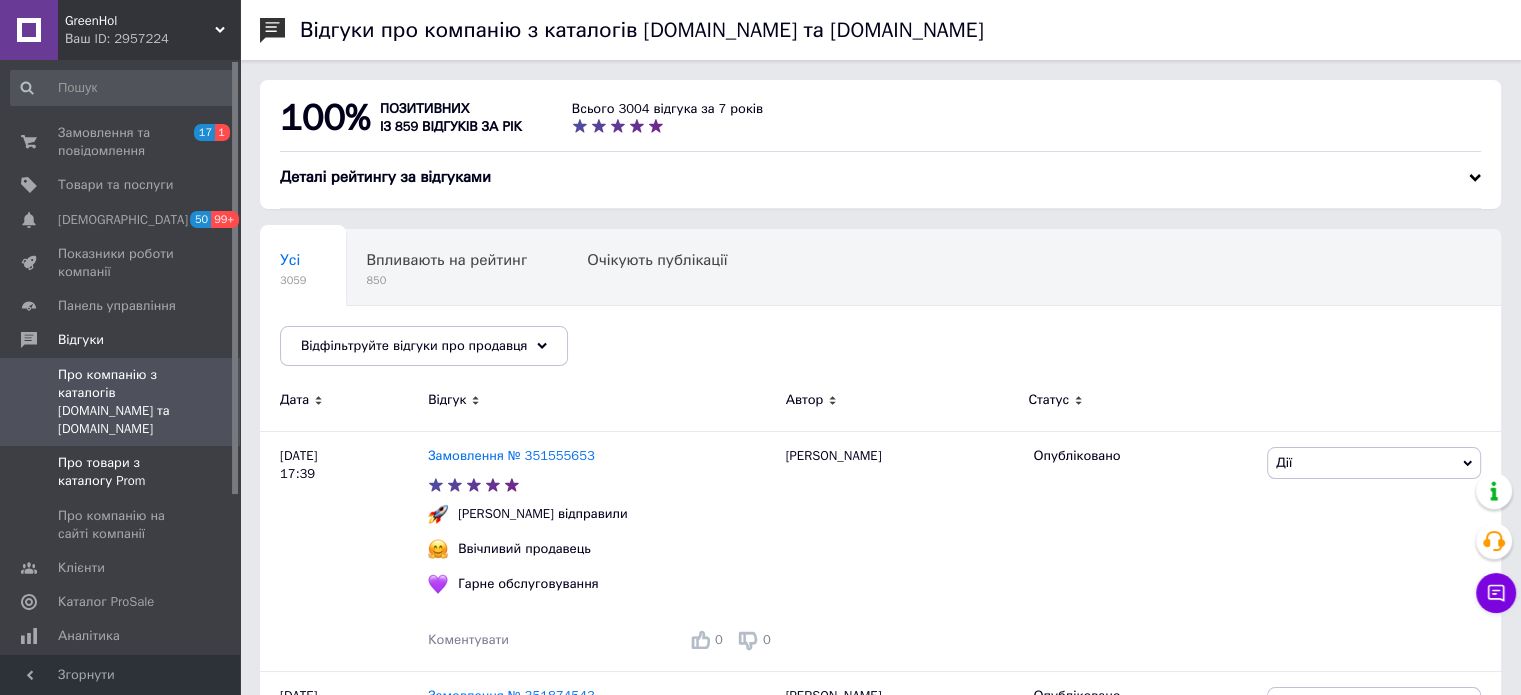 click on "Про товари з каталогу Prom" at bounding box center (121, 472) 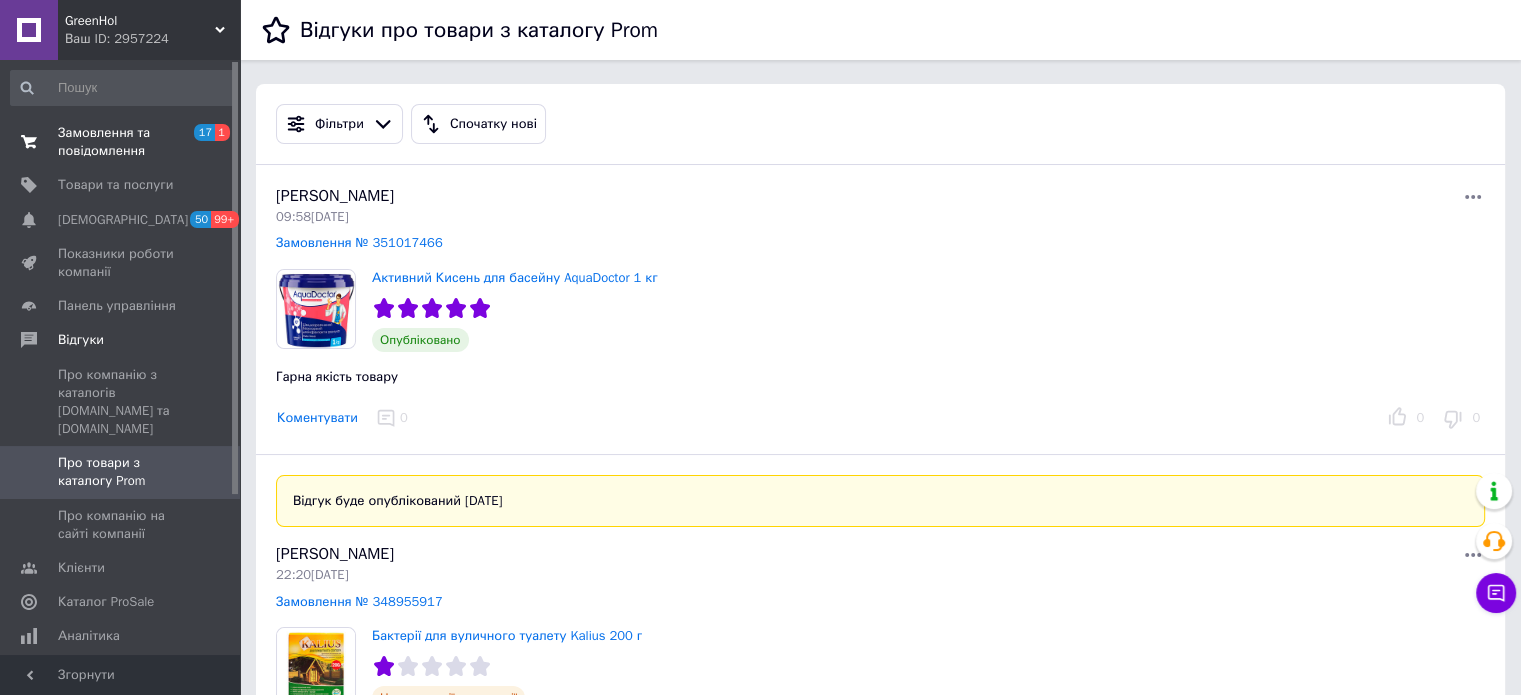 click on "Замовлення та повідомлення" at bounding box center [121, 142] 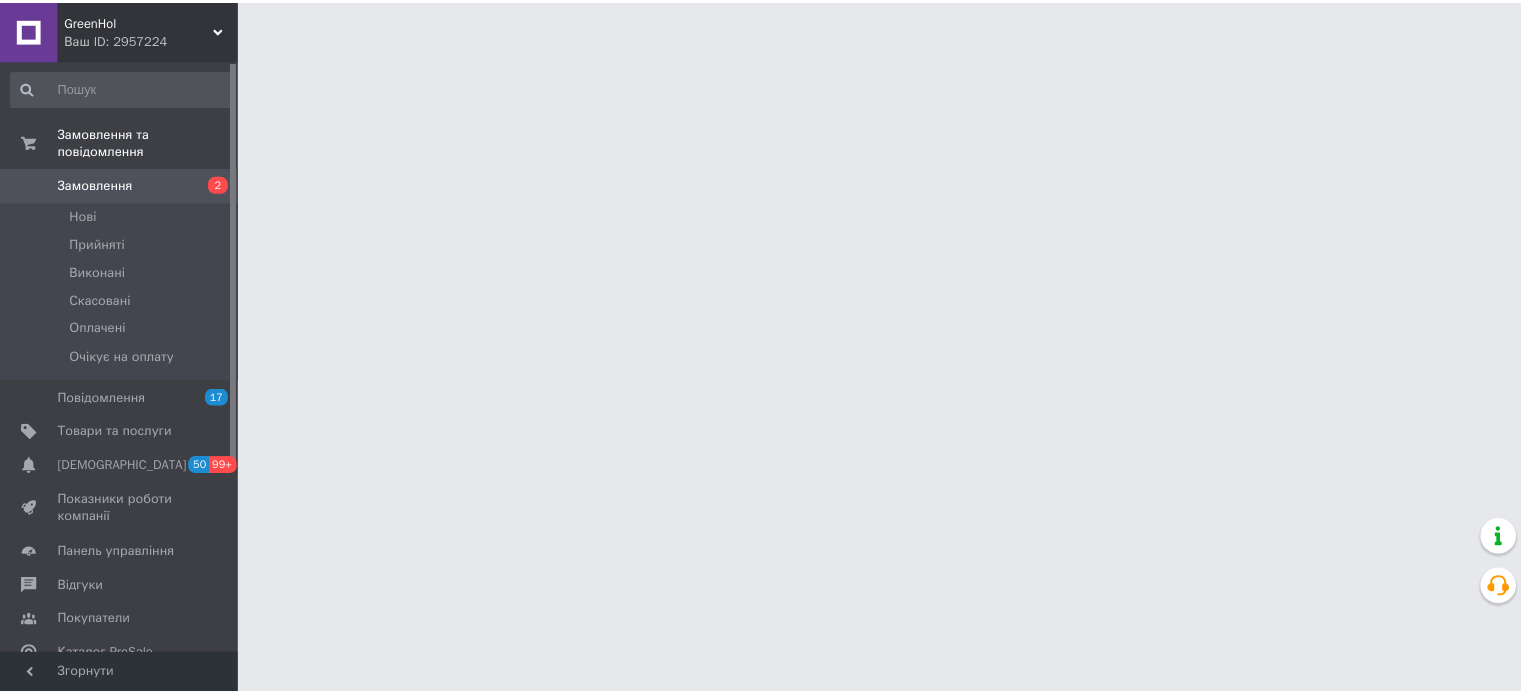scroll, scrollTop: 0, scrollLeft: 0, axis: both 